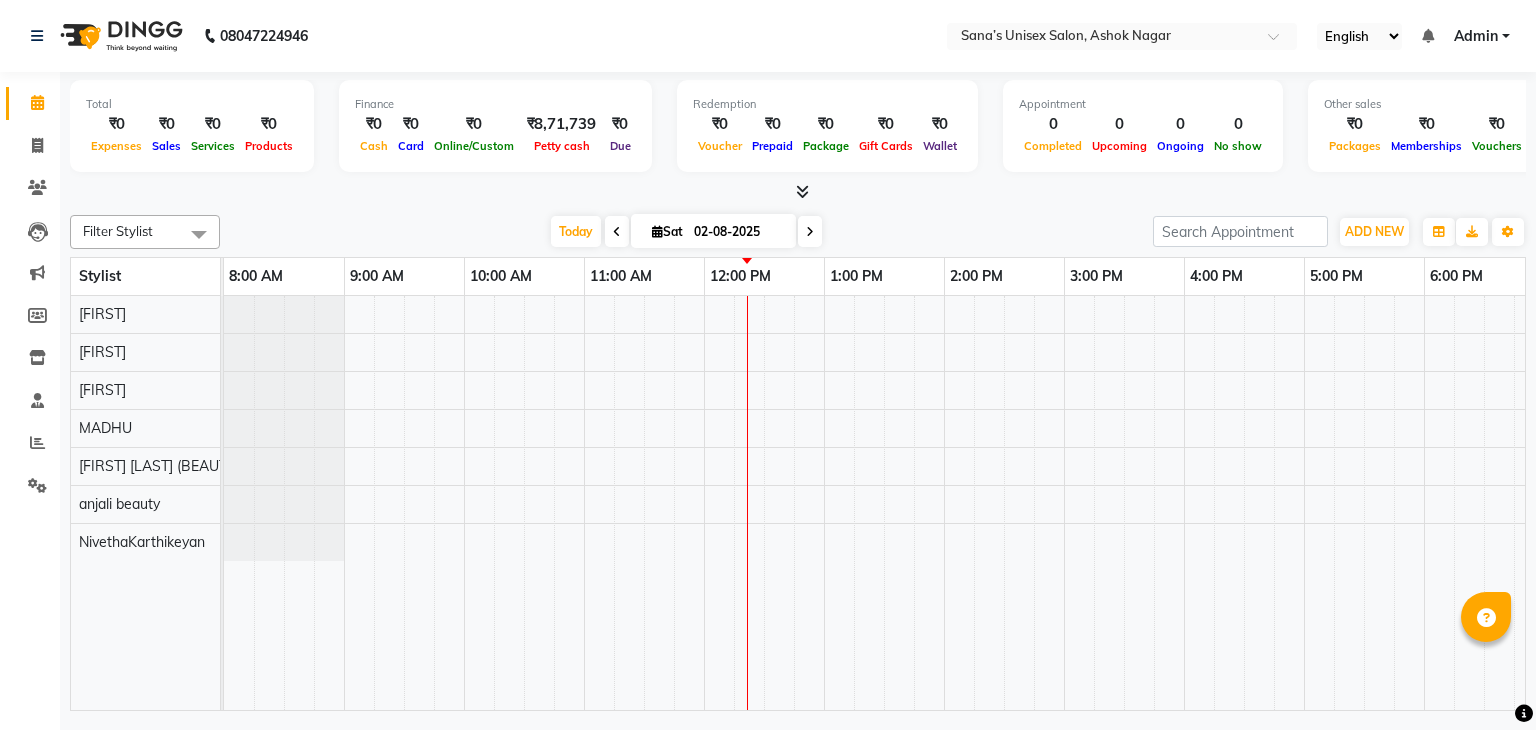 scroll, scrollTop: 0, scrollLeft: 0, axis: both 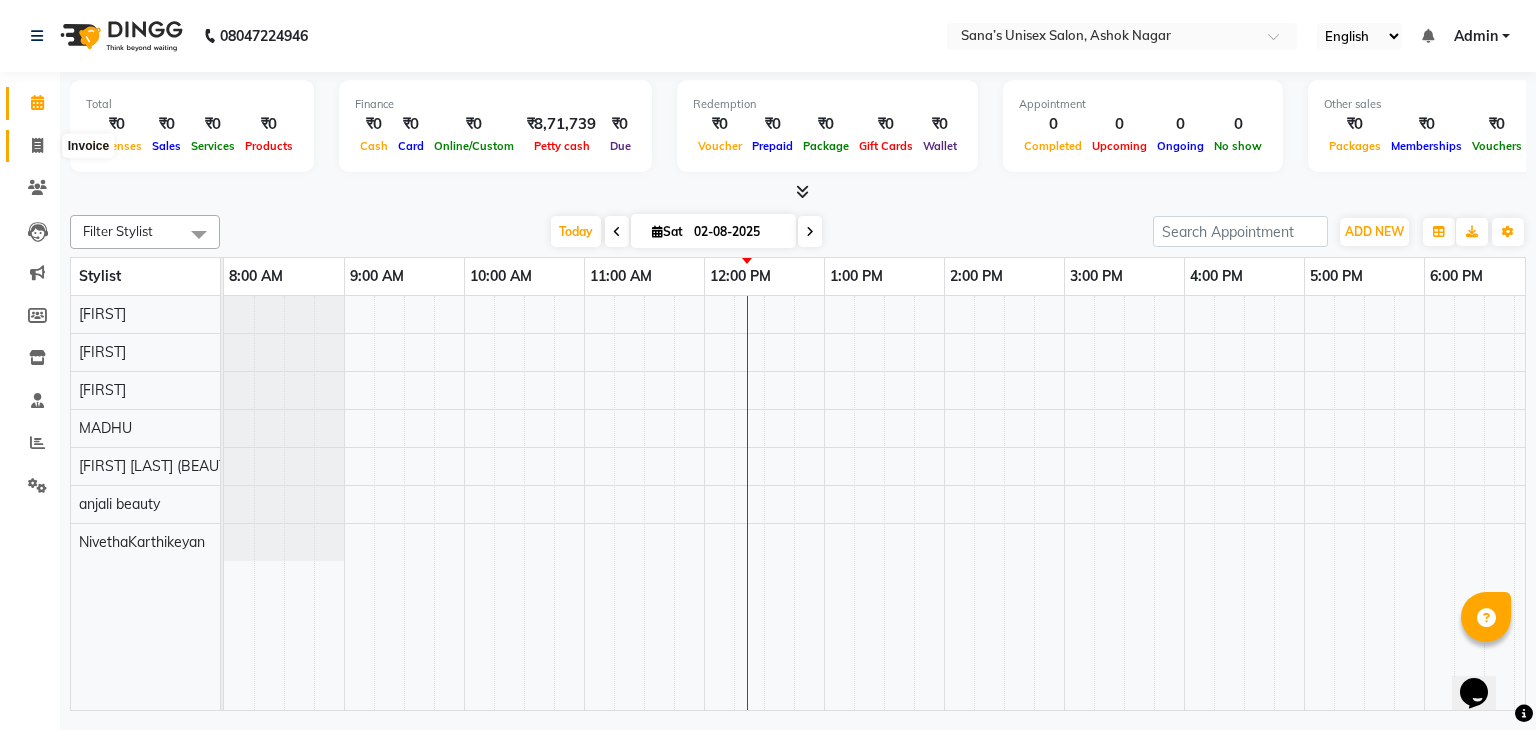 click 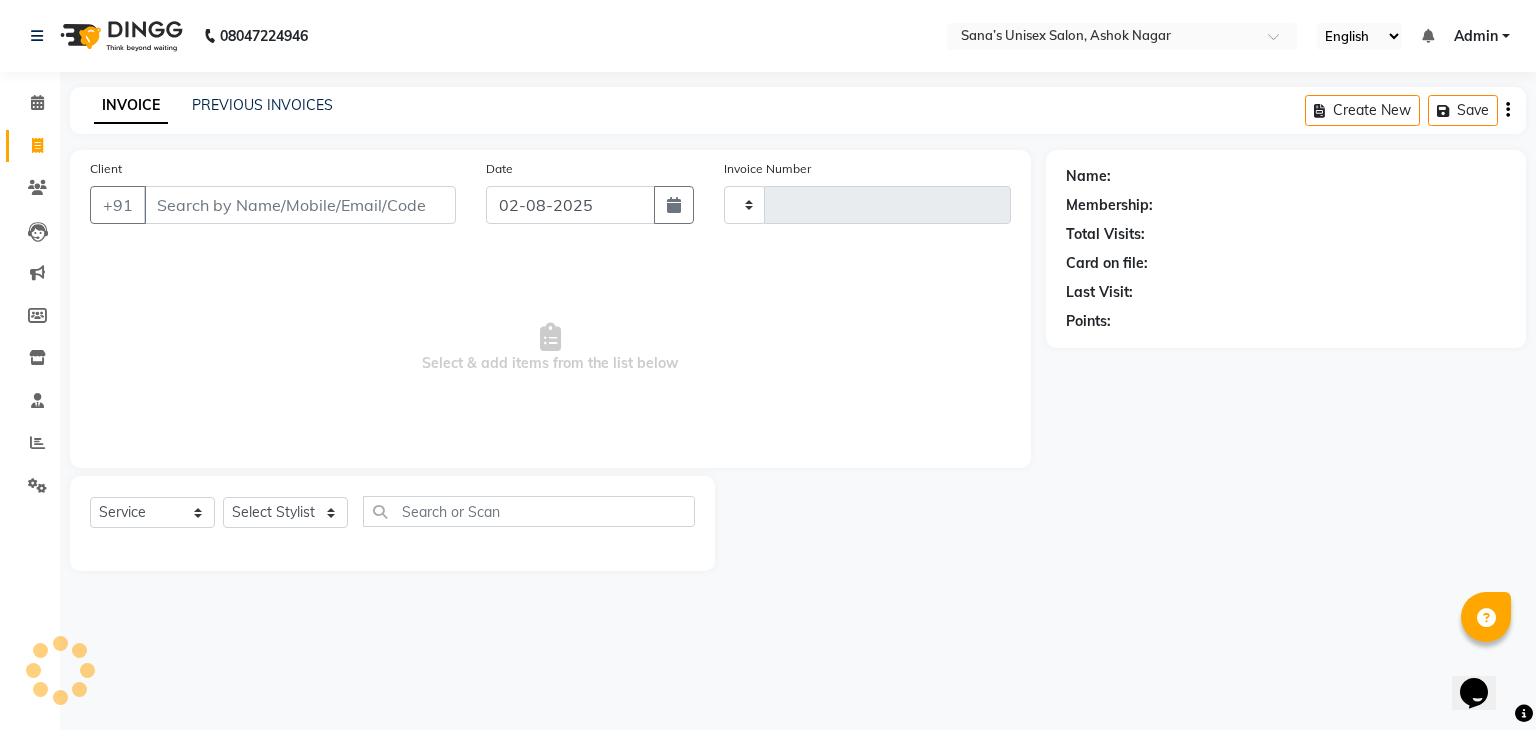 type on "0900" 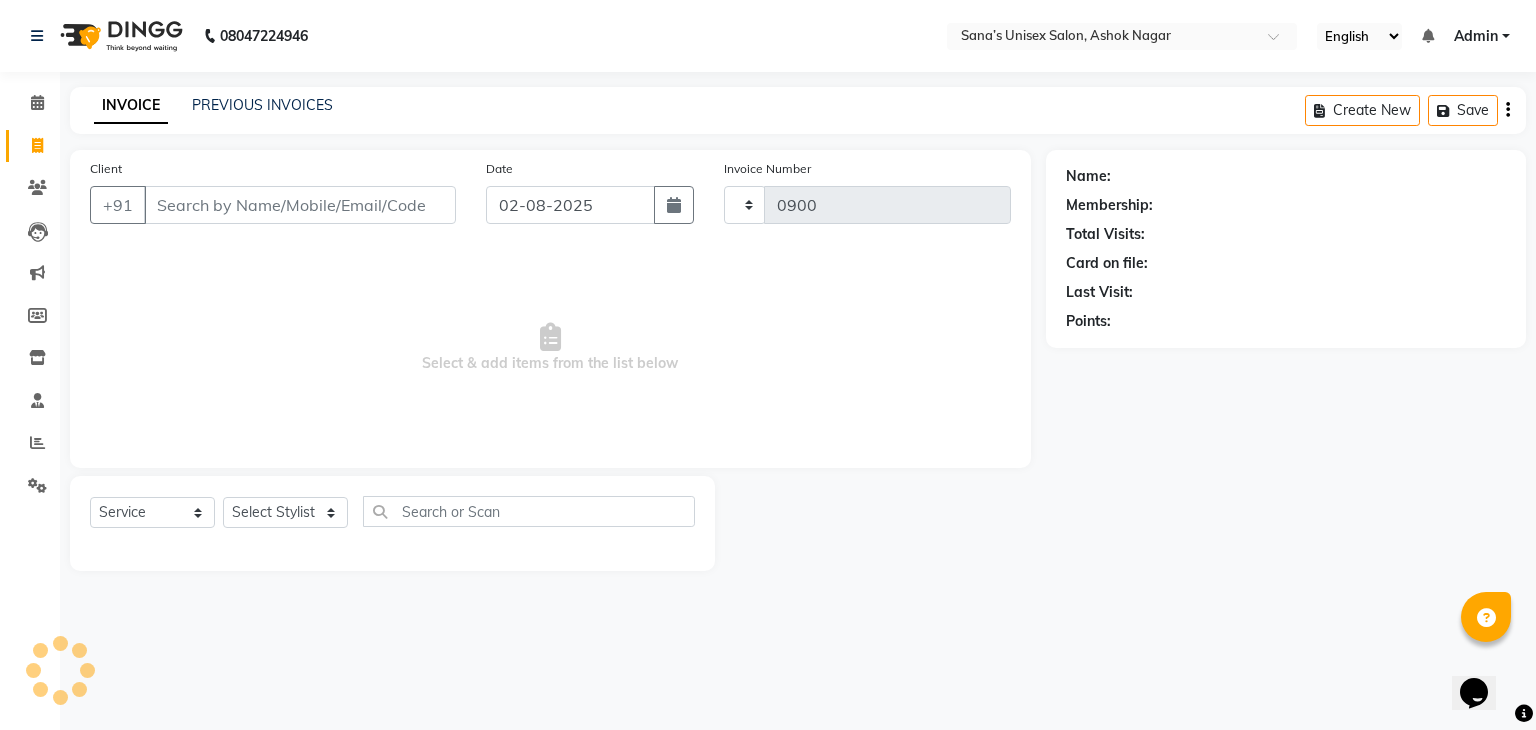 select on "6091" 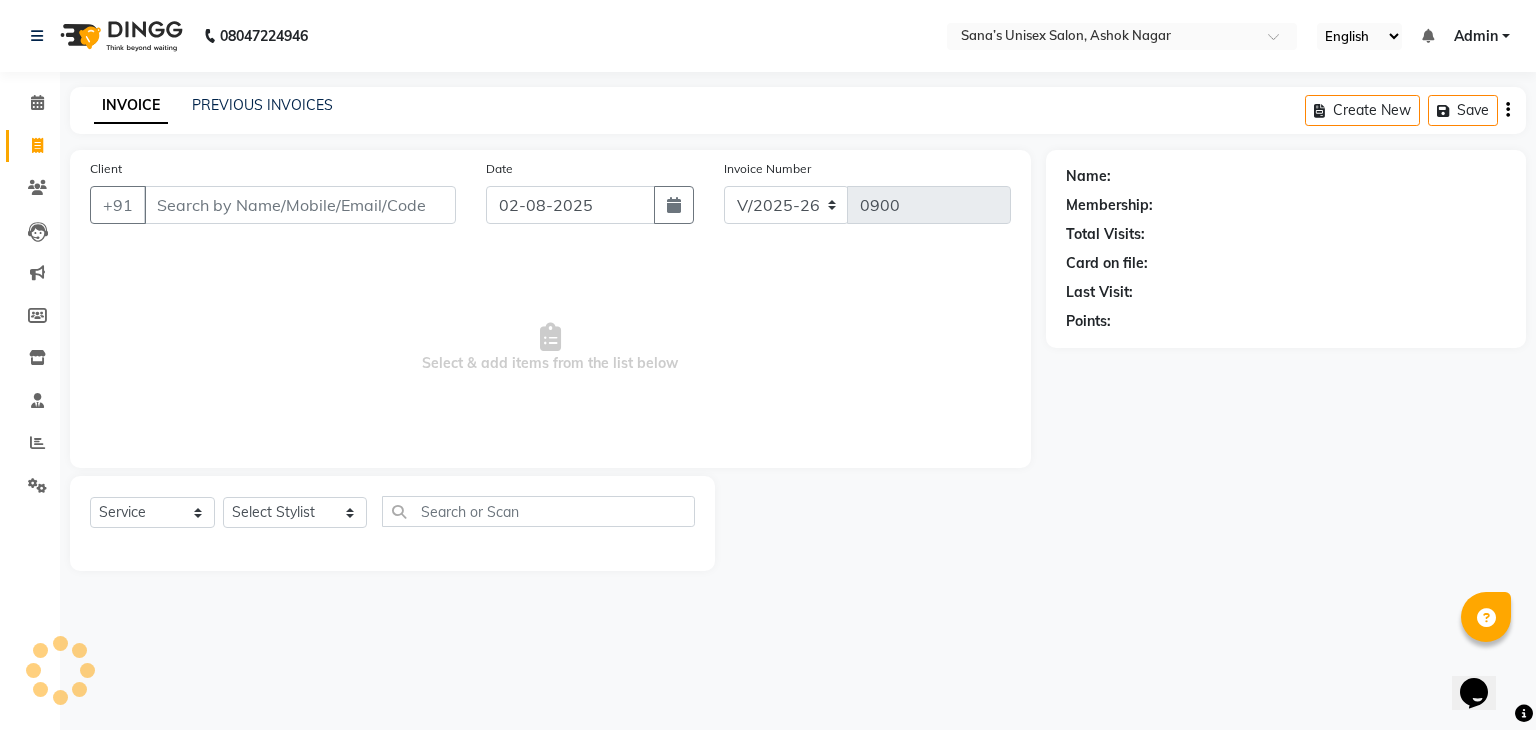click on "Client" at bounding box center (300, 205) 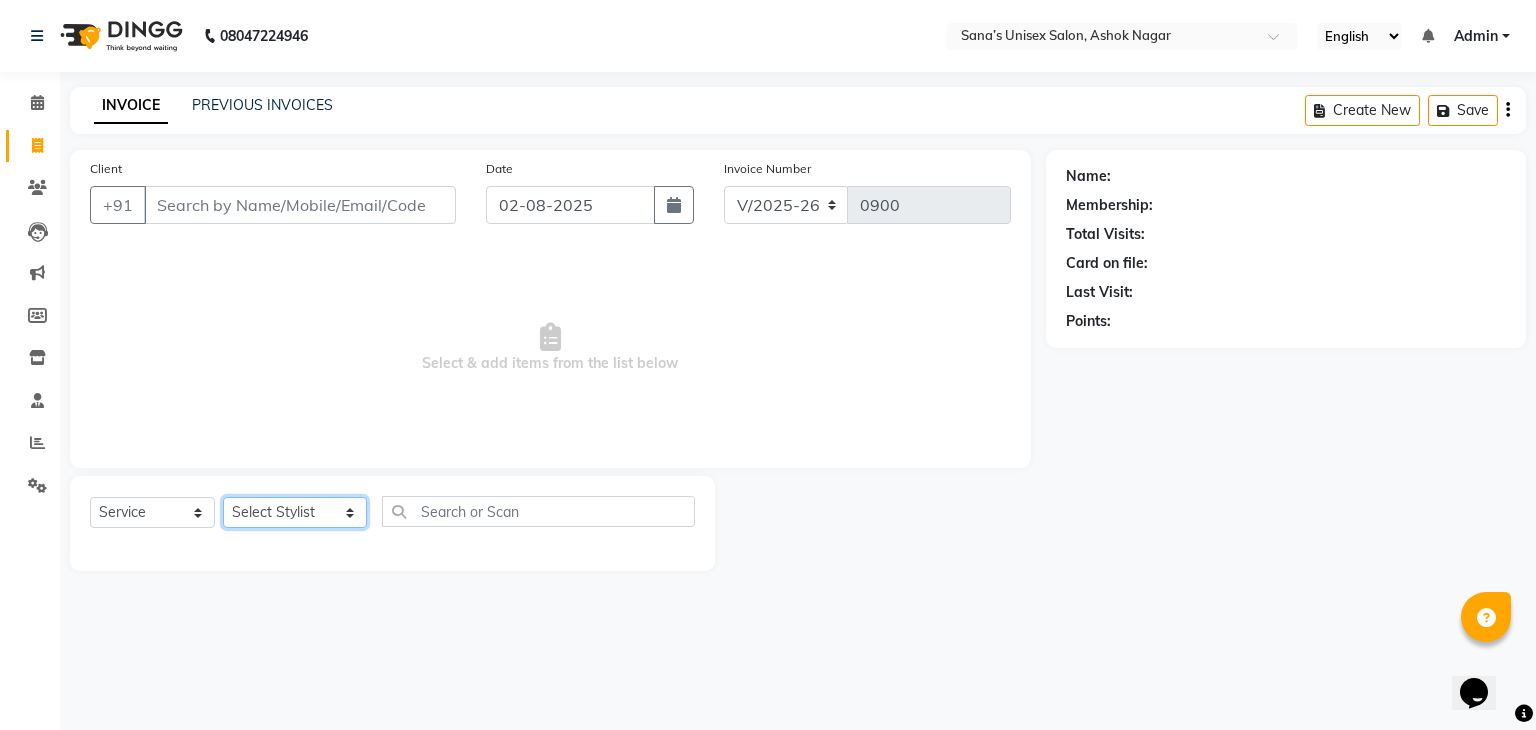 click on "Select Stylist anjali beauty MADHU MUTHU MARI (BEAUTY THERAPIST) NANDHINI NivethaKarthikeyan PRABA SANJITHA" 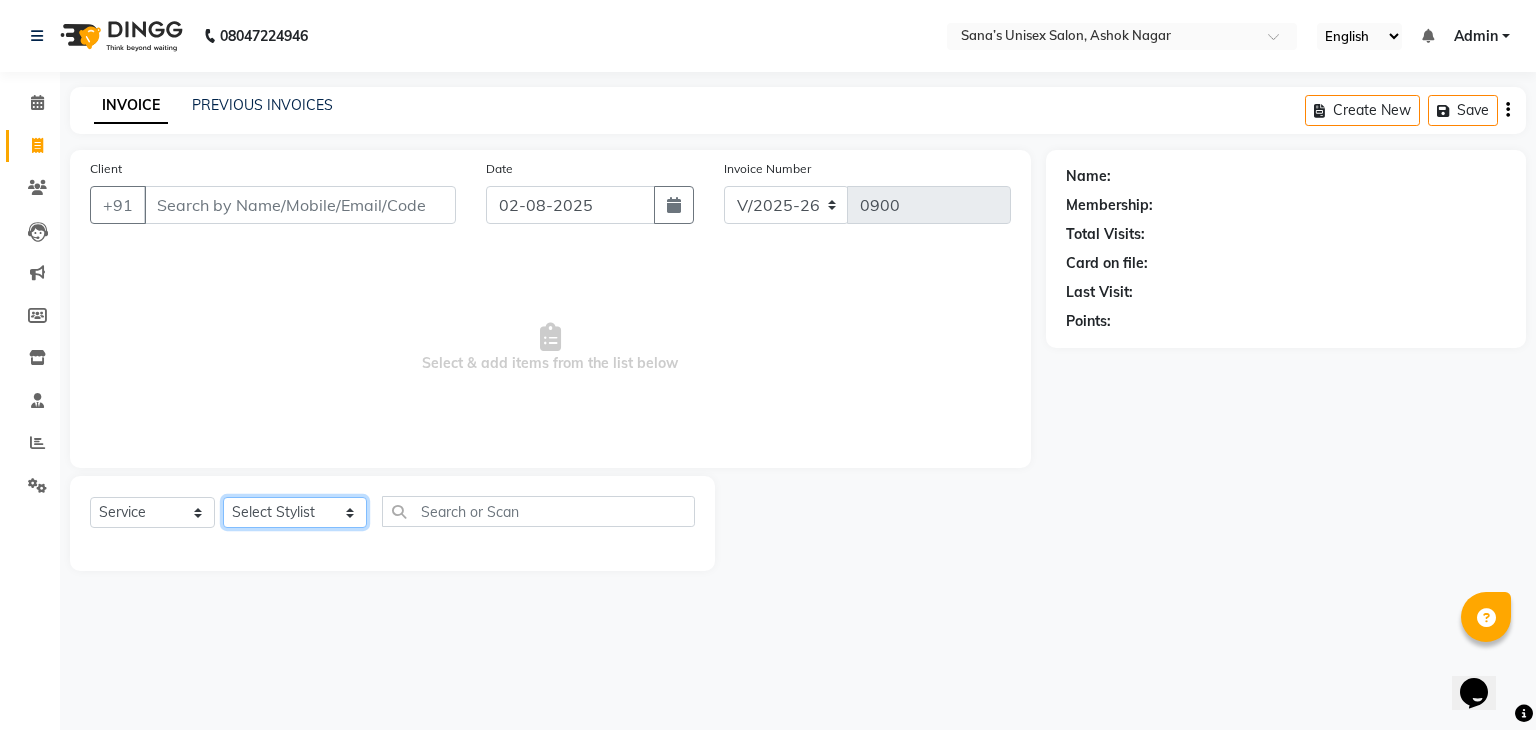 select on "73956" 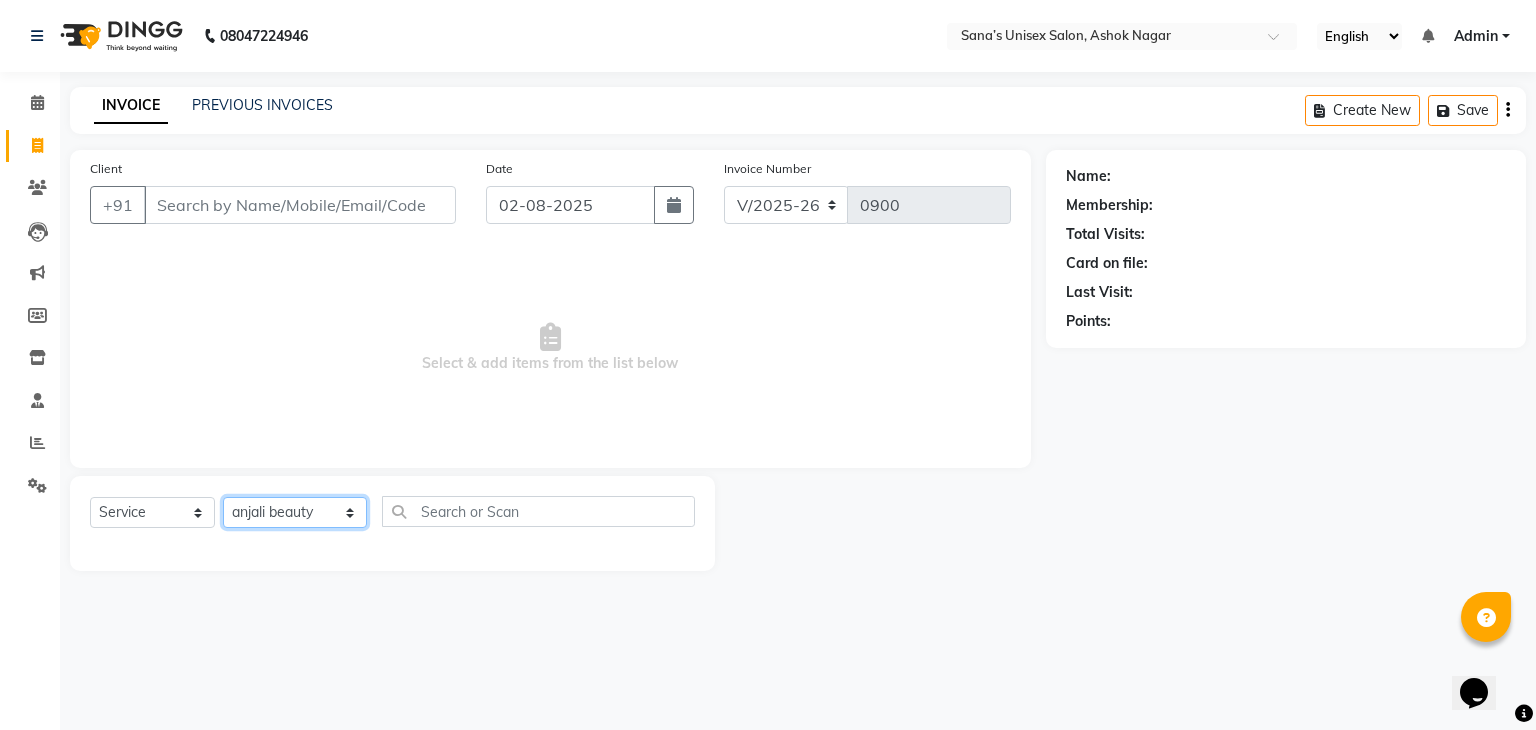 click on "Select Stylist anjali beauty MADHU MUTHU MARI (BEAUTY THERAPIST) NANDHINI NivethaKarthikeyan PRABA SANJITHA" 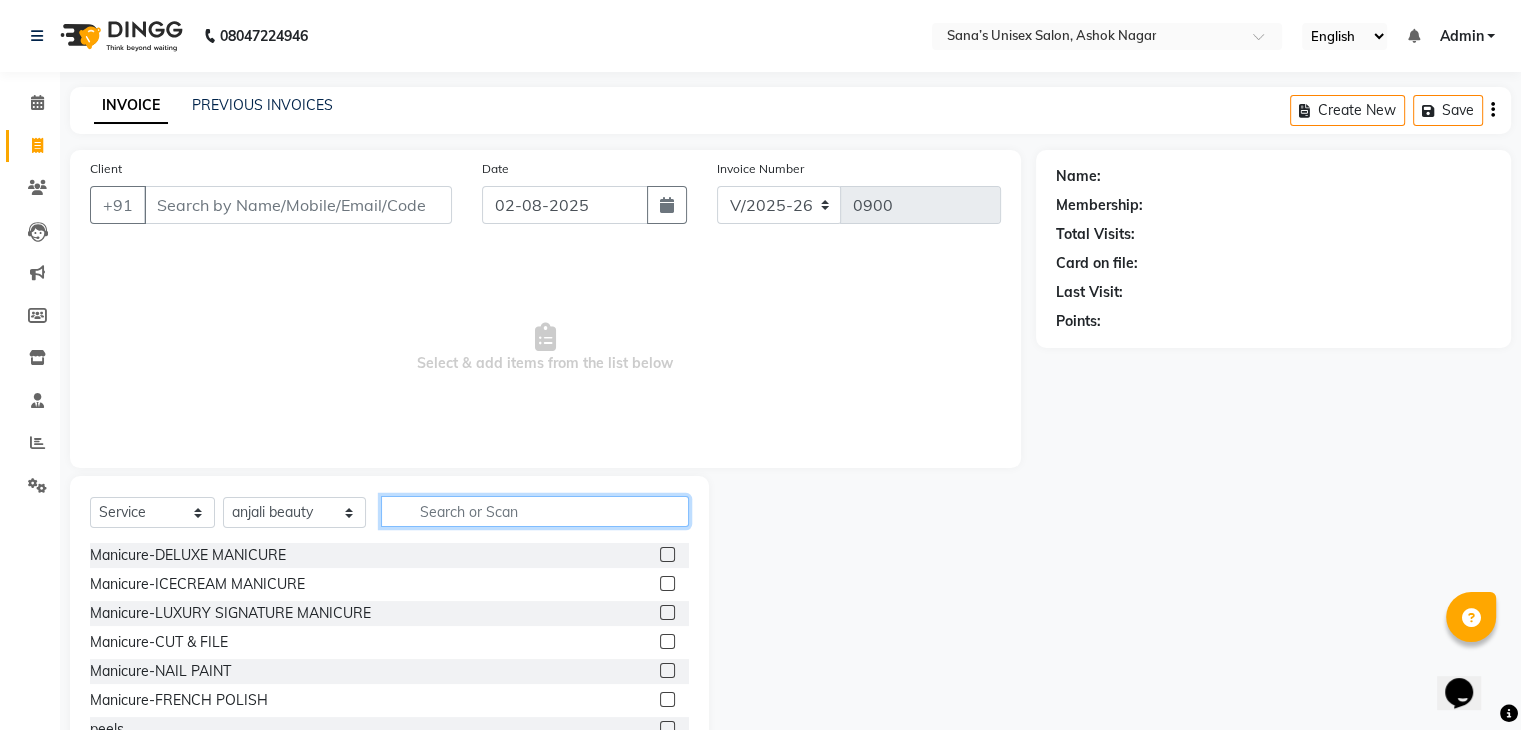 click 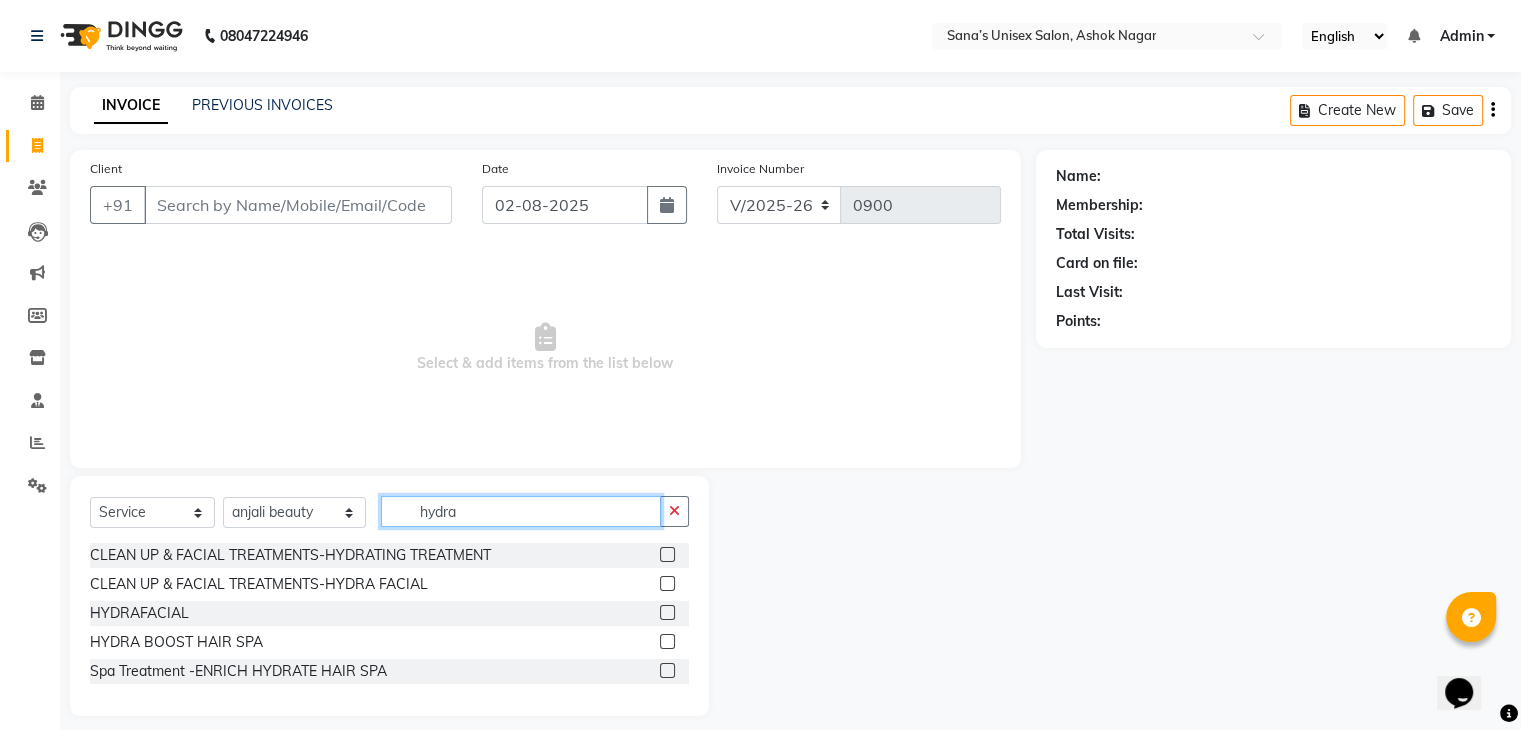 type on "hydra" 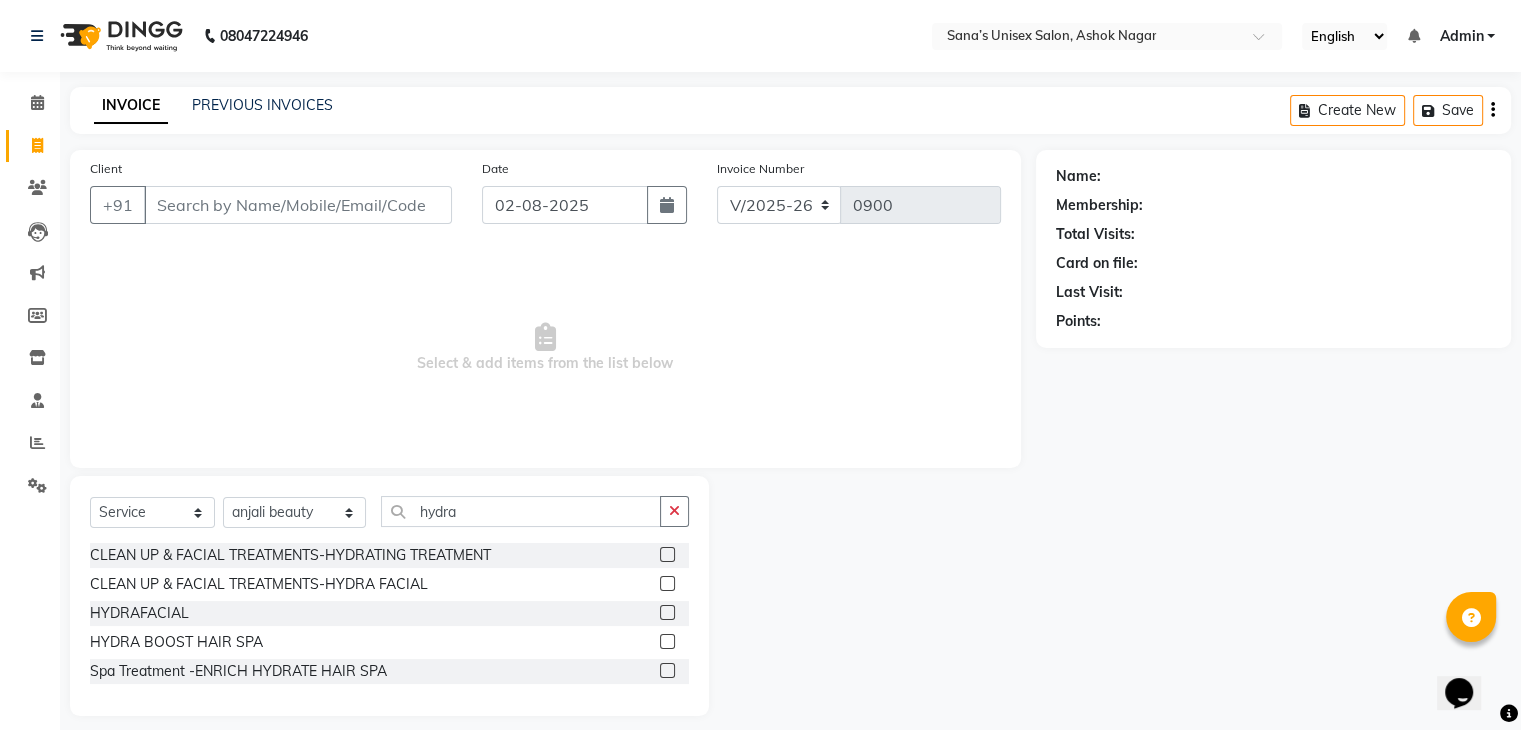 click 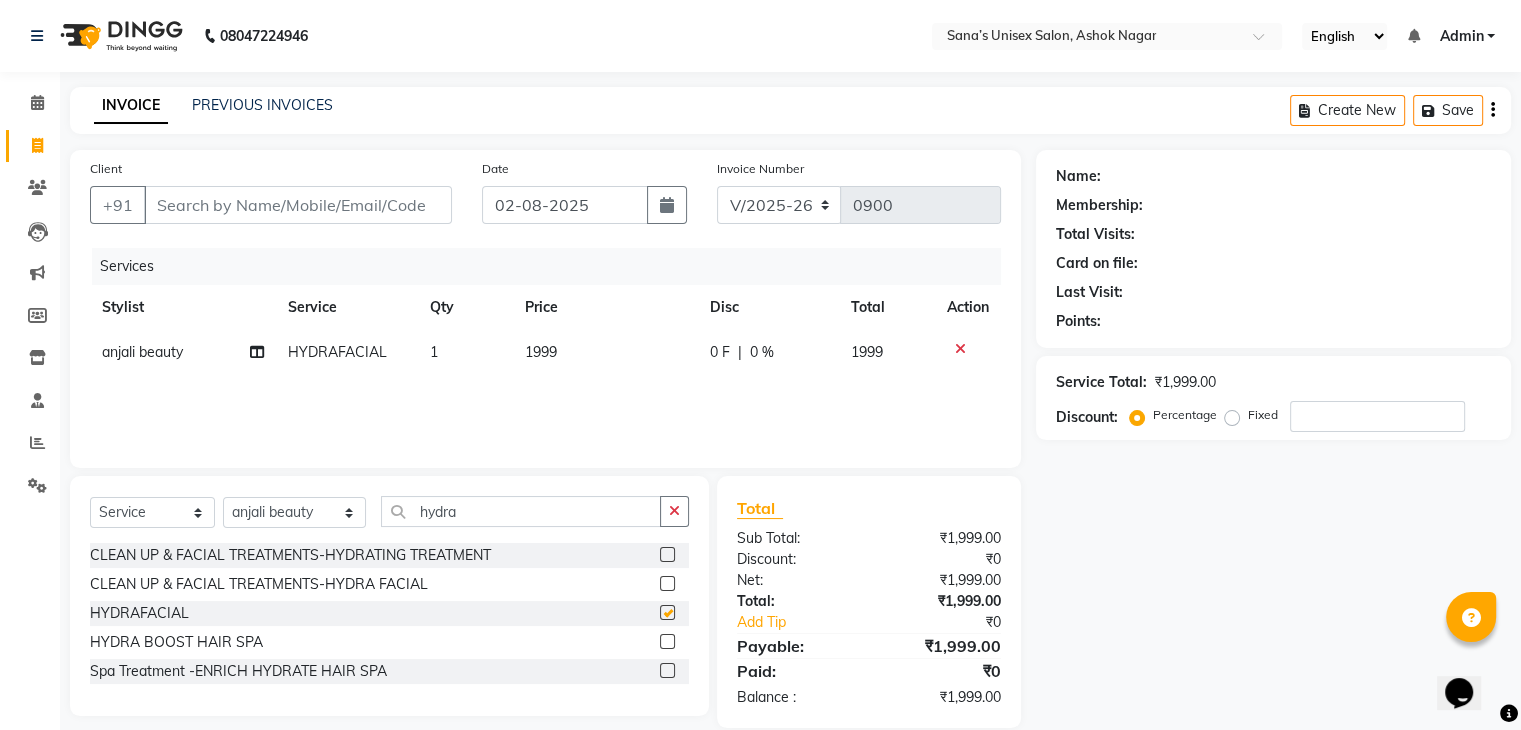 checkbox on "false" 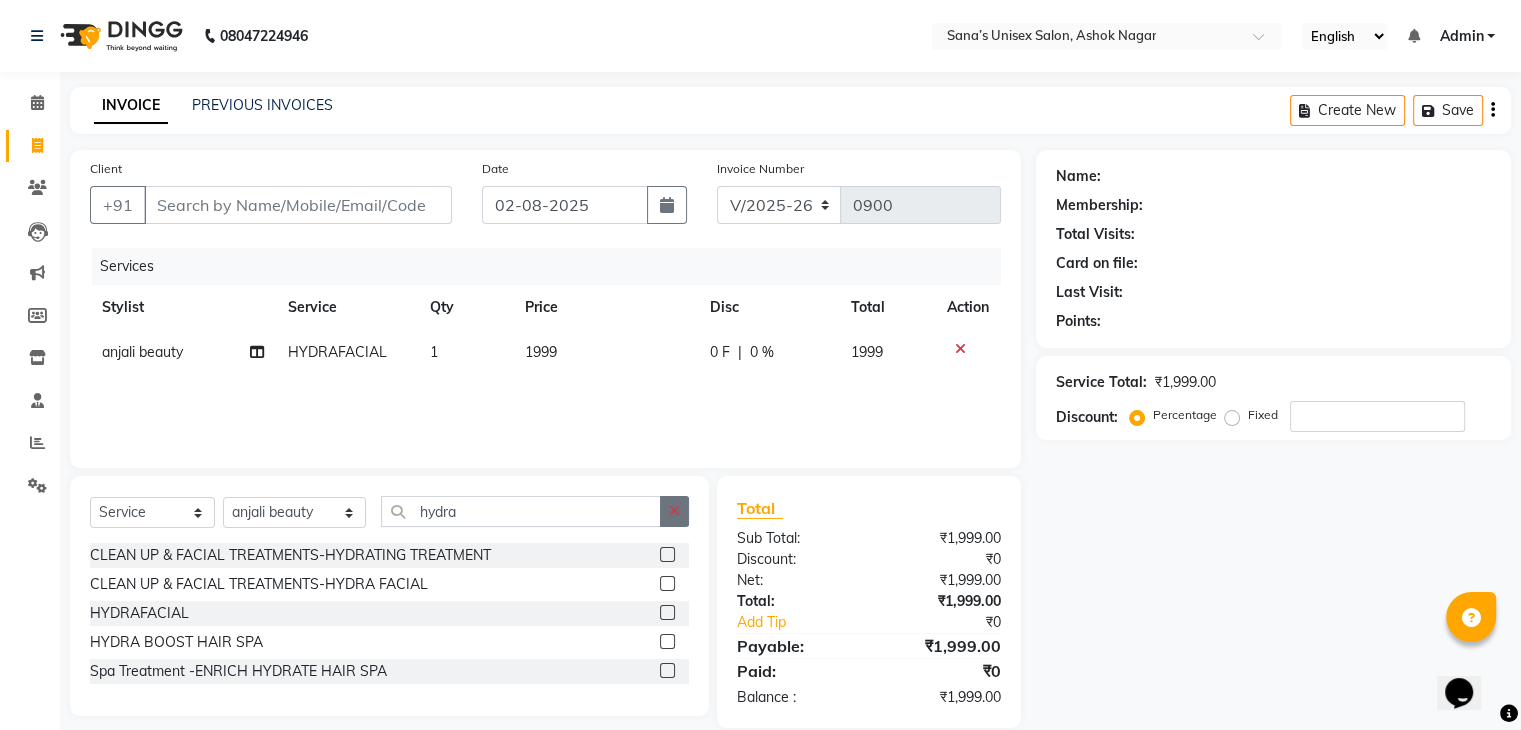 click 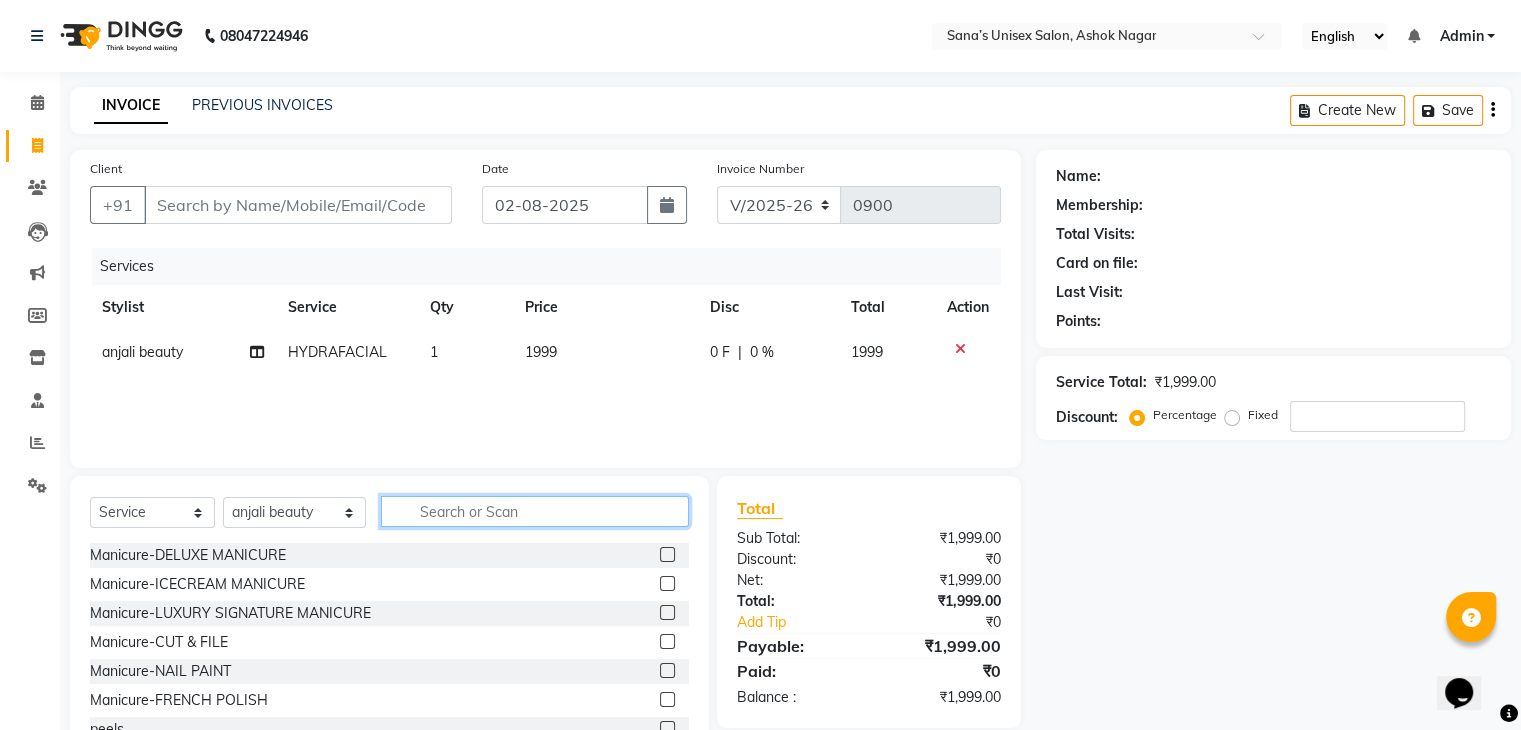 click 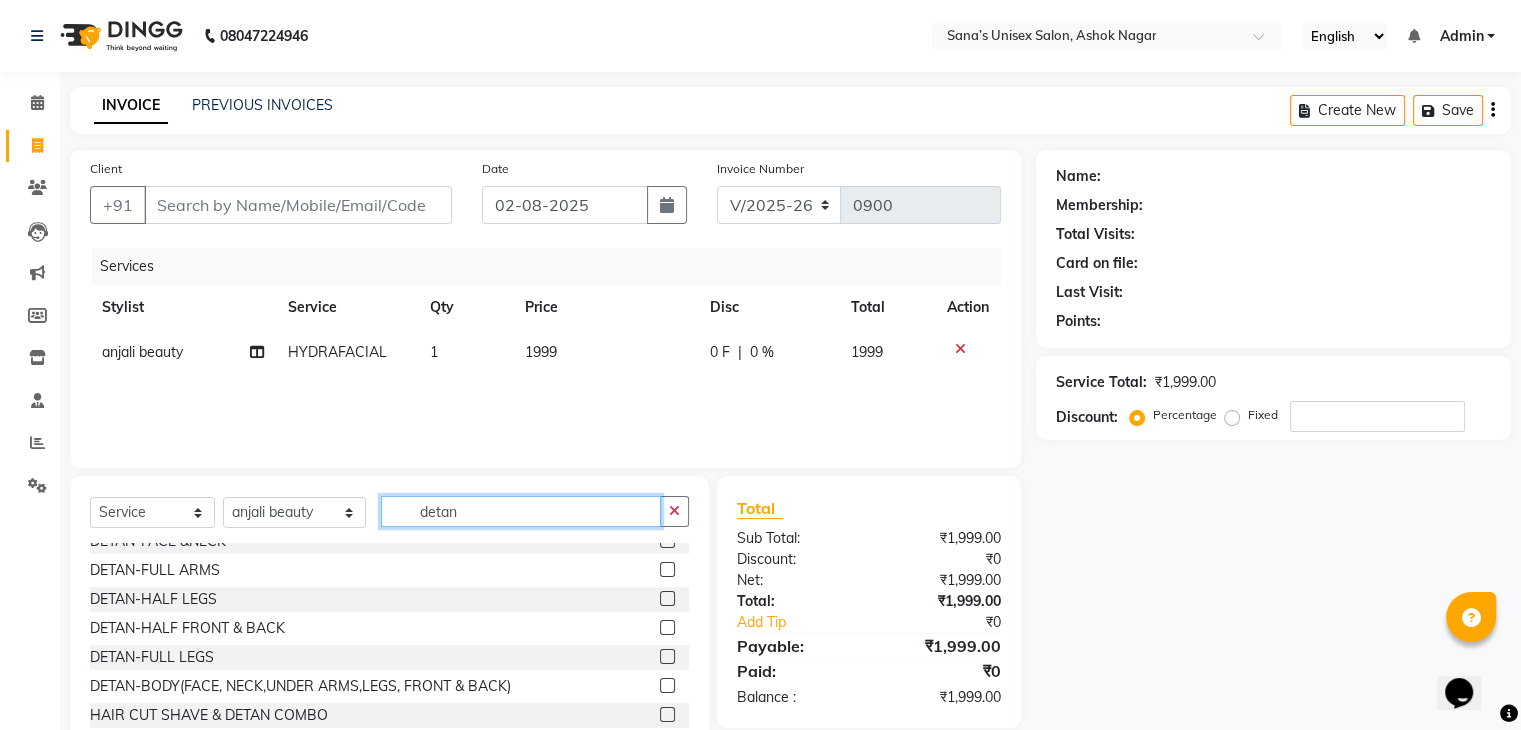 scroll, scrollTop: 205, scrollLeft: 0, axis: vertical 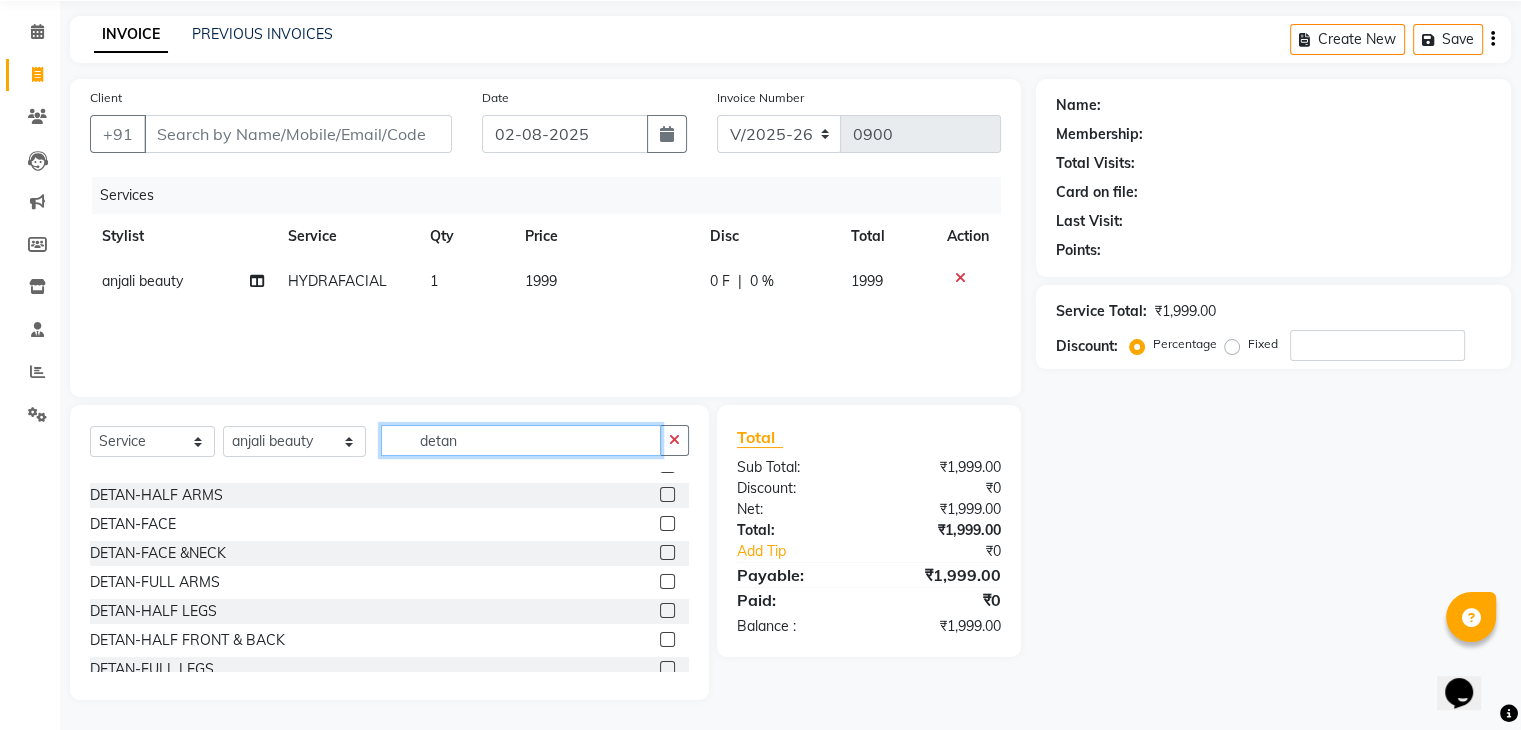 type on "detan" 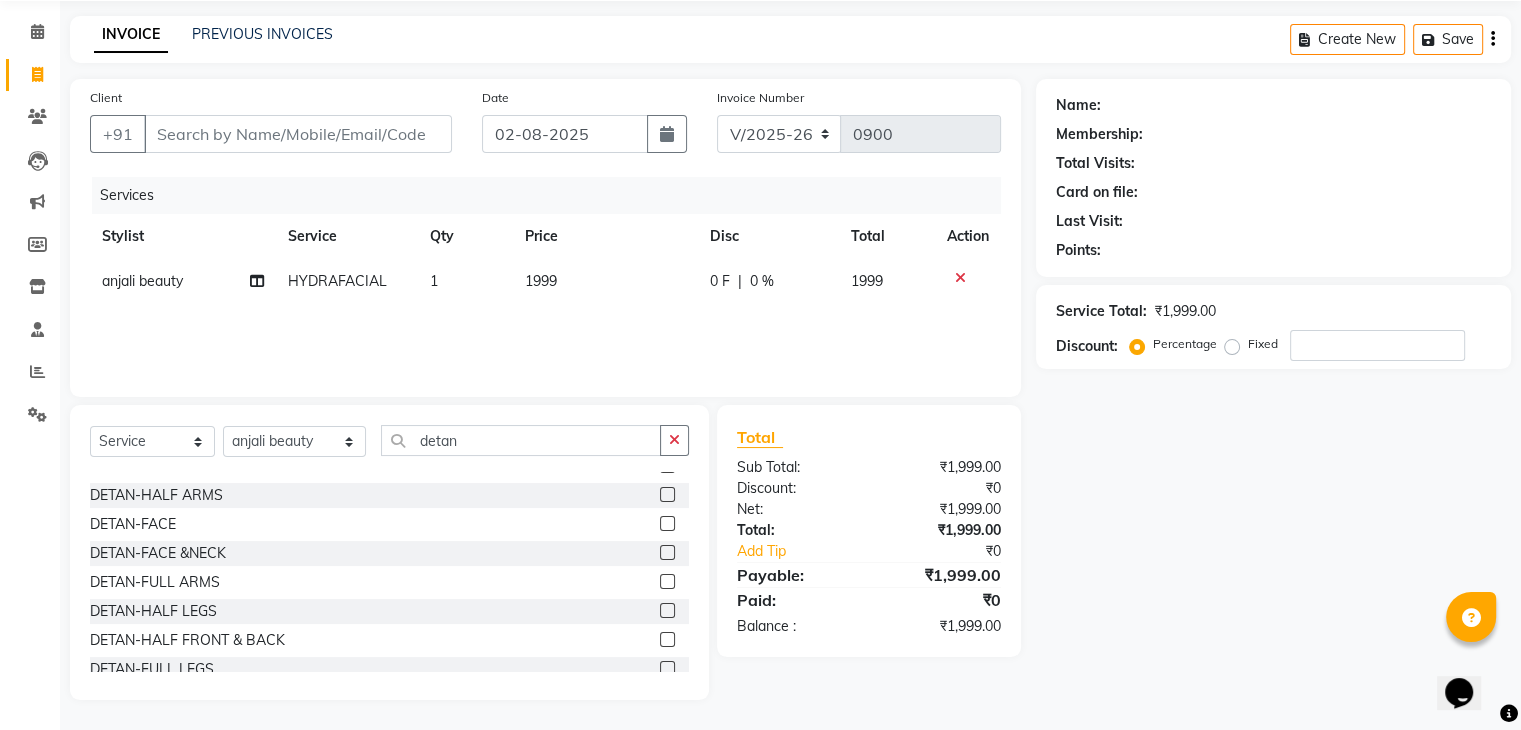click 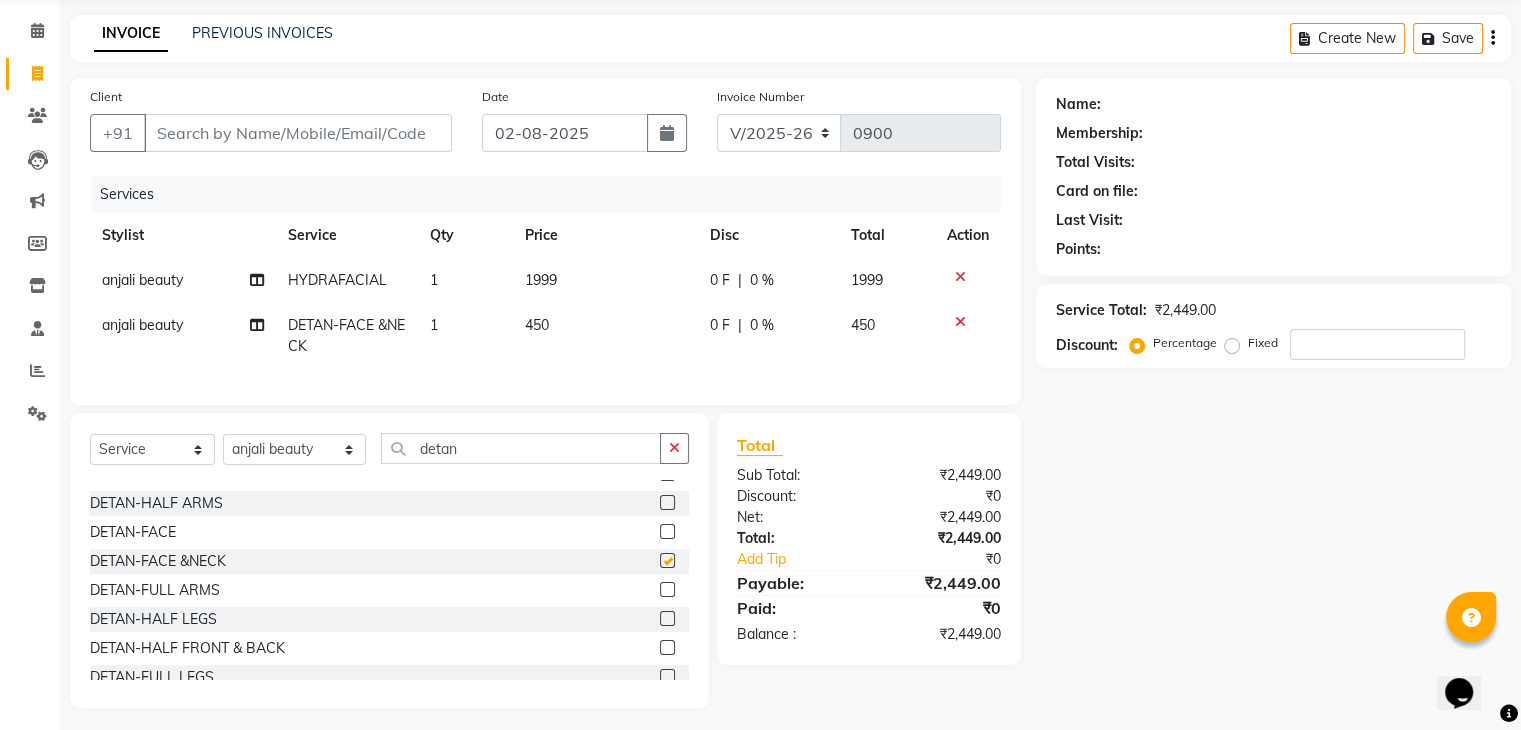 checkbox on "false" 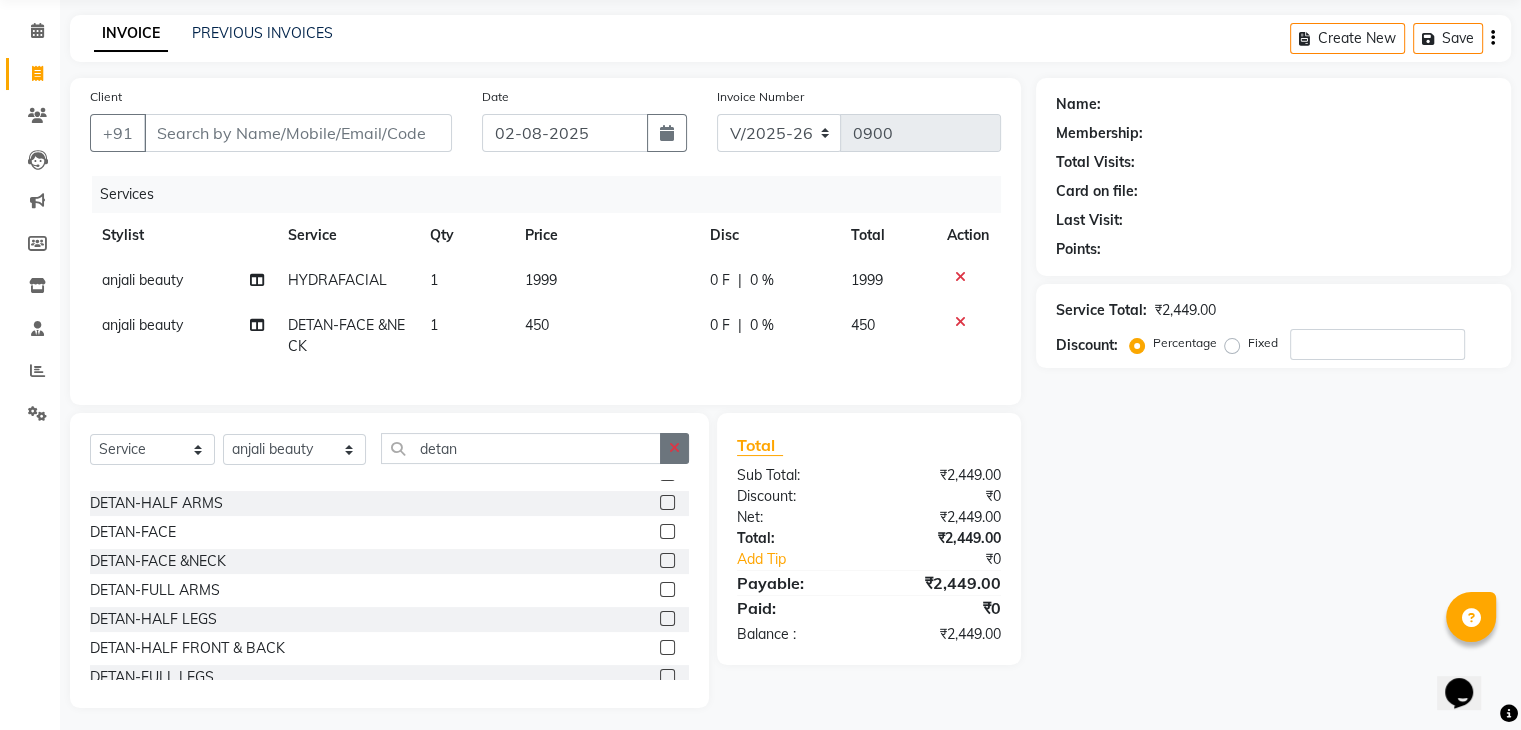 click 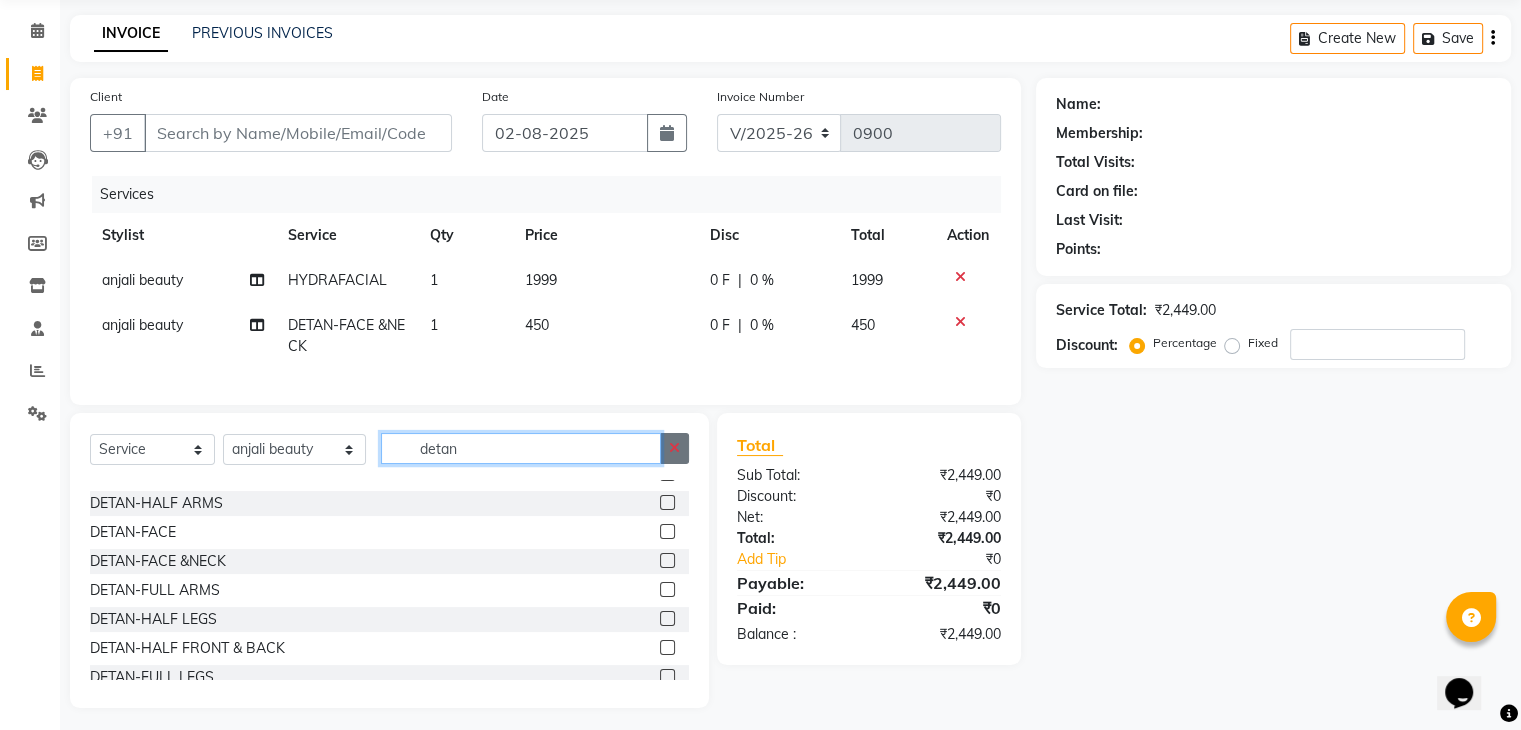 type 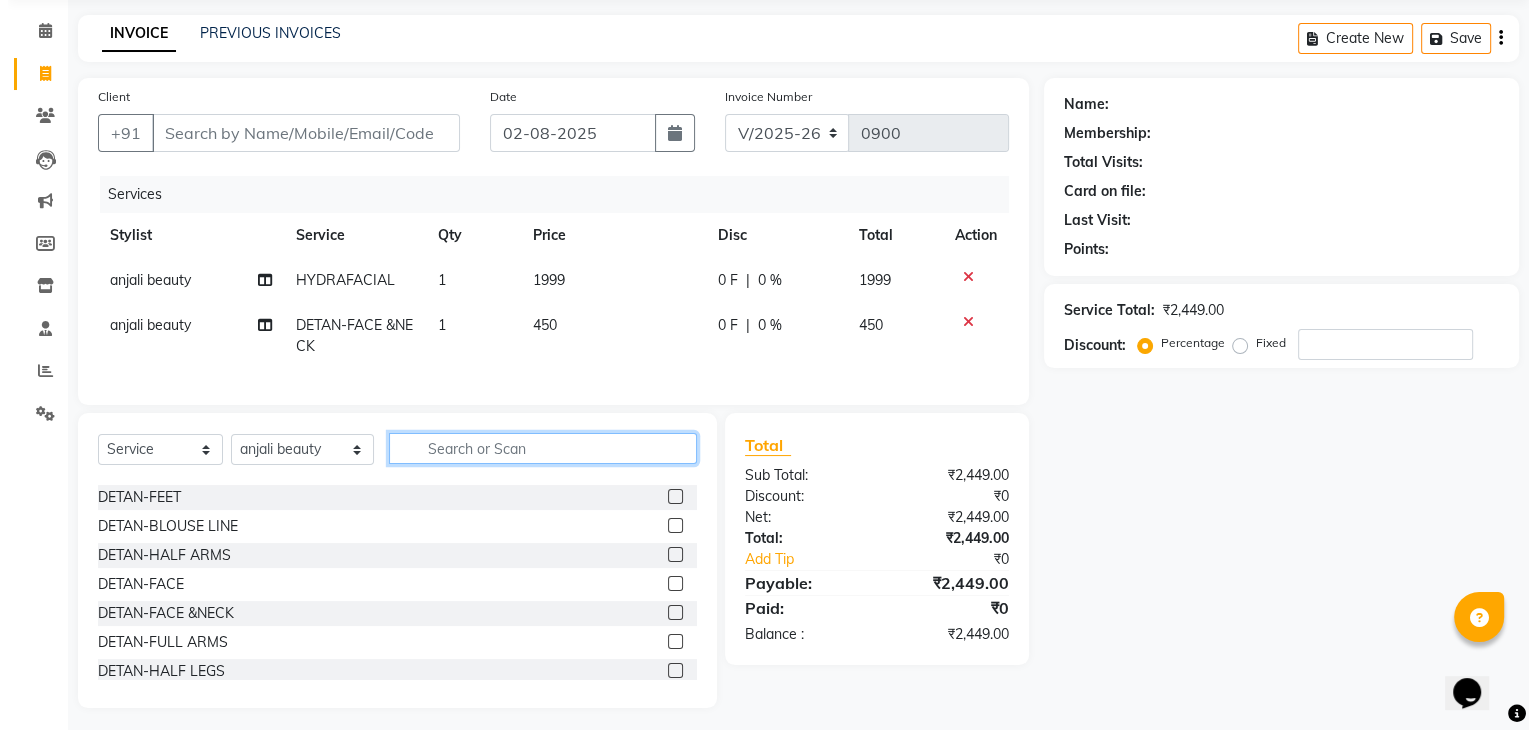 scroll, scrollTop: 428, scrollLeft: 0, axis: vertical 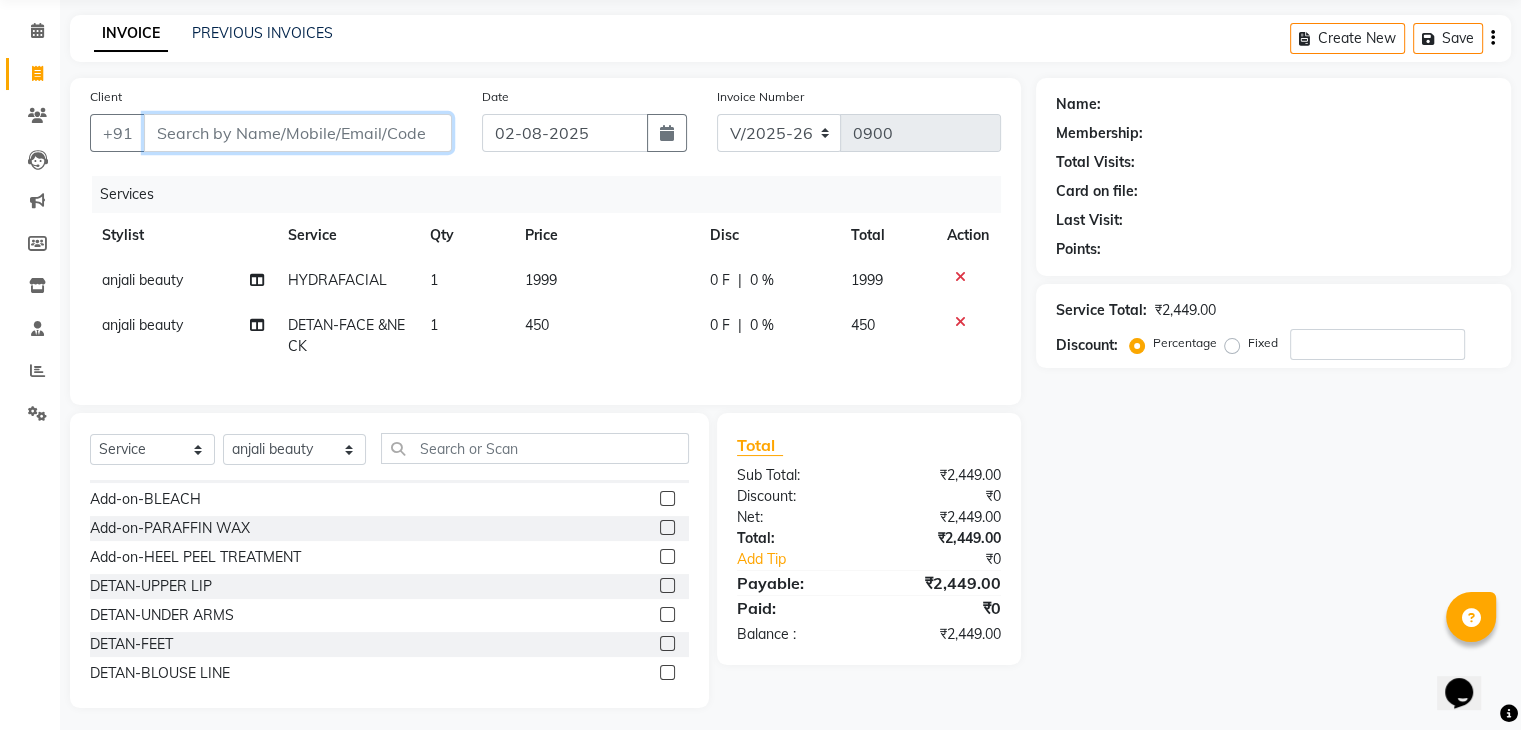 click on "Client" at bounding box center [298, 133] 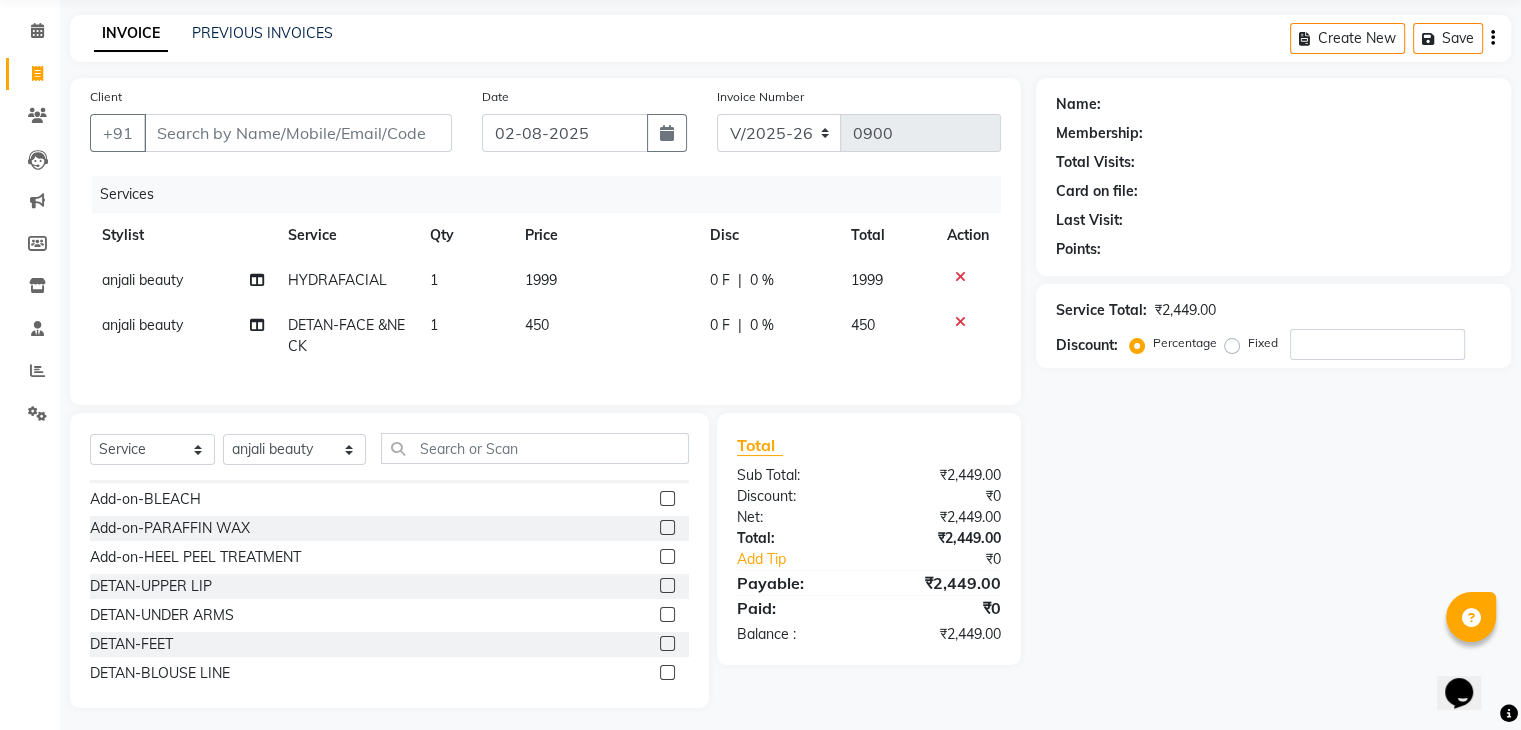 click on "1999" 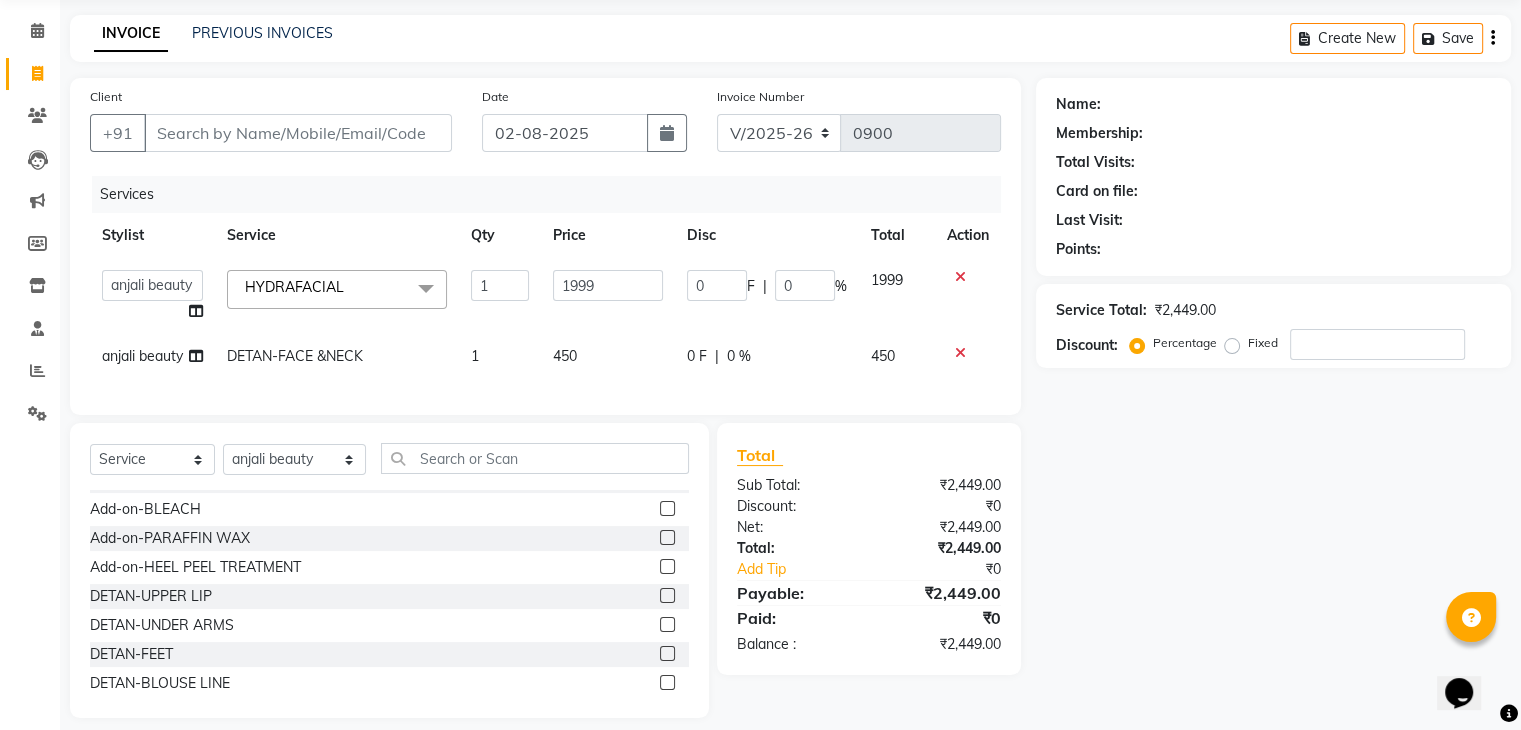 drag, startPoint x: 571, startPoint y: 268, endPoint x: 565, endPoint y: 281, distance: 14.3178215 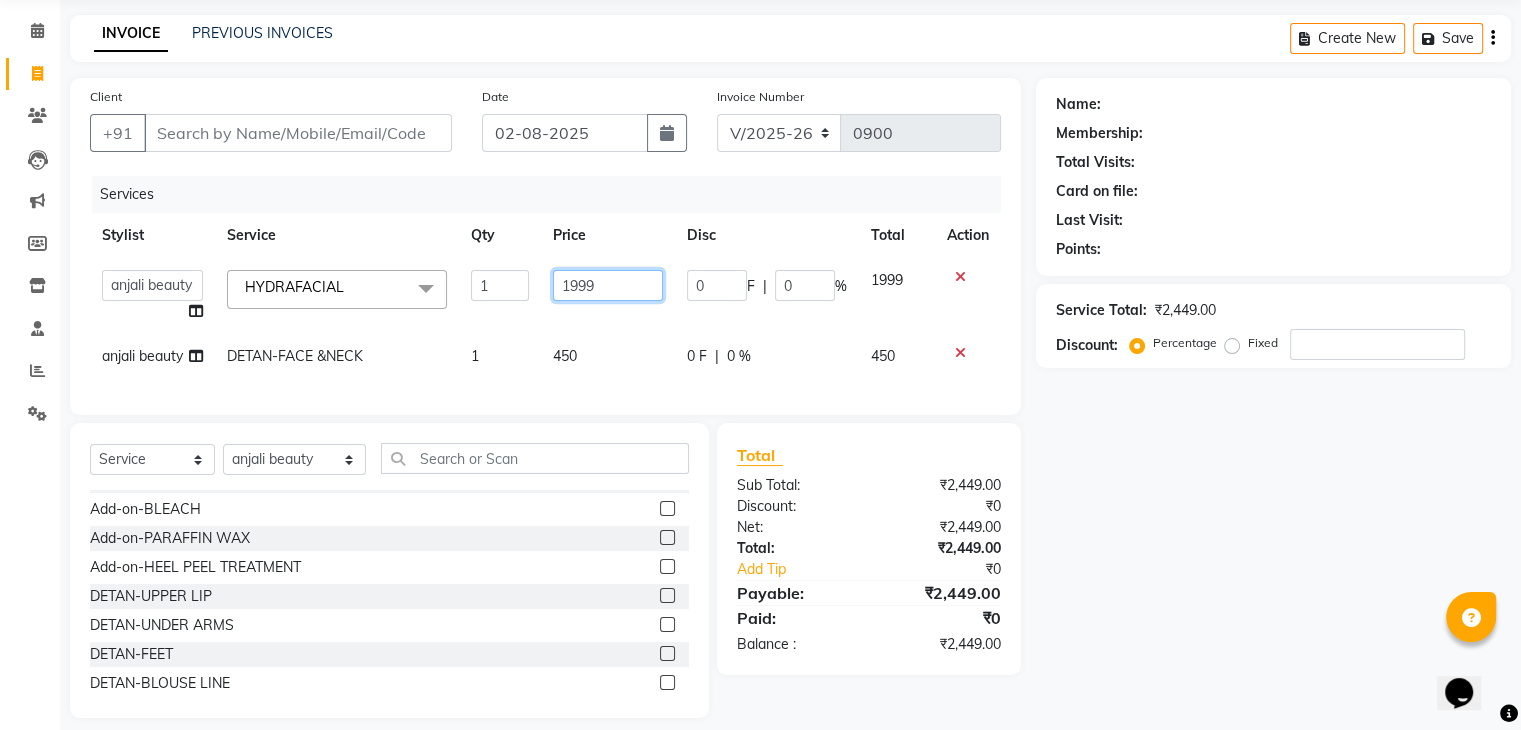 drag, startPoint x: 524, startPoint y: 303, endPoint x: 367, endPoint y: 315, distance: 157.45793 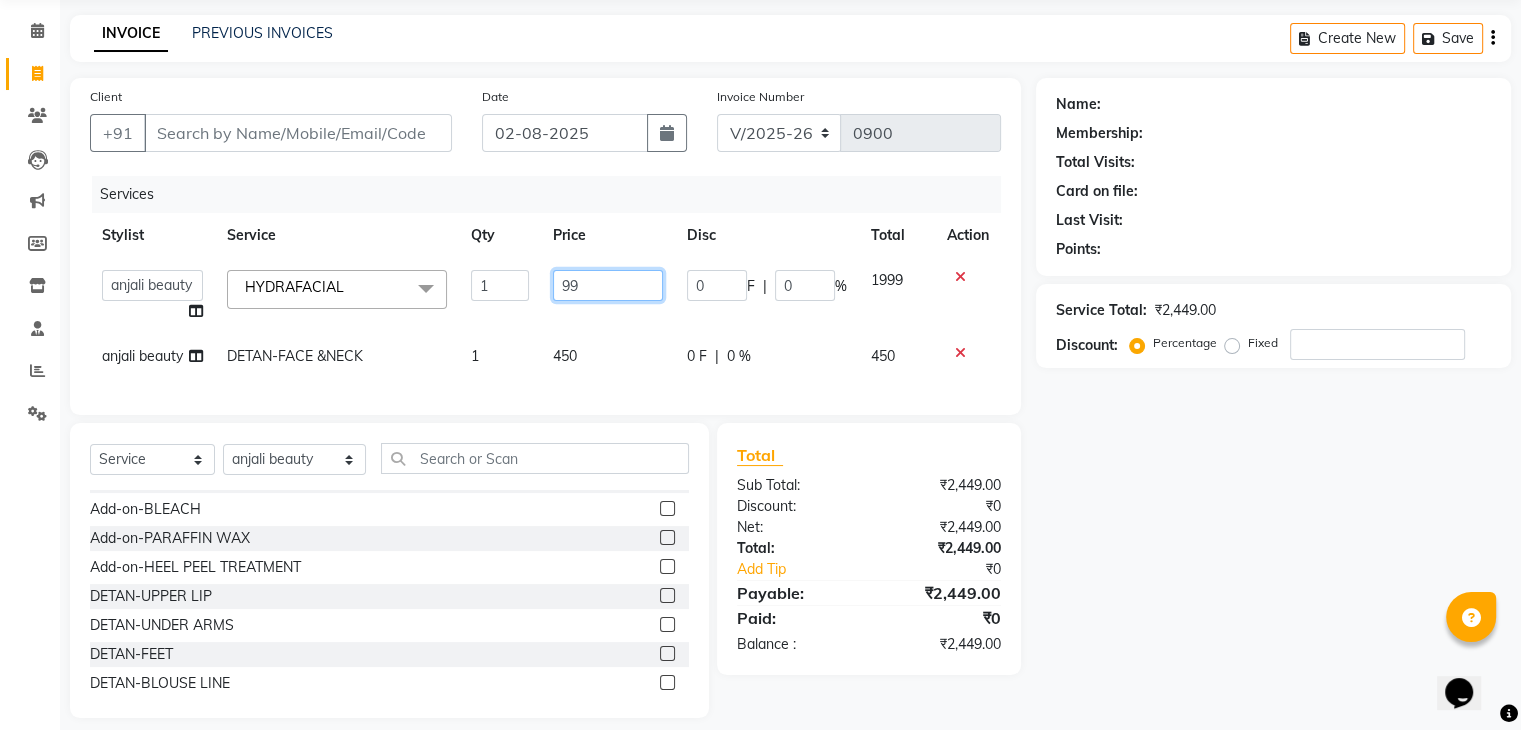 type on "999" 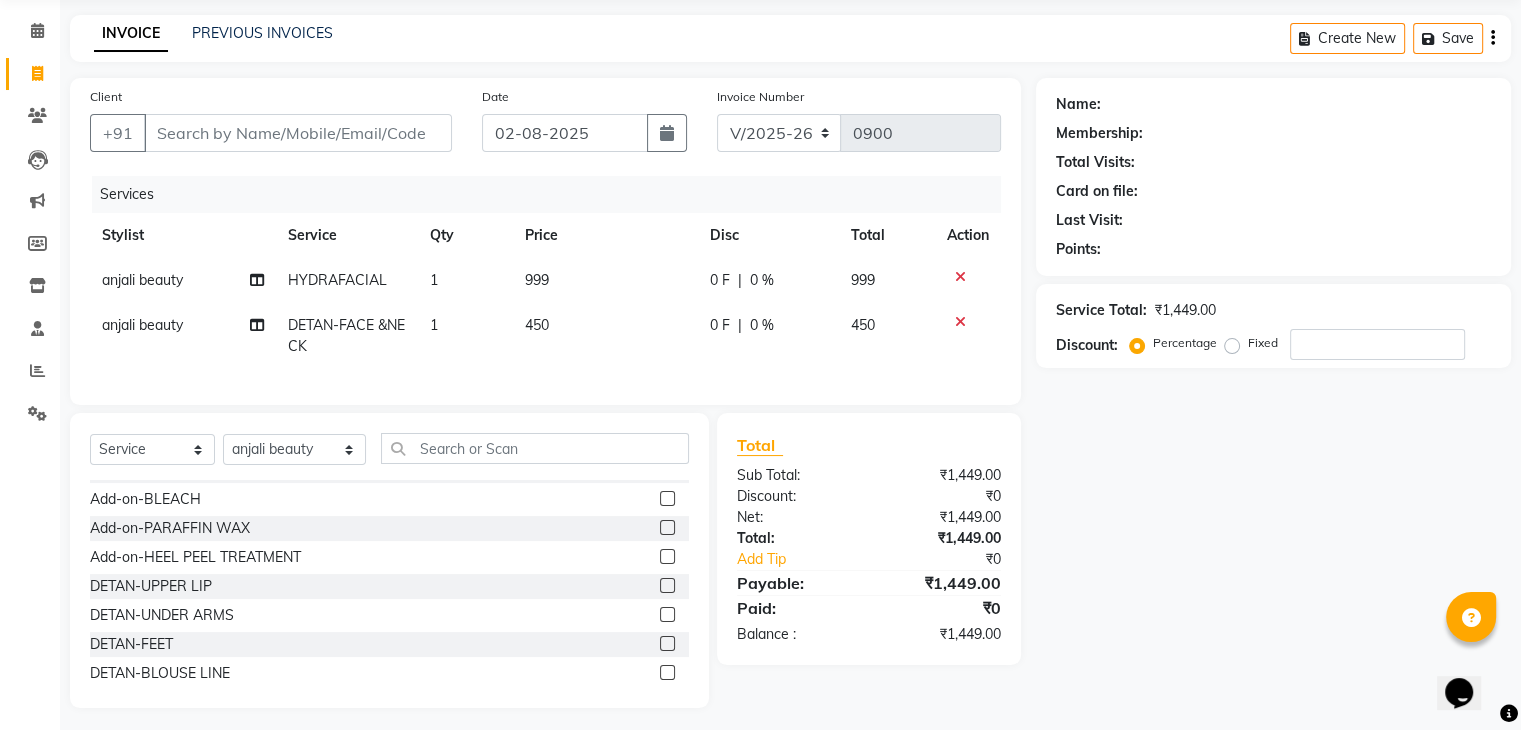 click on "Services" 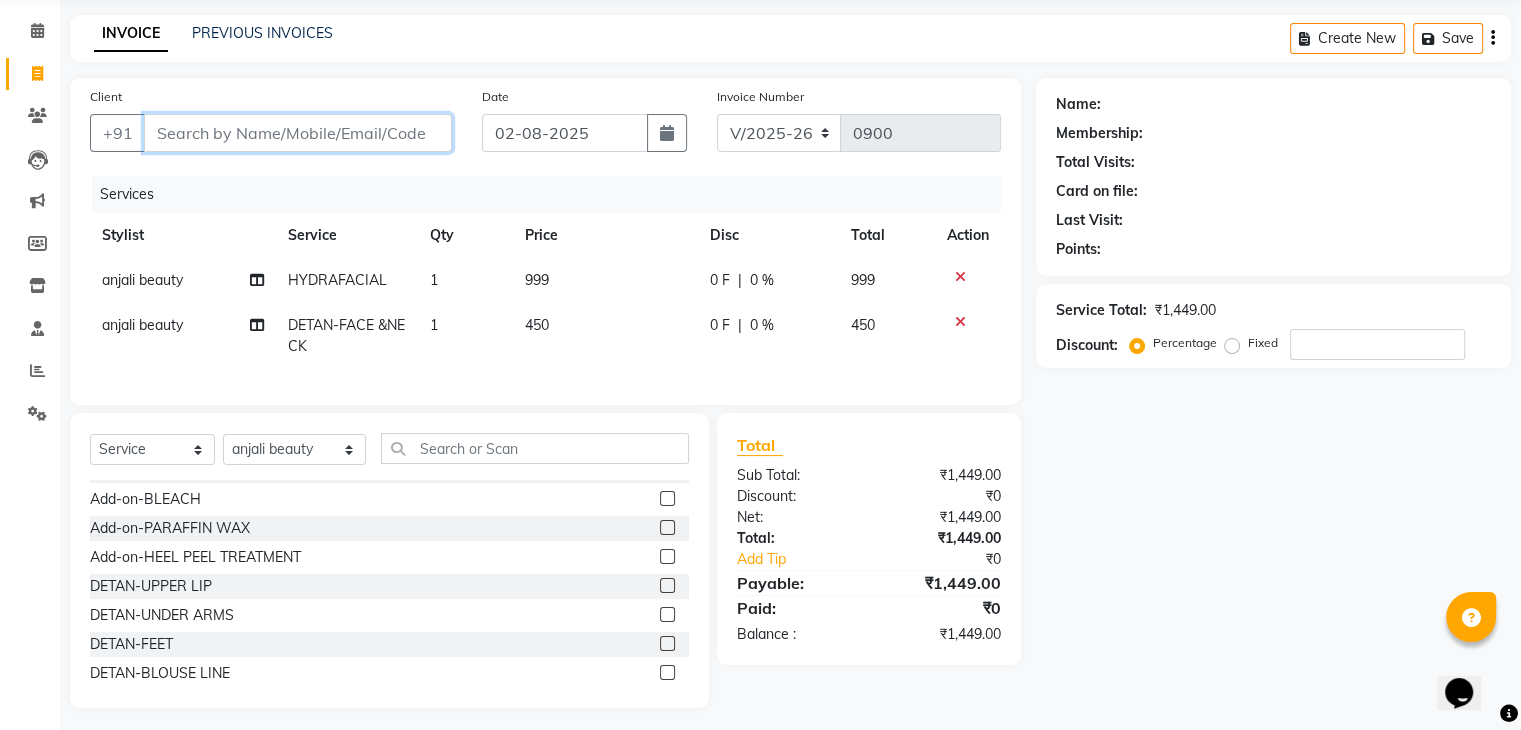 click on "Client" at bounding box center [298, 133] 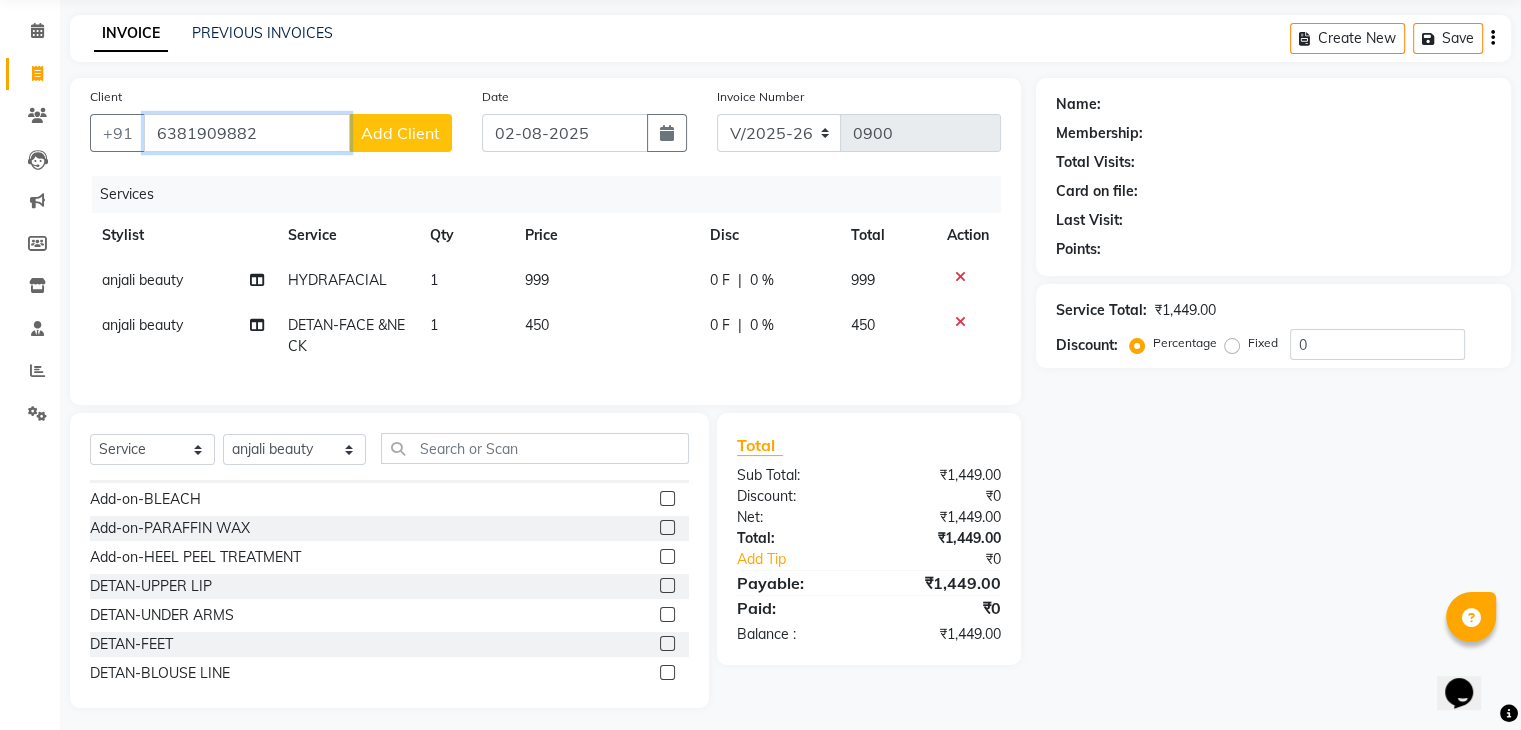 type on "6381909882" 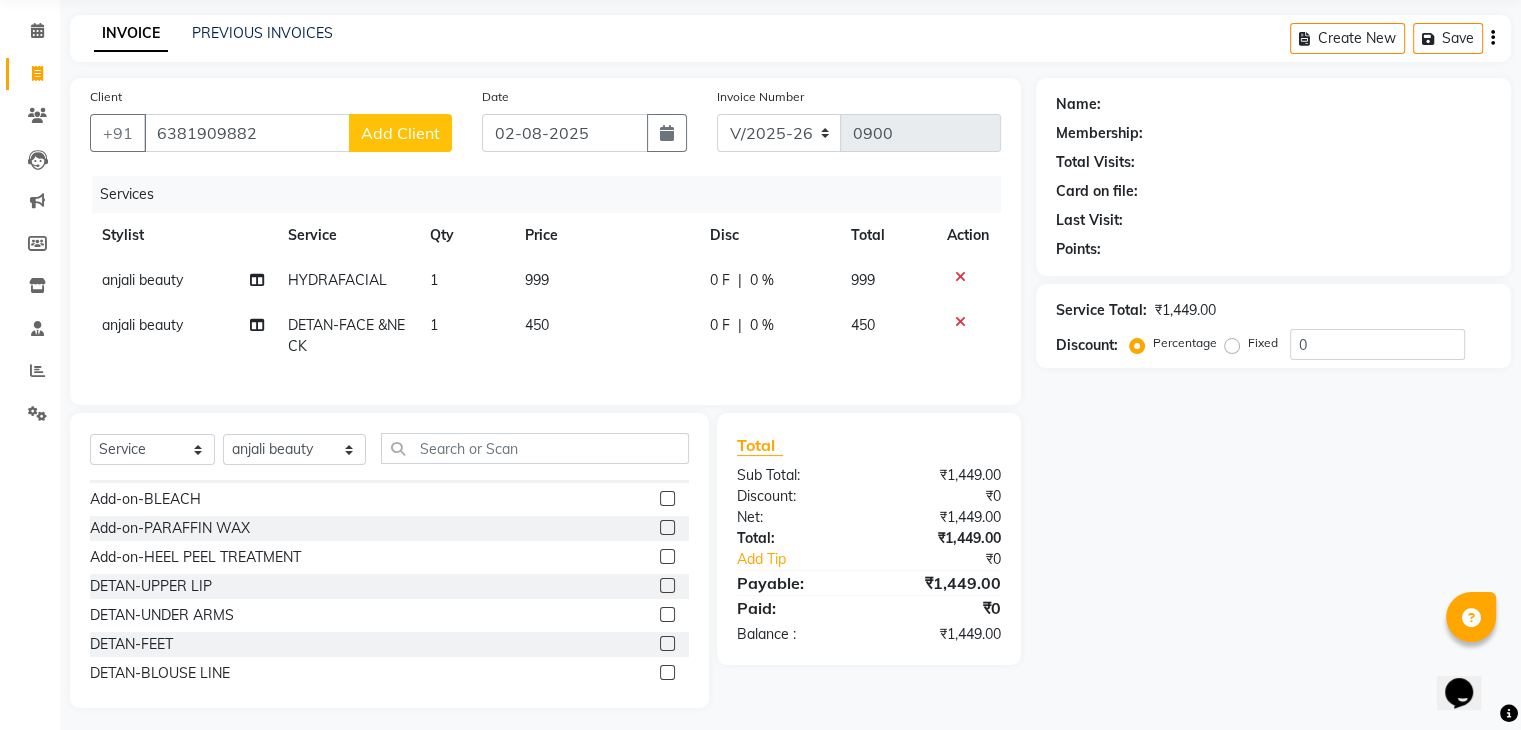 click on "Add Client" 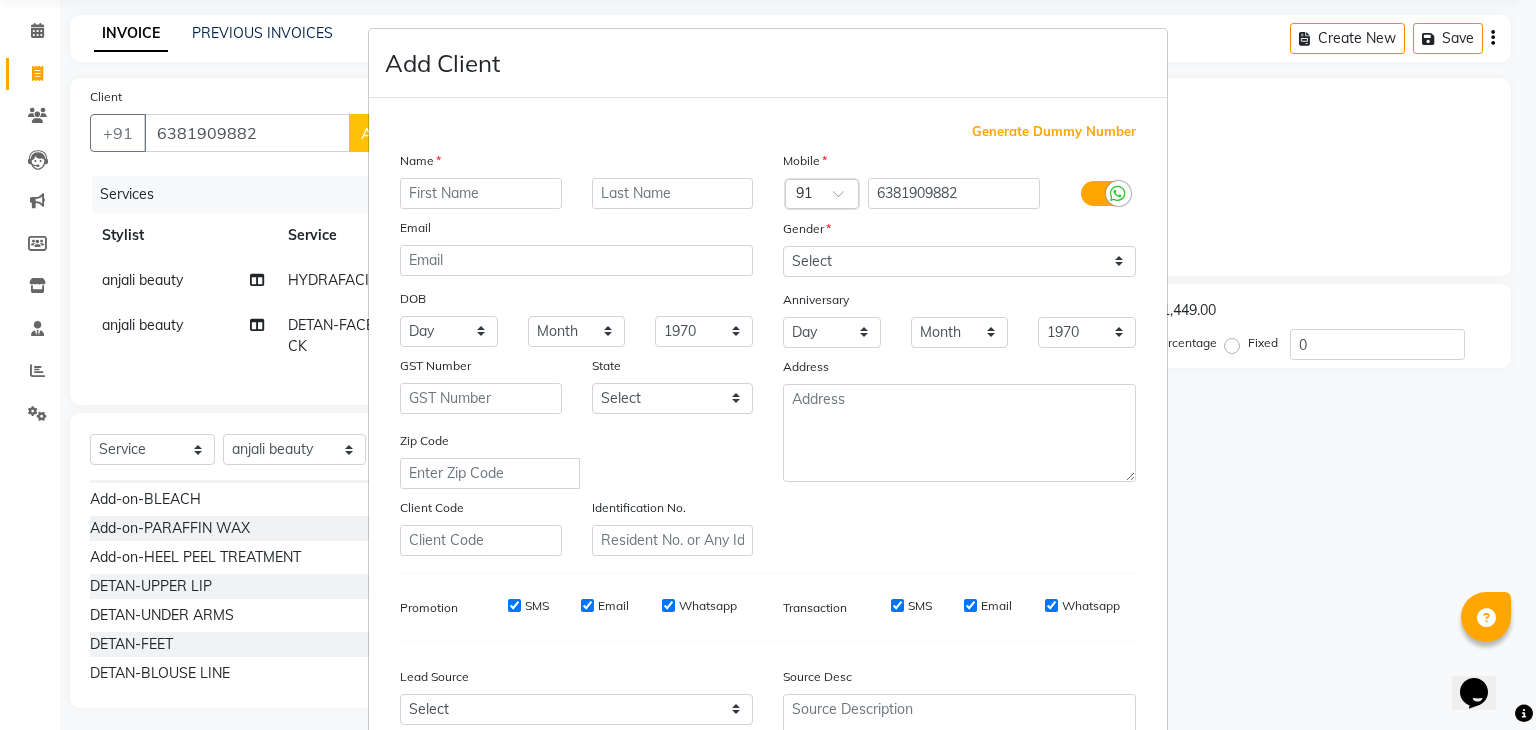 click at bounding box center [481, 193] 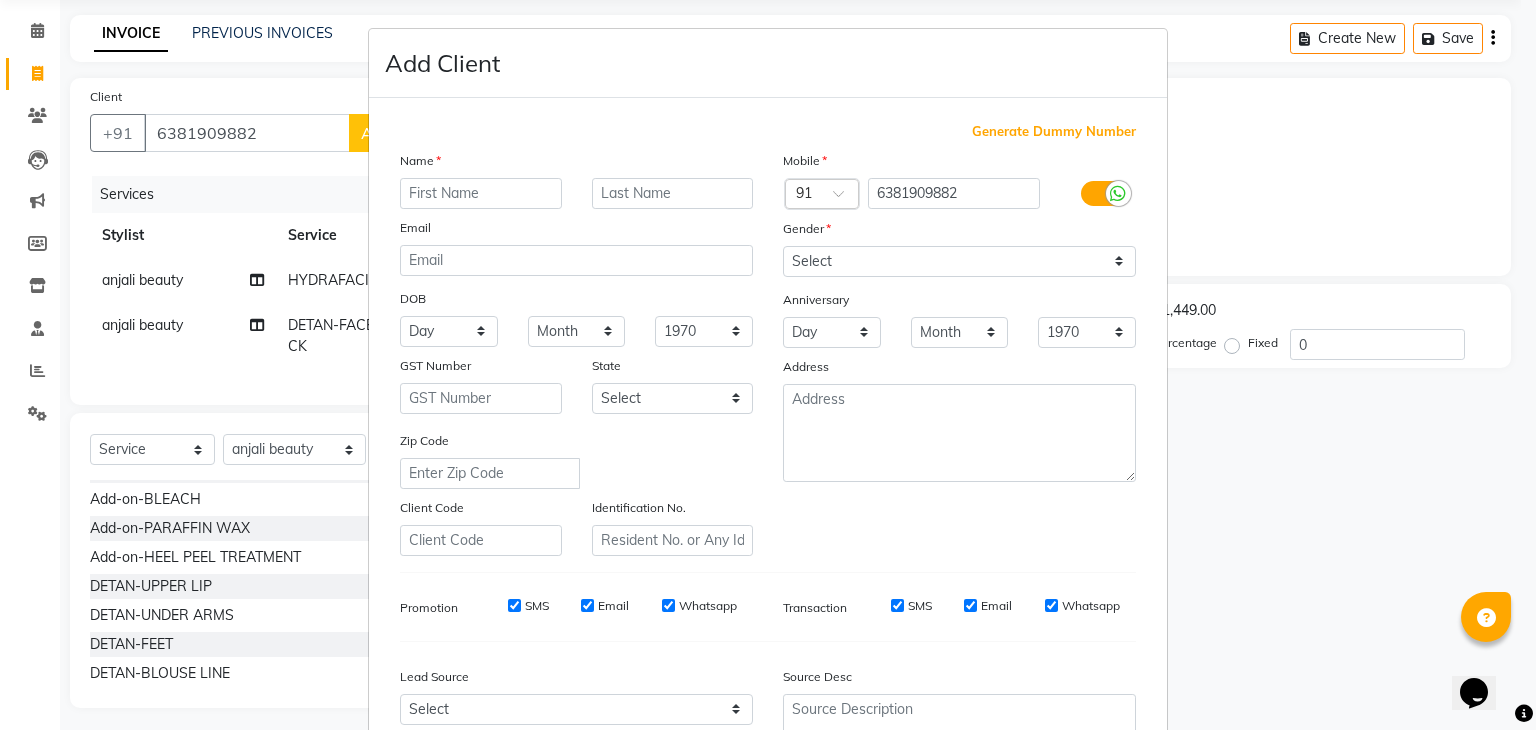 click at bounding box center (481, 193) 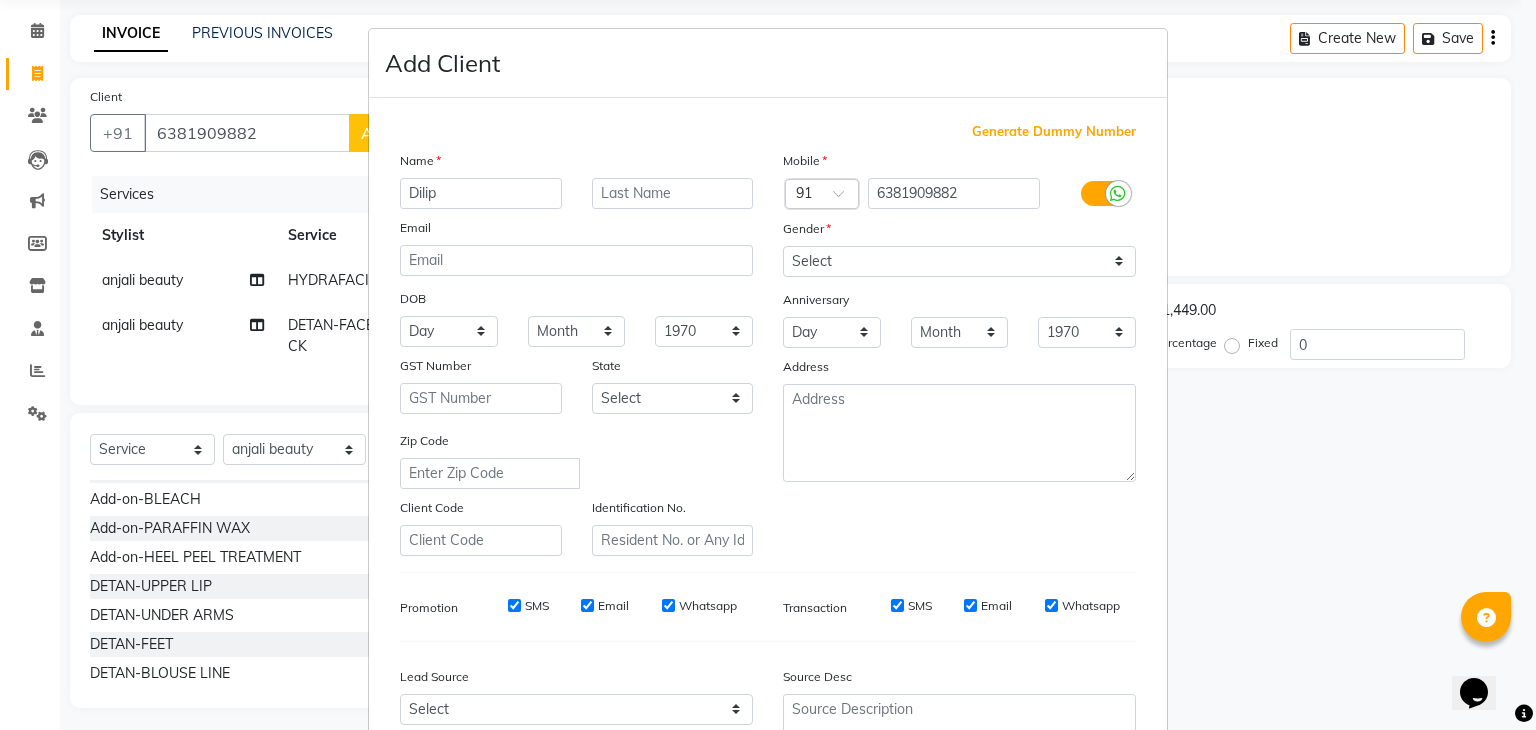type on "Dilip" 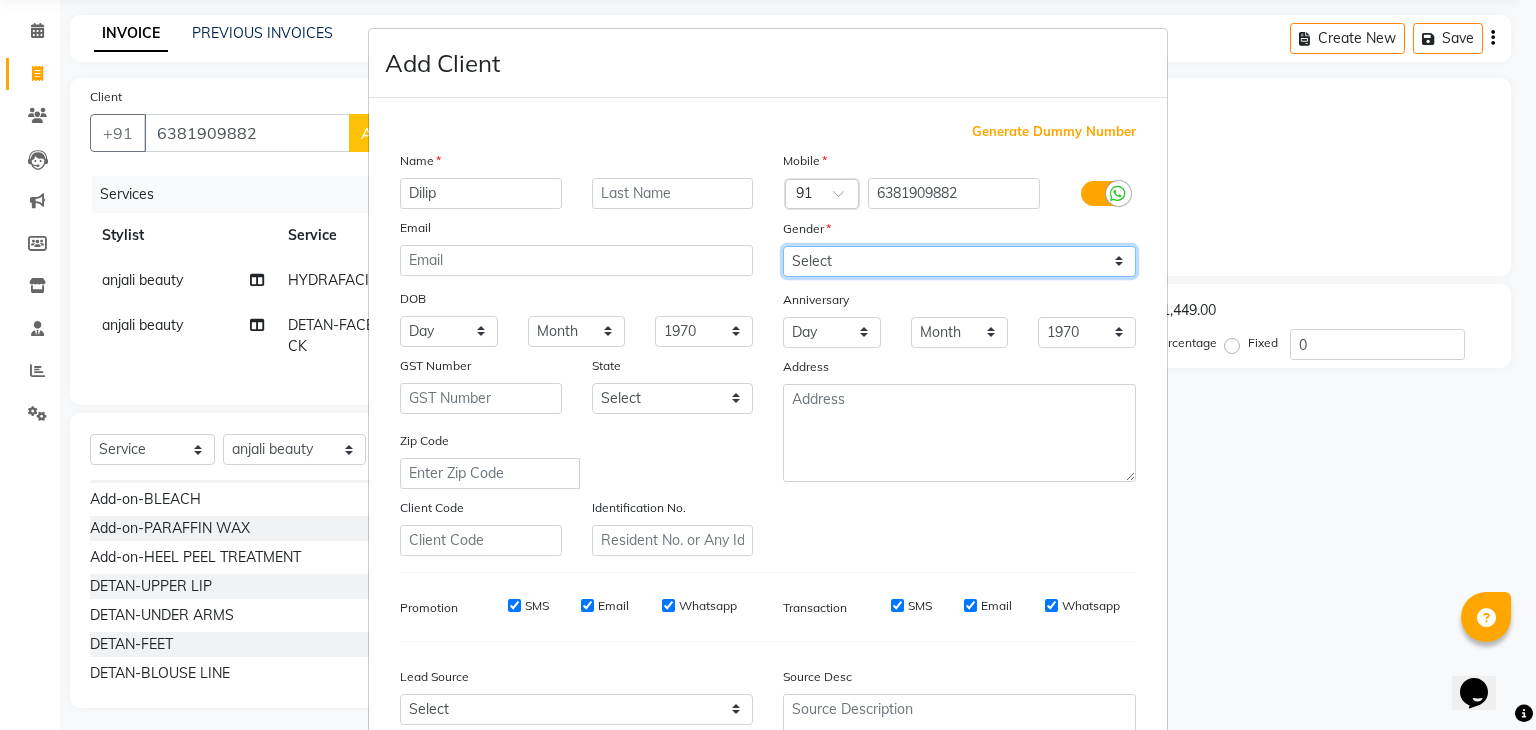 click on "Select Male Female Other Prefer Not To Say" at bounding box center (959, 261) 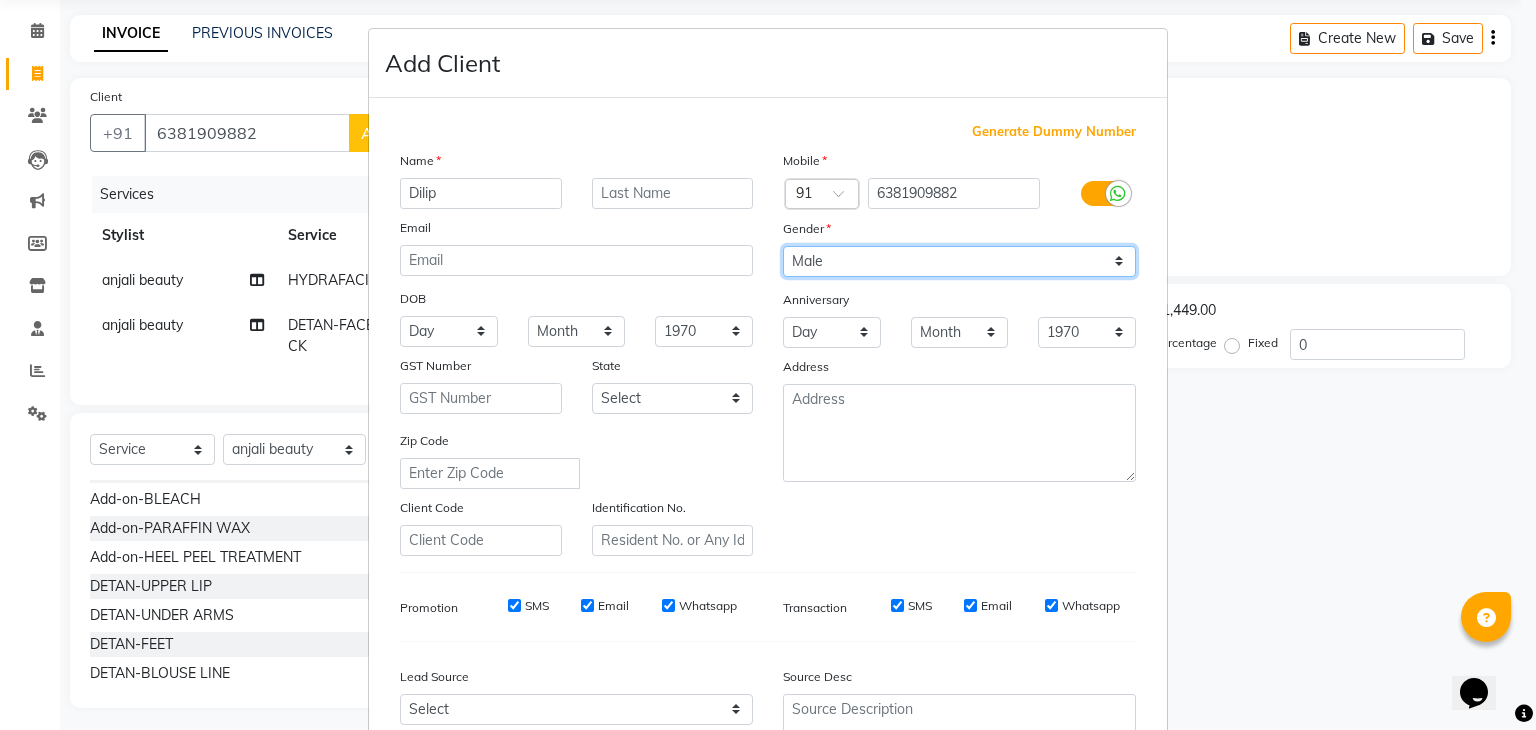 click on "Select Male Female Other Prefer Not To Say" at bounding box center [959, 261] 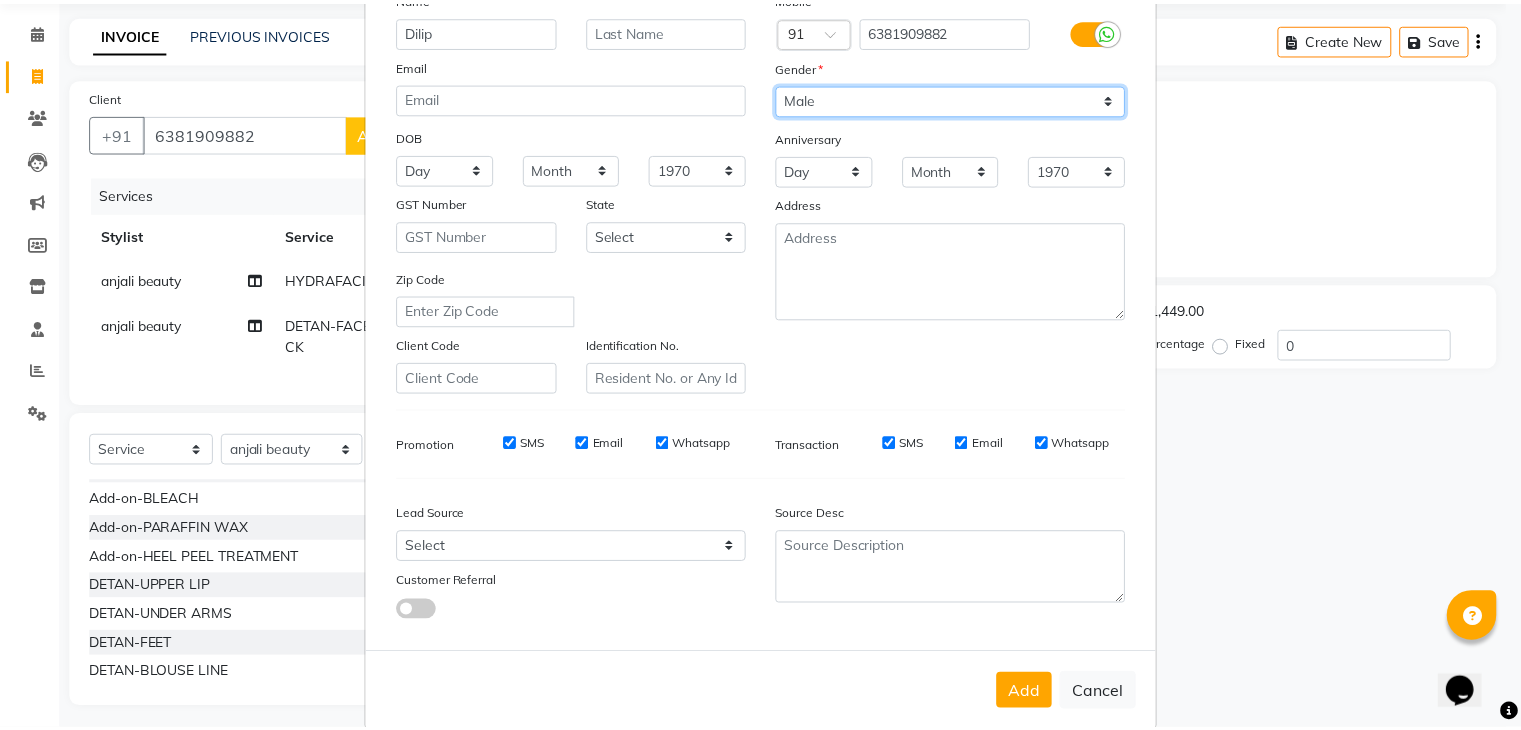 scroll, scrollTop: 203, scrollLeft: 0, axis: vertical 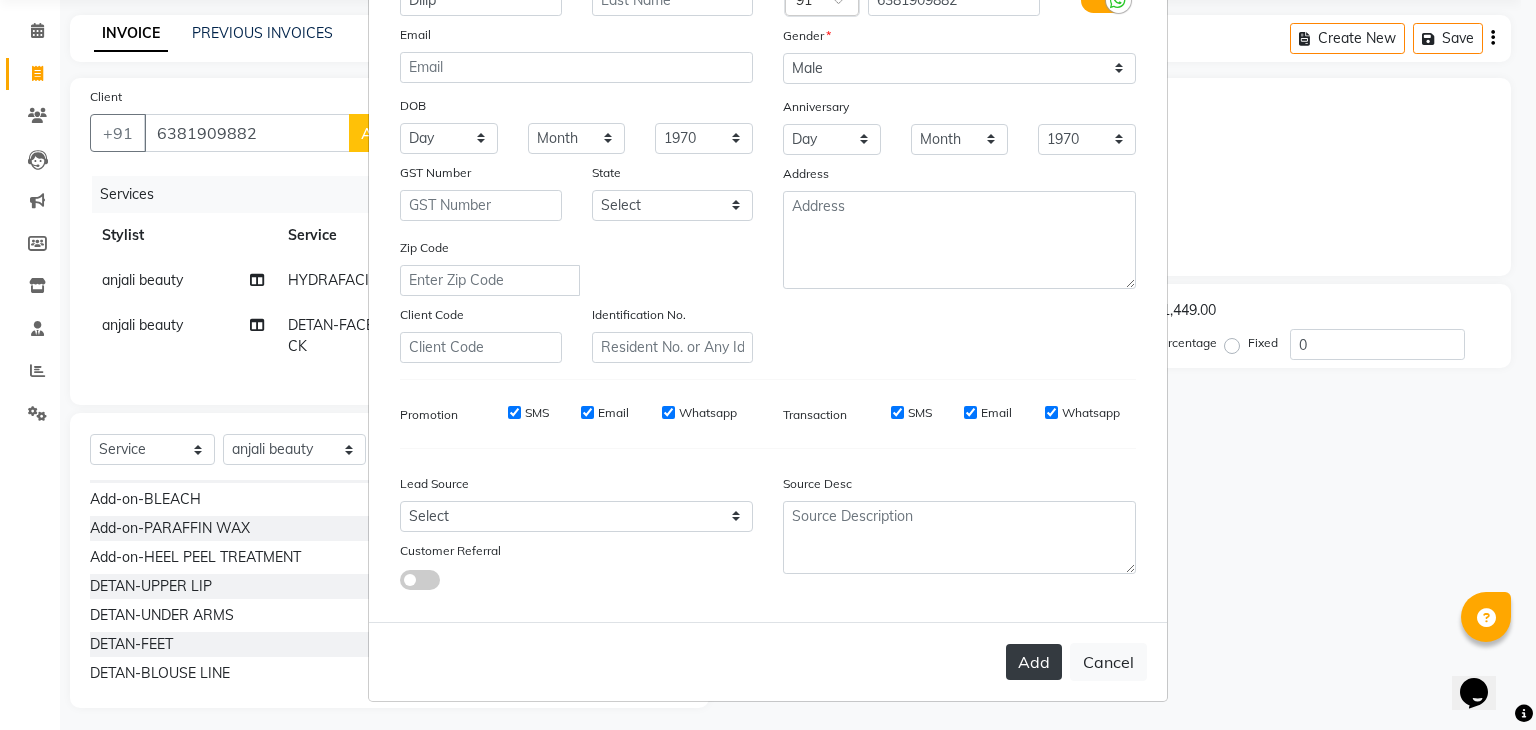 click on "Add" at bounding box center [1034, 662] 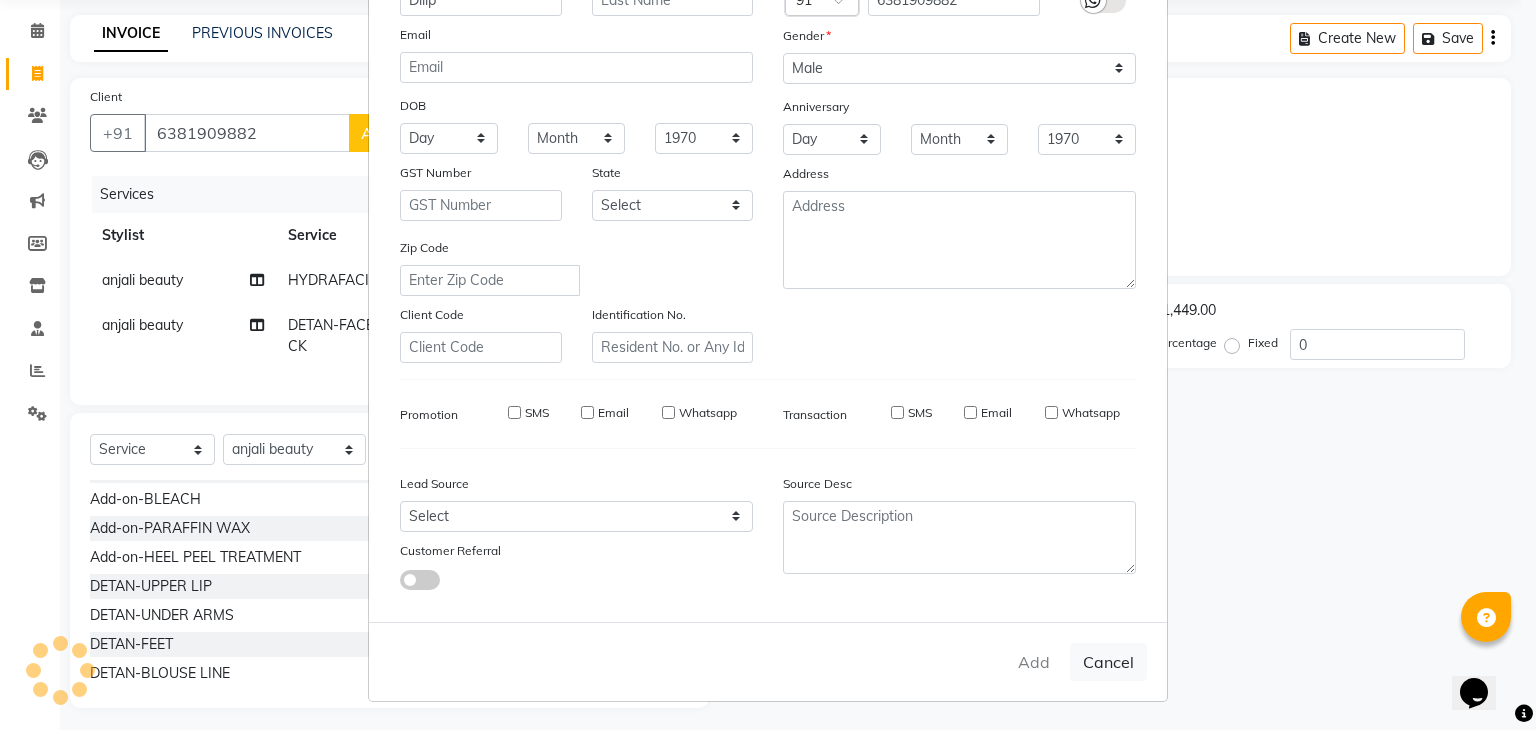 type 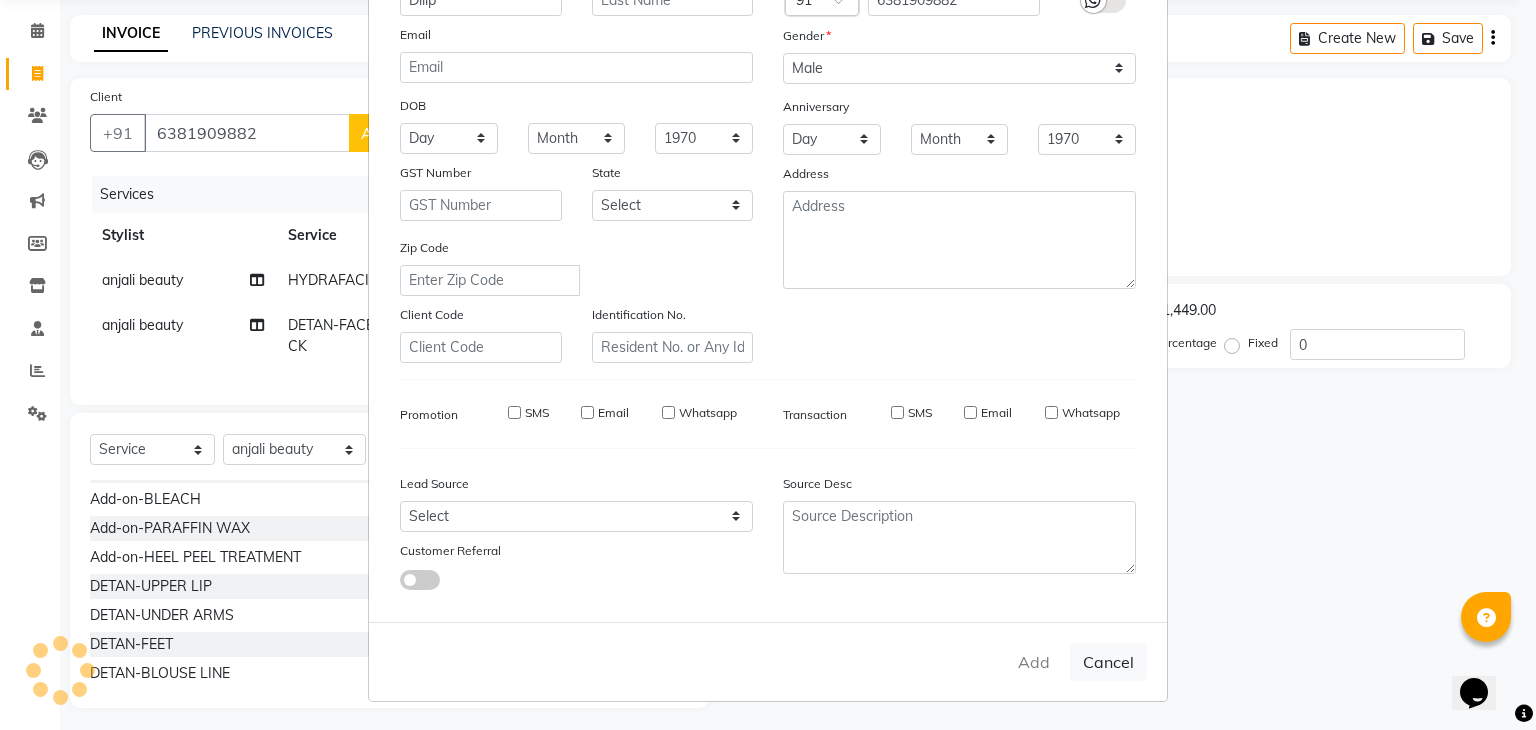 select 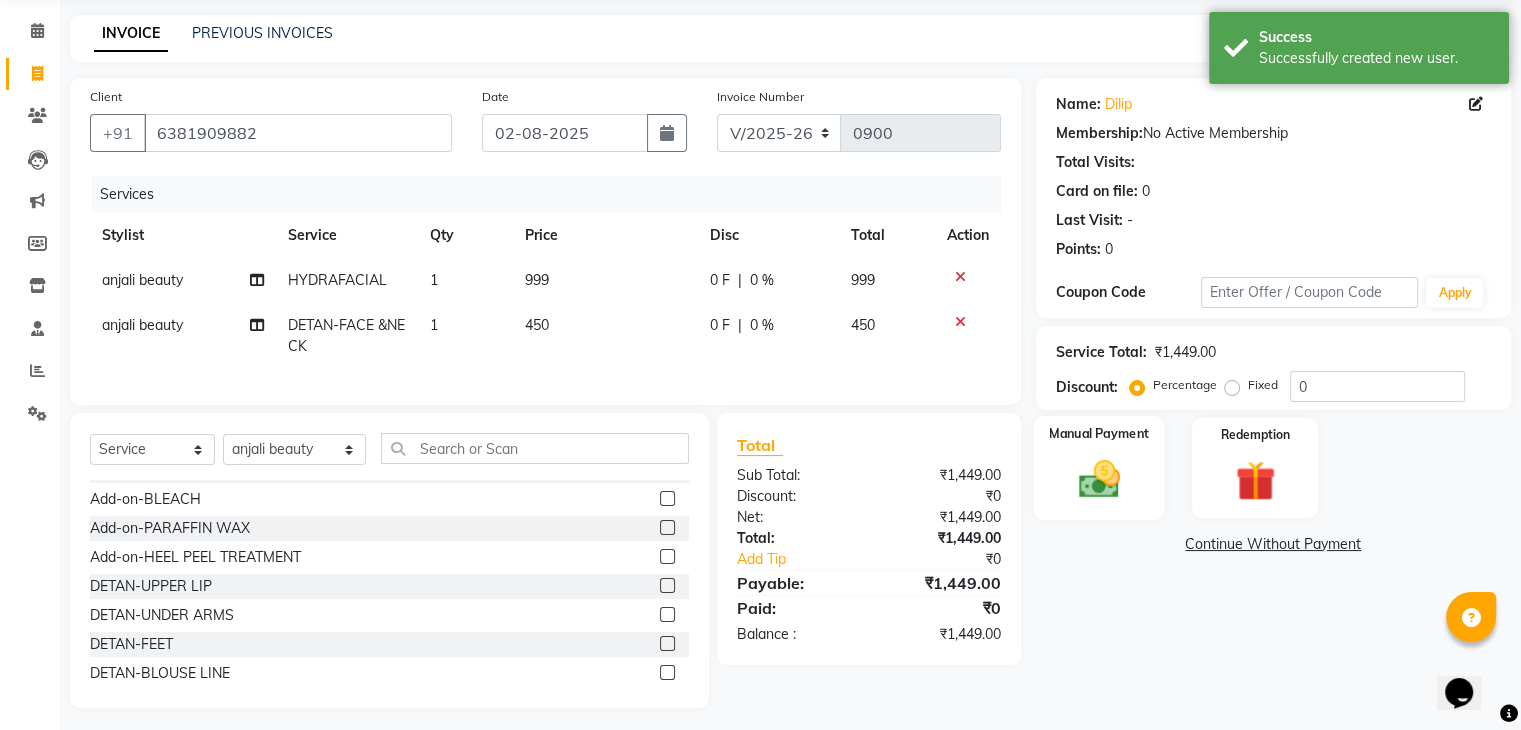 click 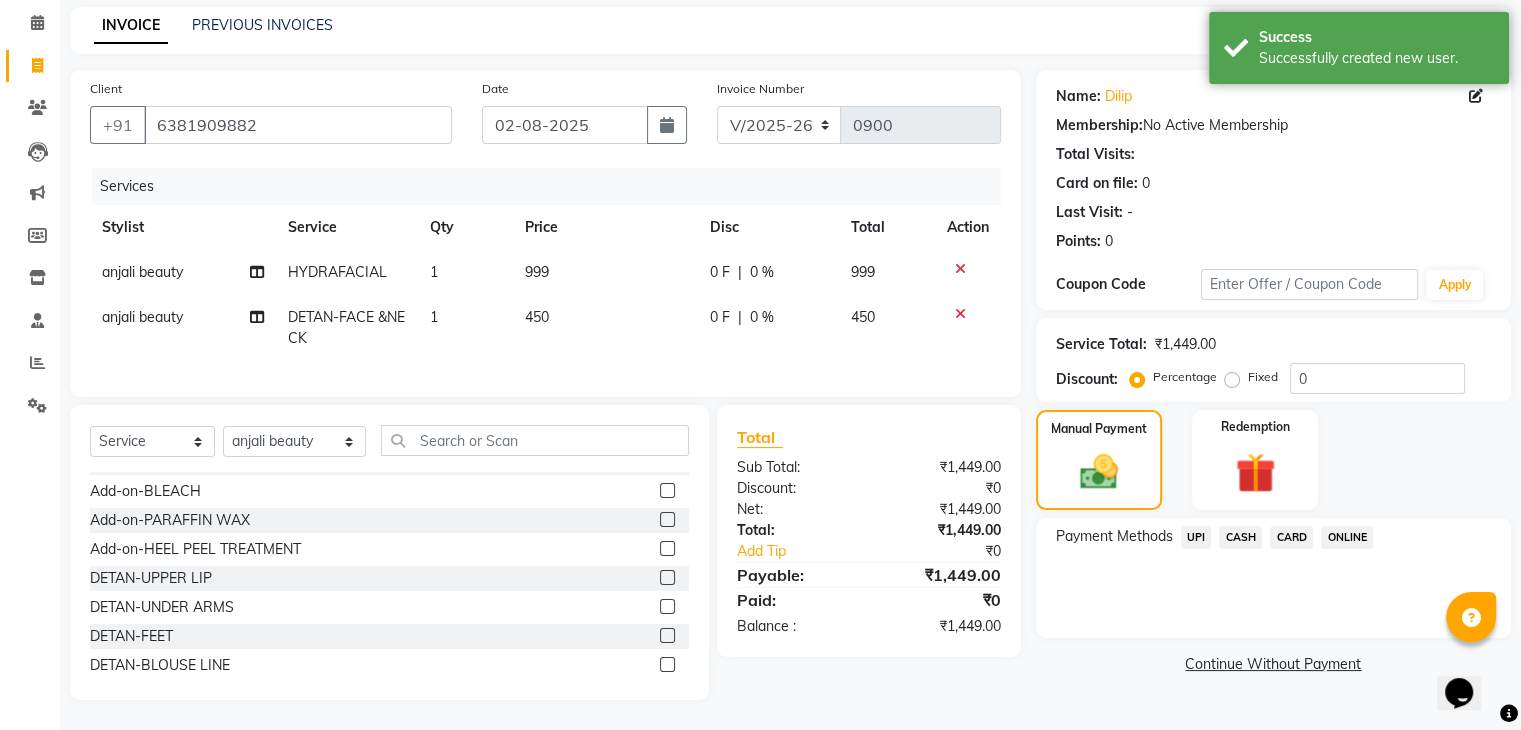scroll, scrollTop: 96, scrollLeft: 0, axis: vertical 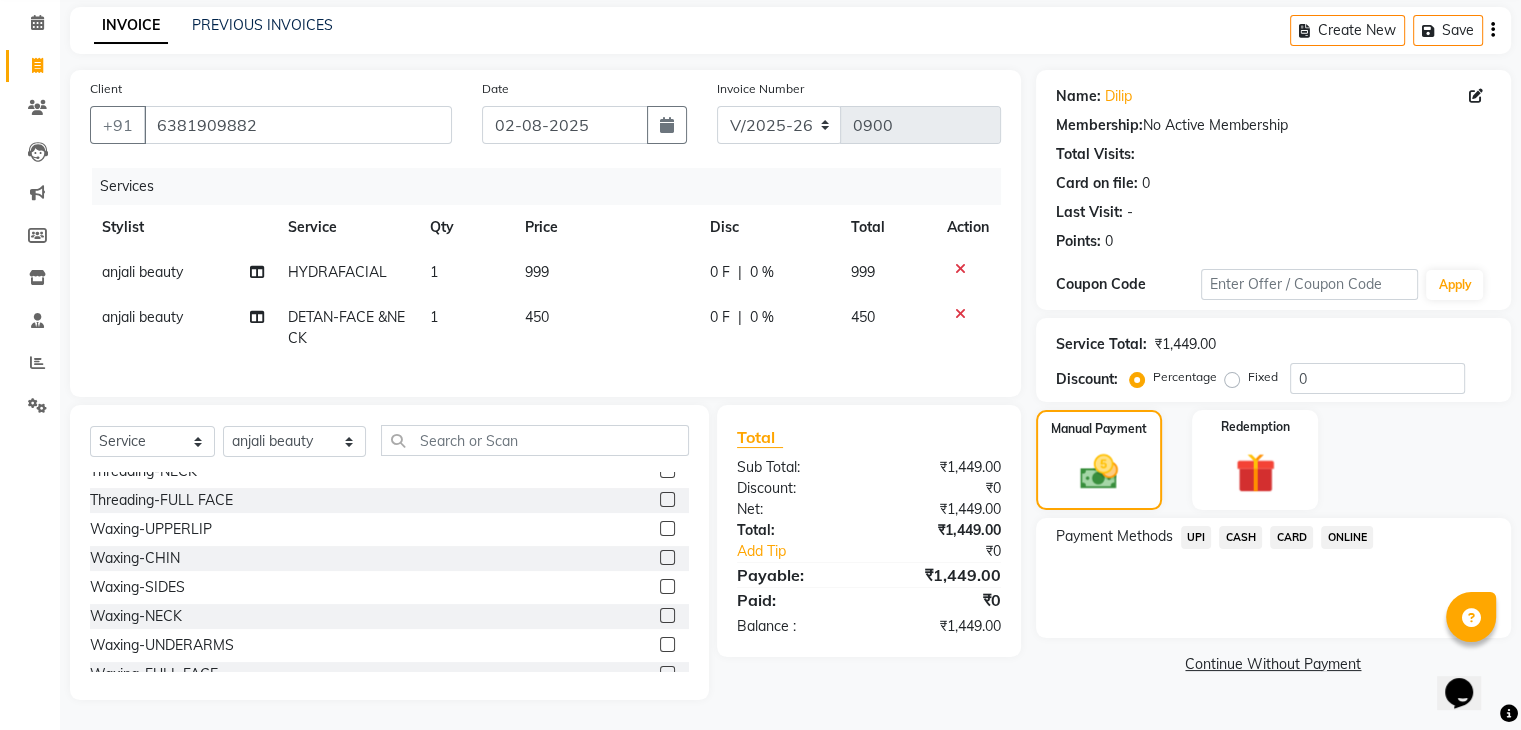 click on "ONLINE" 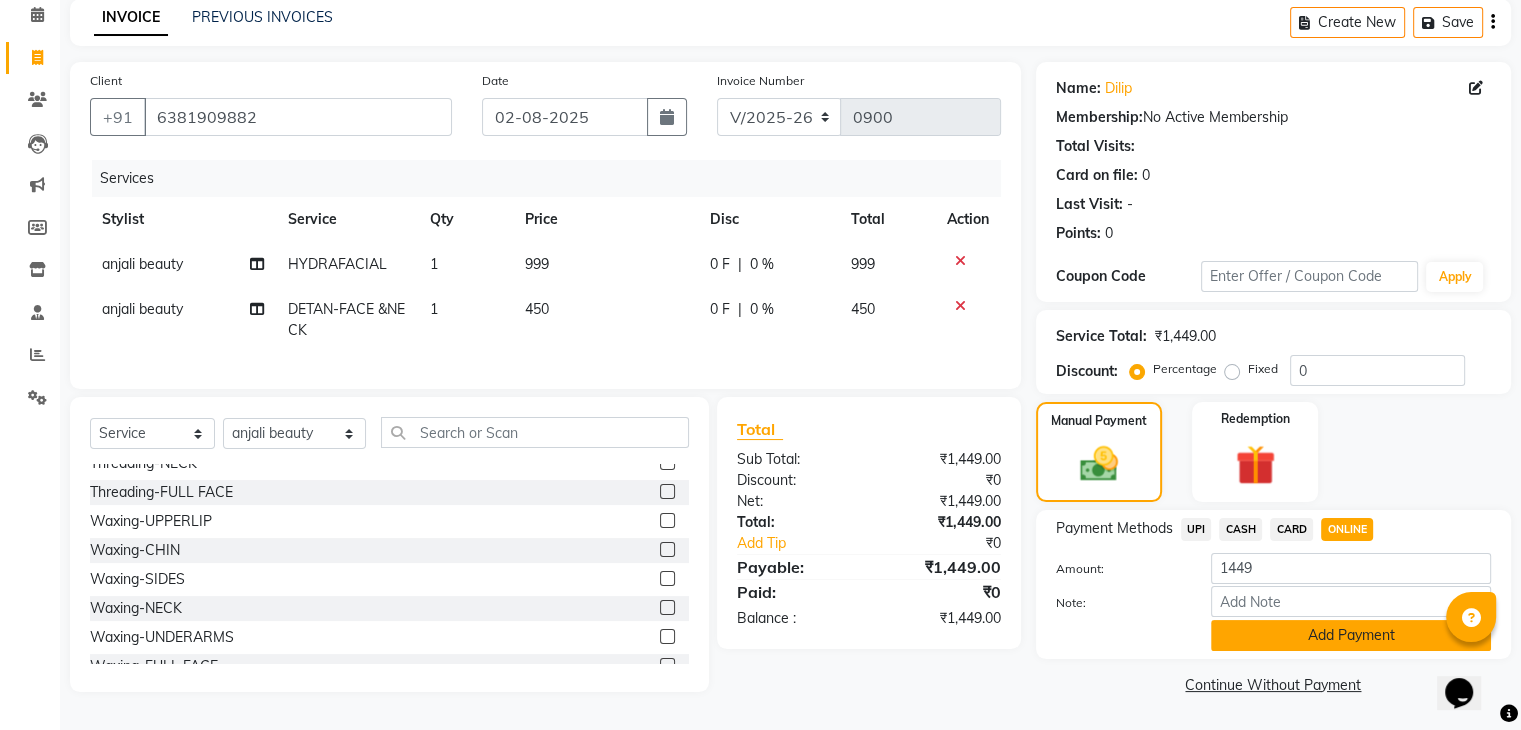 click on "Add Payment" 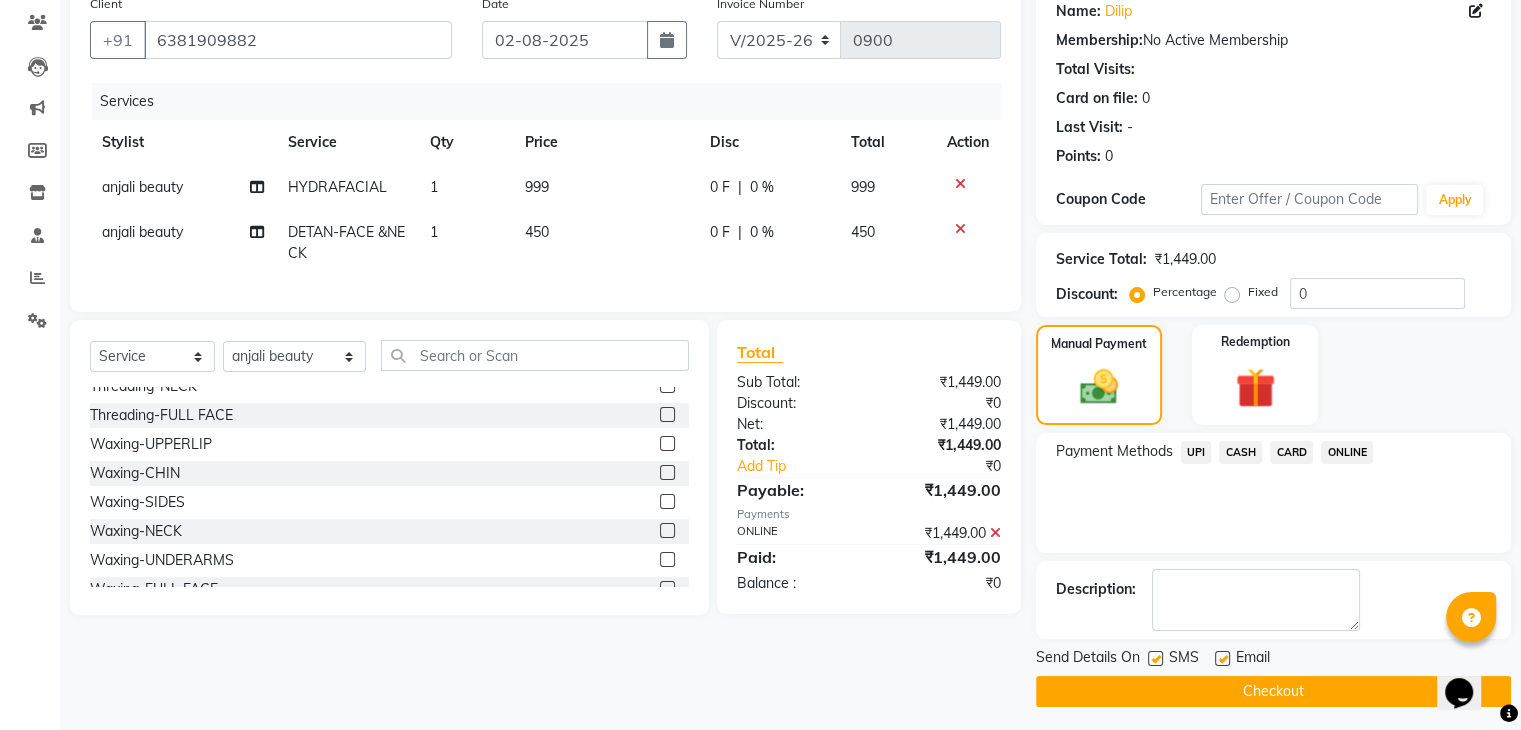 scroll, scrollTop: 171, scrollLeft: 0, axis: vertical 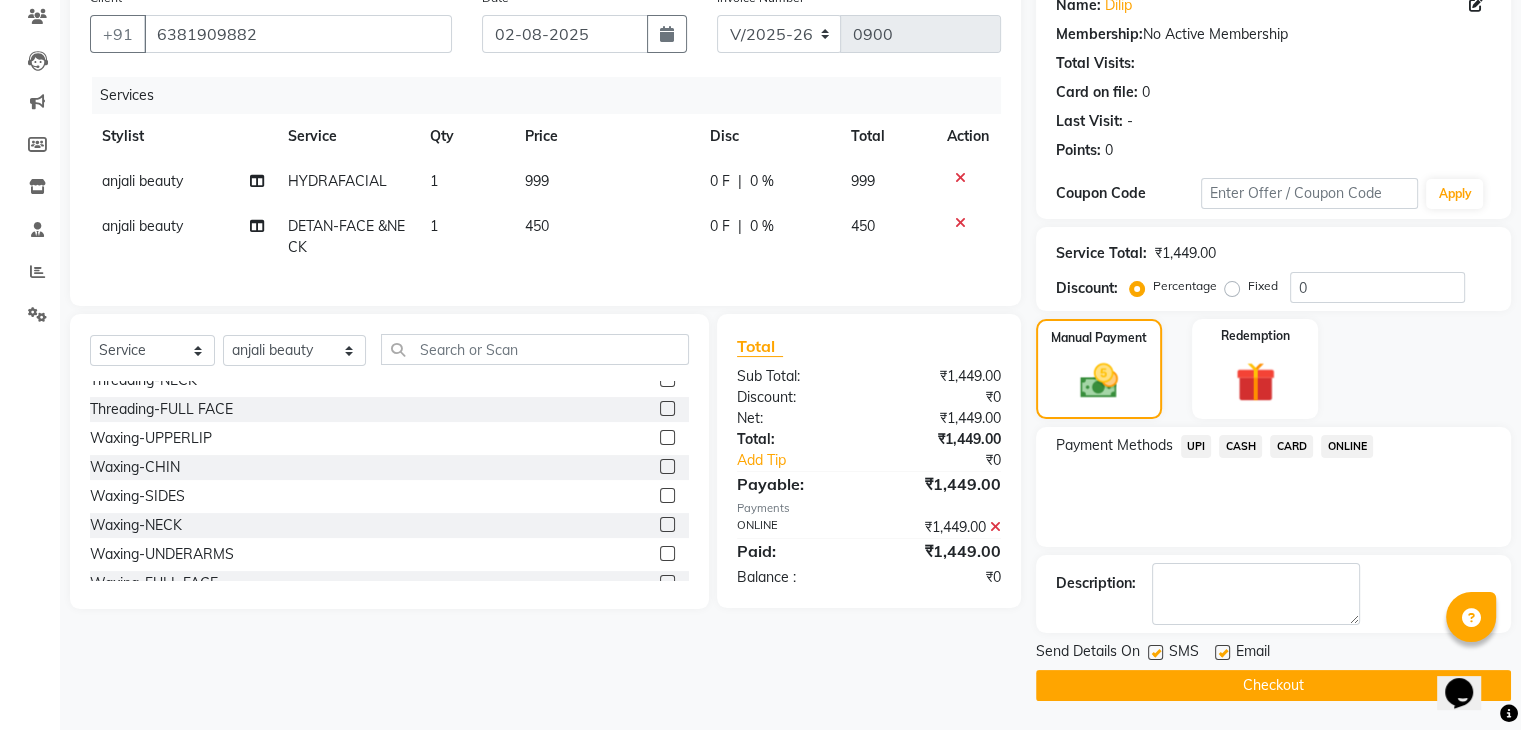 click on "Checkout" 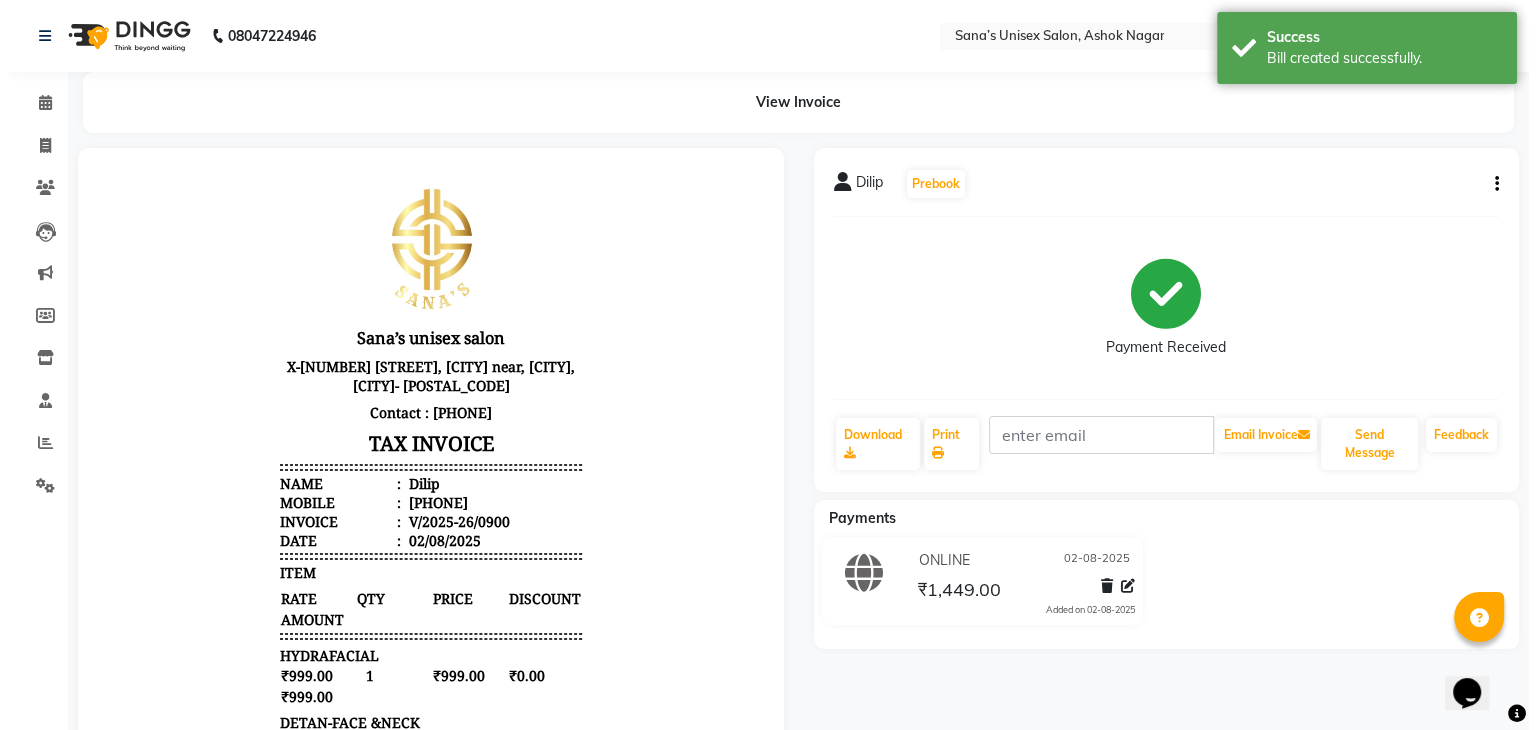 scroll, scrollTop: 0, scrollLeft: 0, axis: both 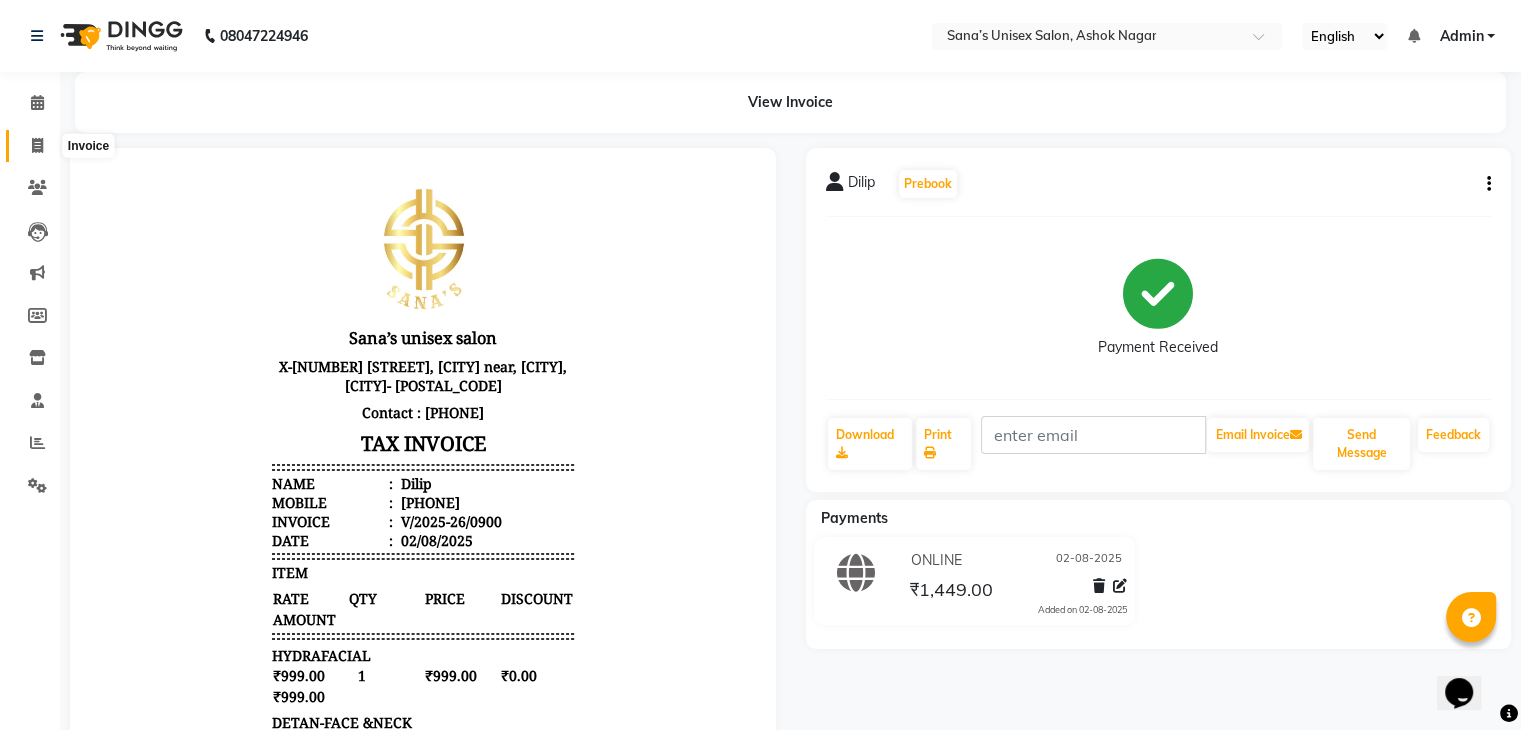 click 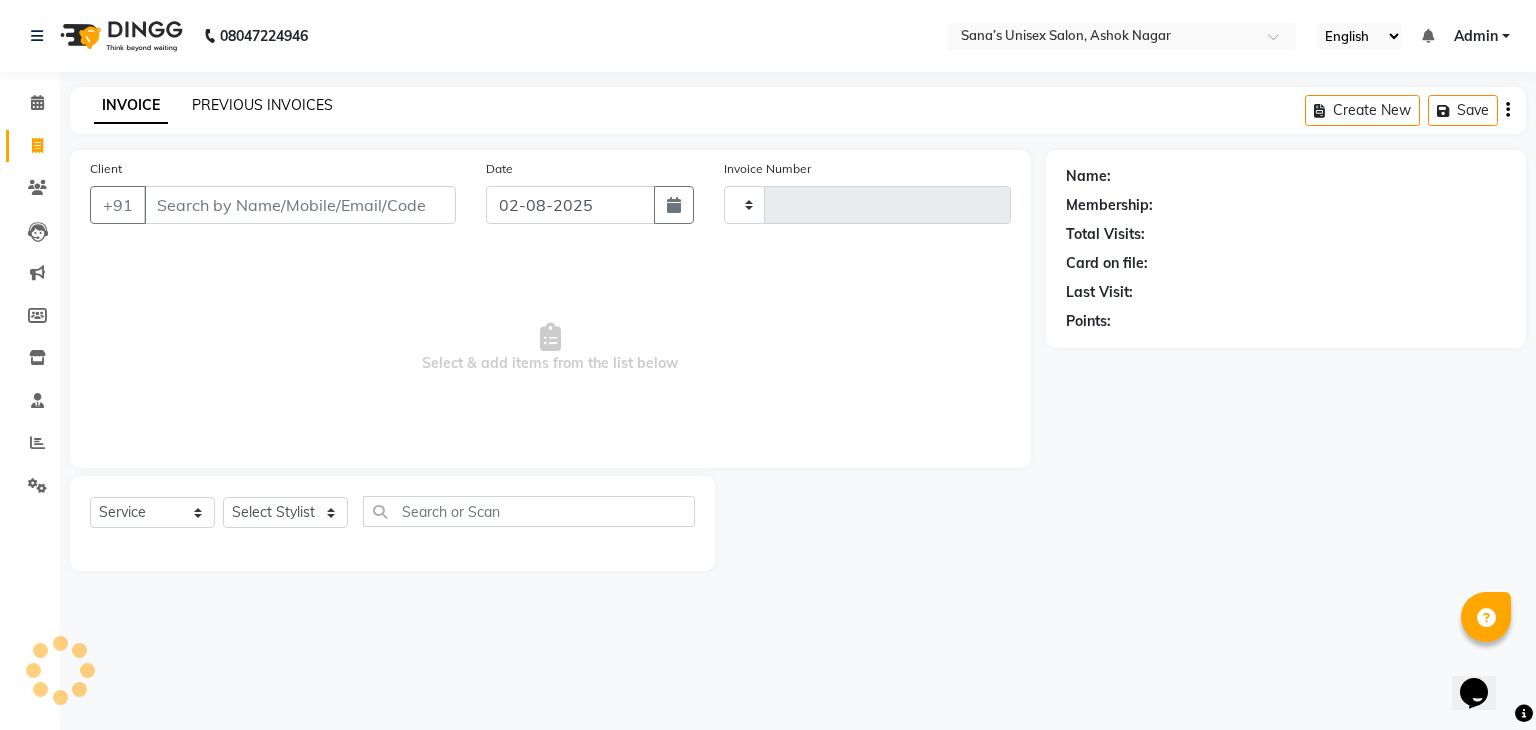click on "PREVIOUS INVOICES" 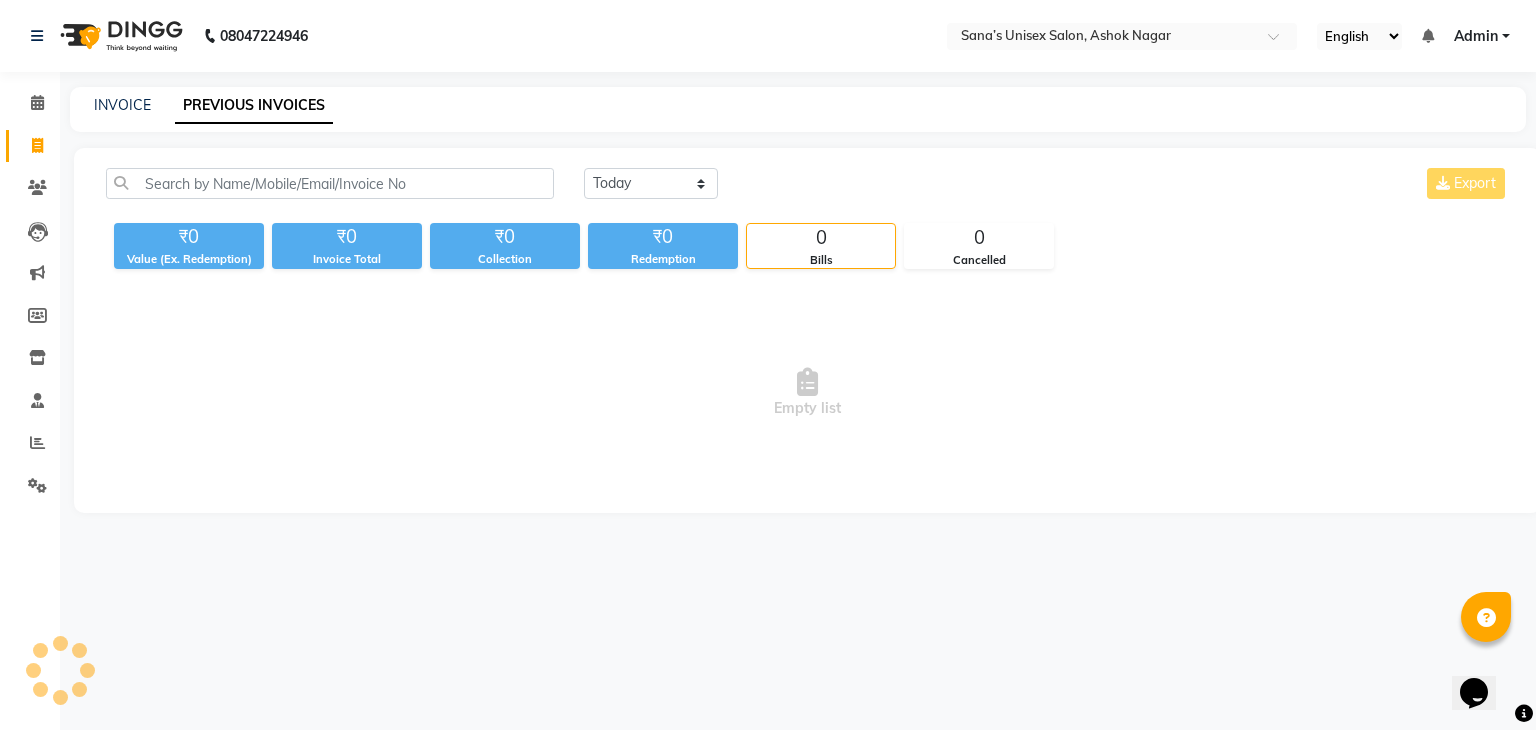 click on "INVOICE PREVIOUS INVOICES" 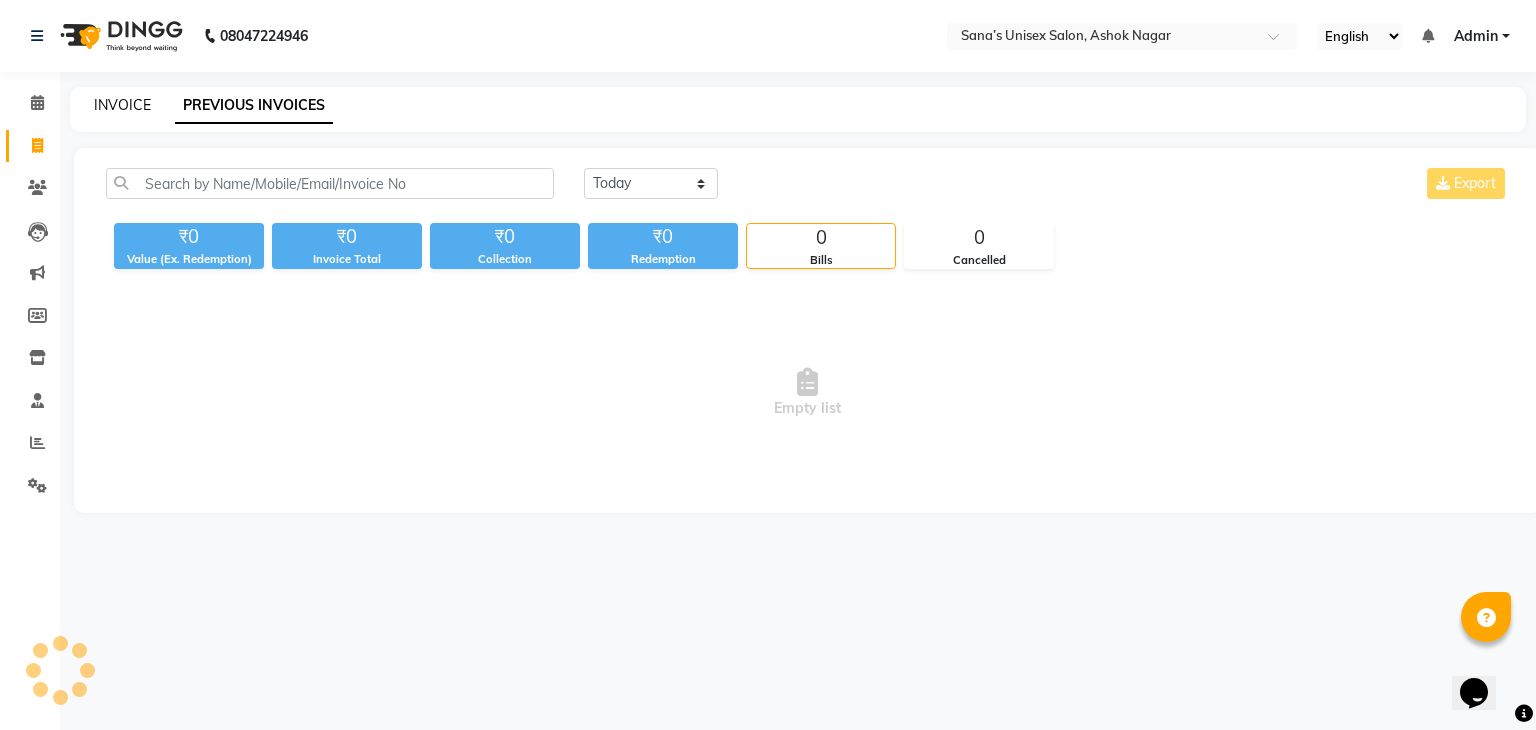 click on "INVOICE" 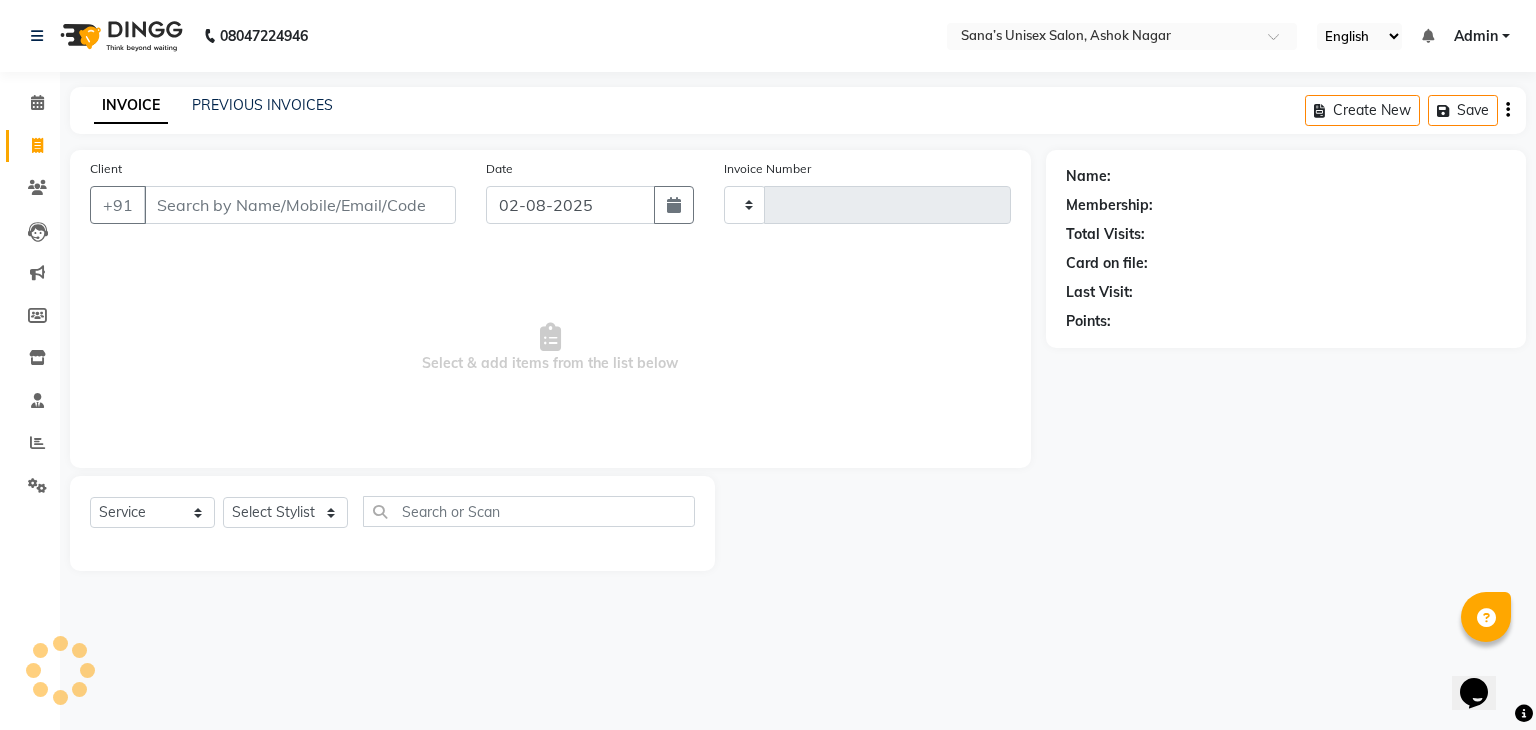 click on "INVOICE PREVIOUS INVOICES Create New   Save" 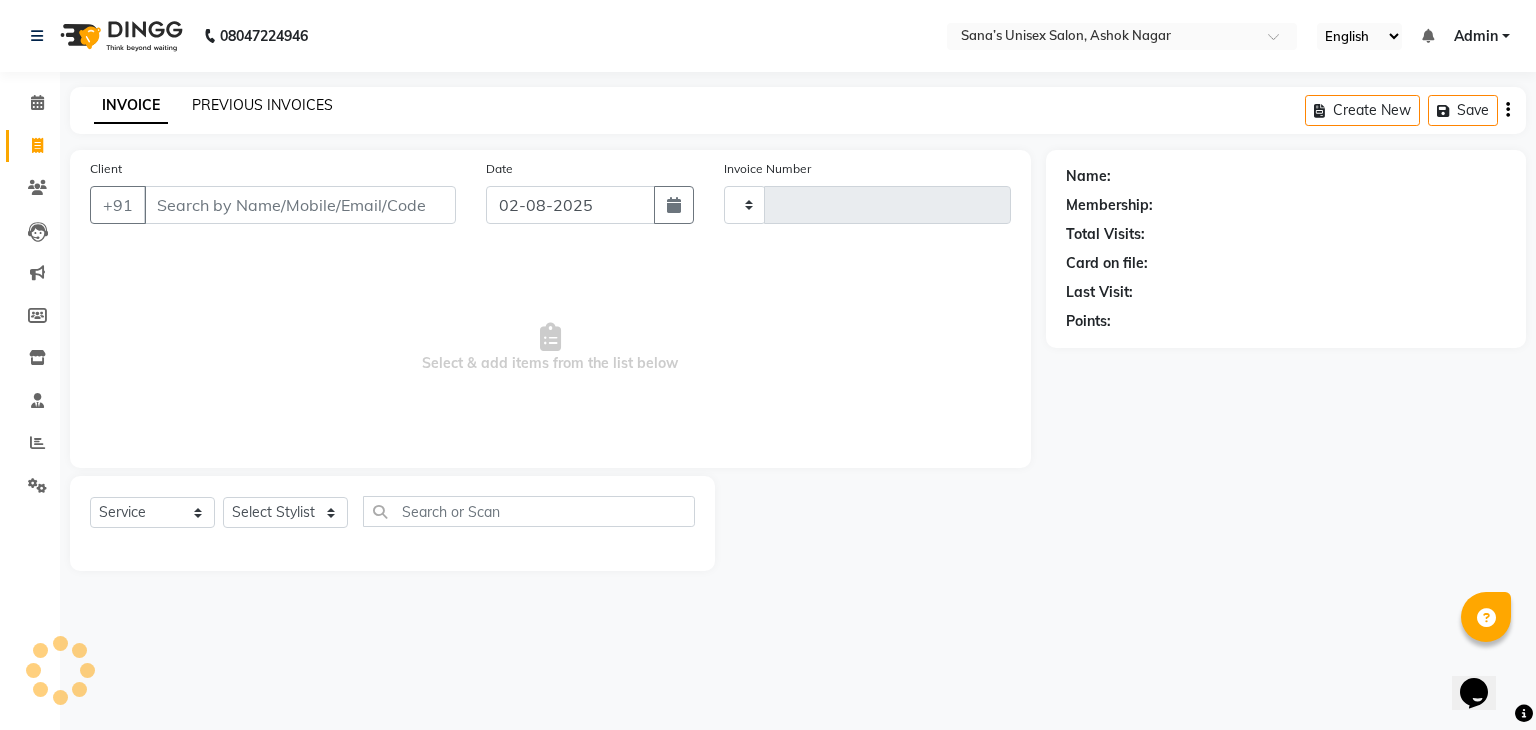 click on "PREVIOUS INVOICES" 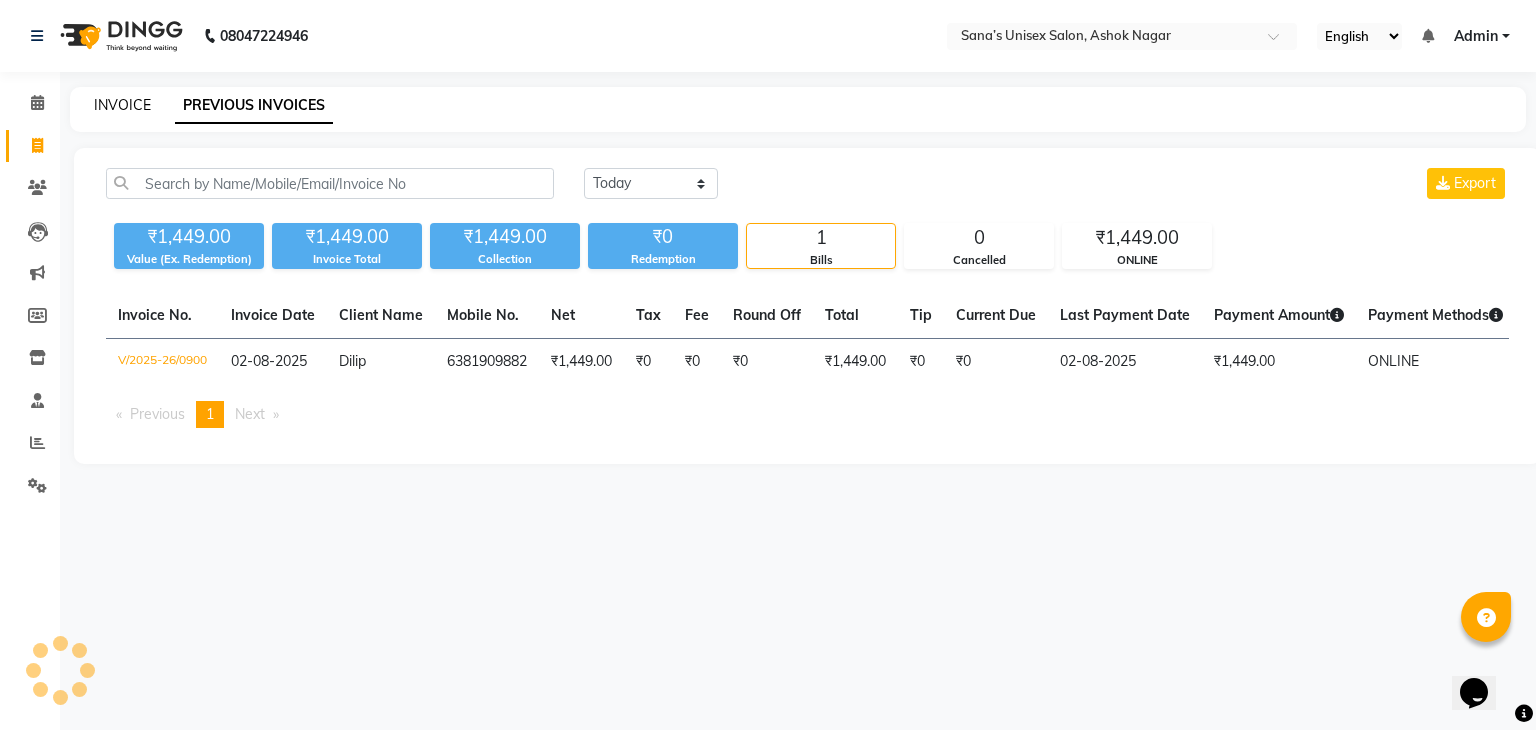 click on "INVOICE" 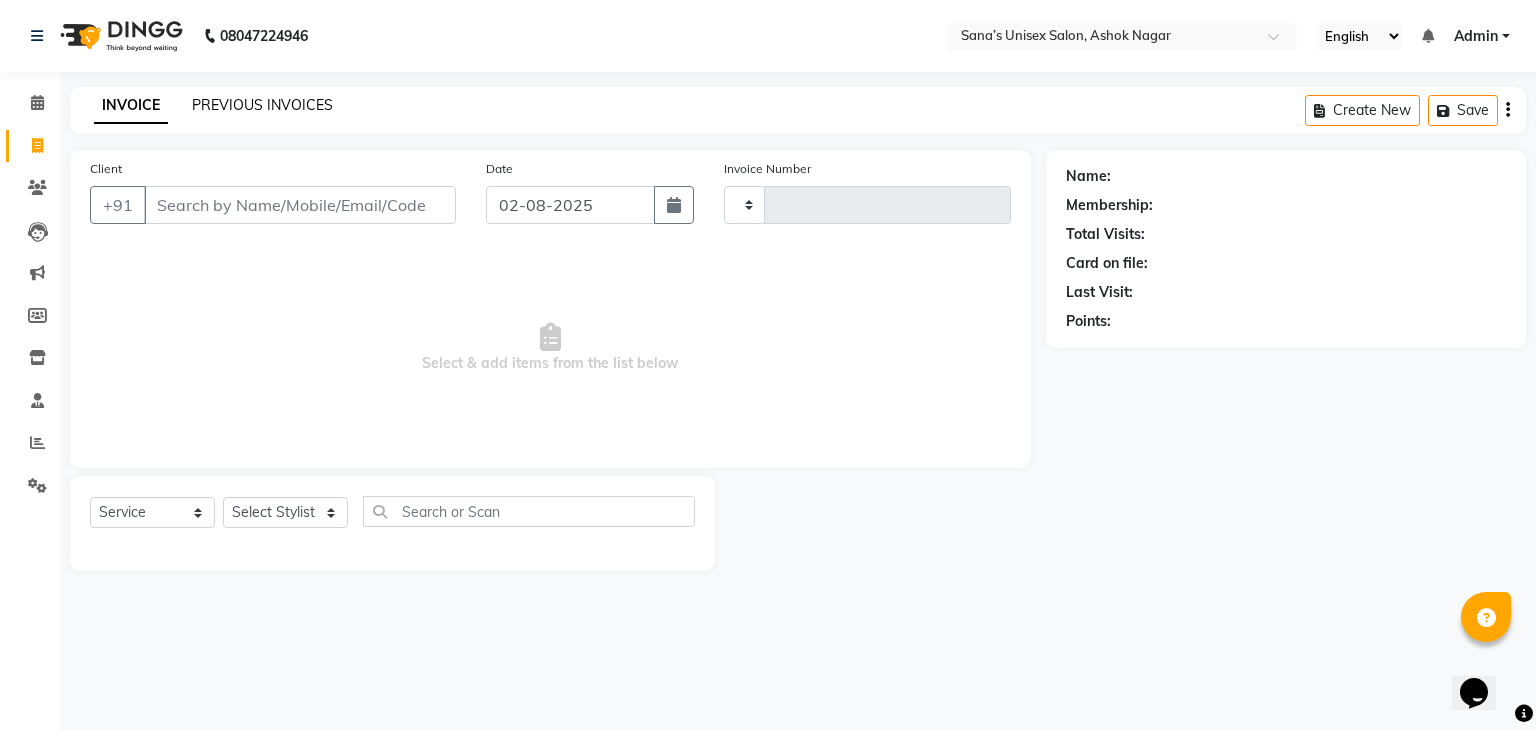 click on "PREVIOUS INVOICES" 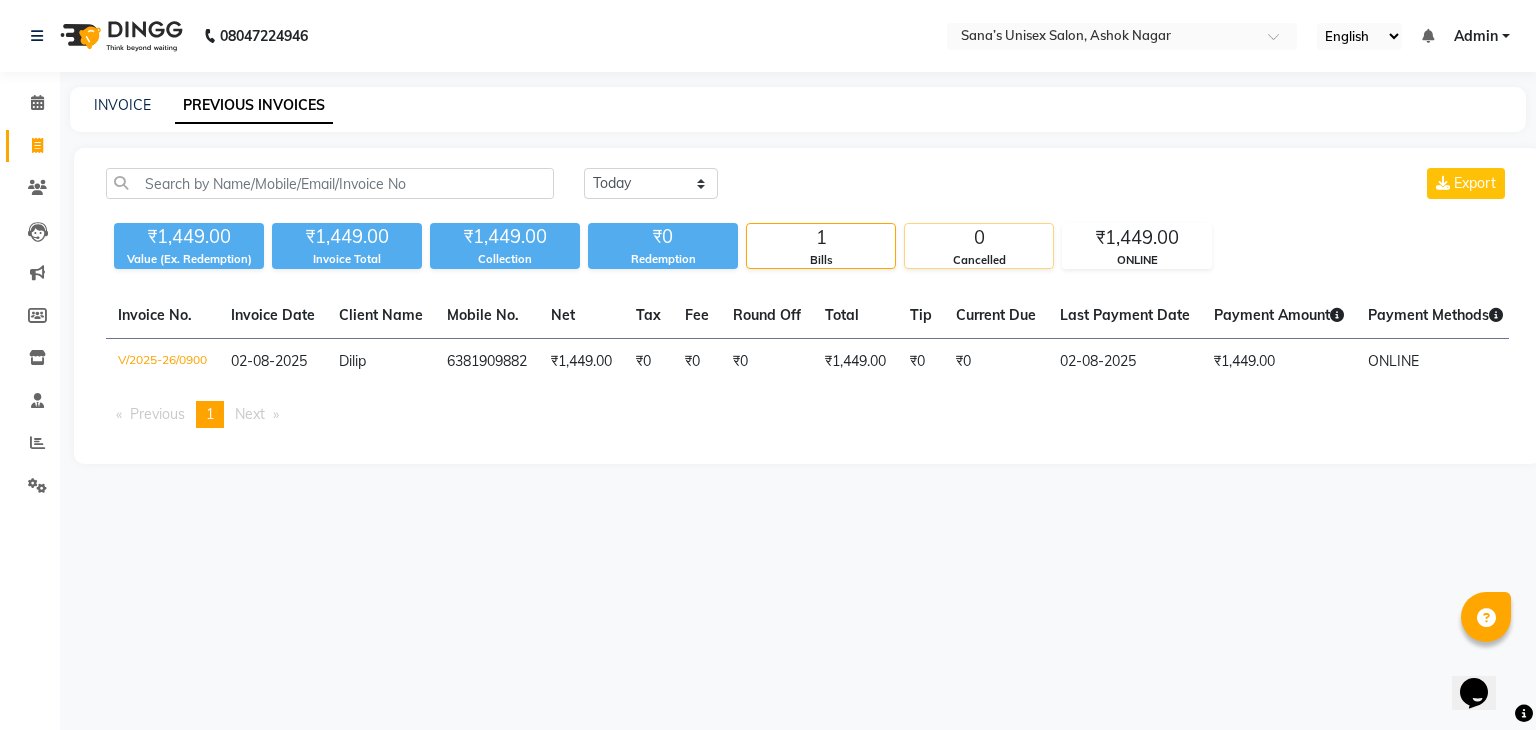click on "Cancelled" 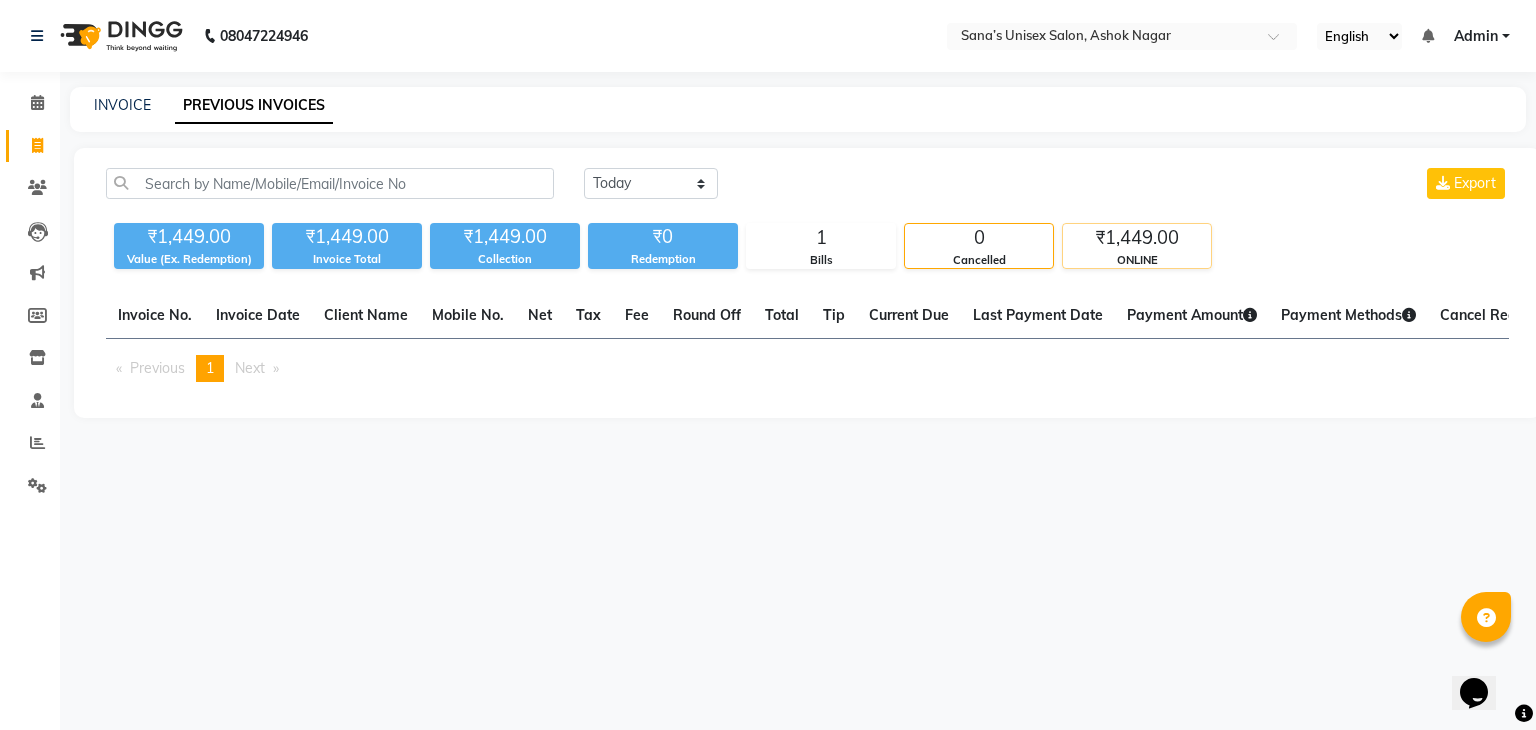 click on "₹1,449.00" 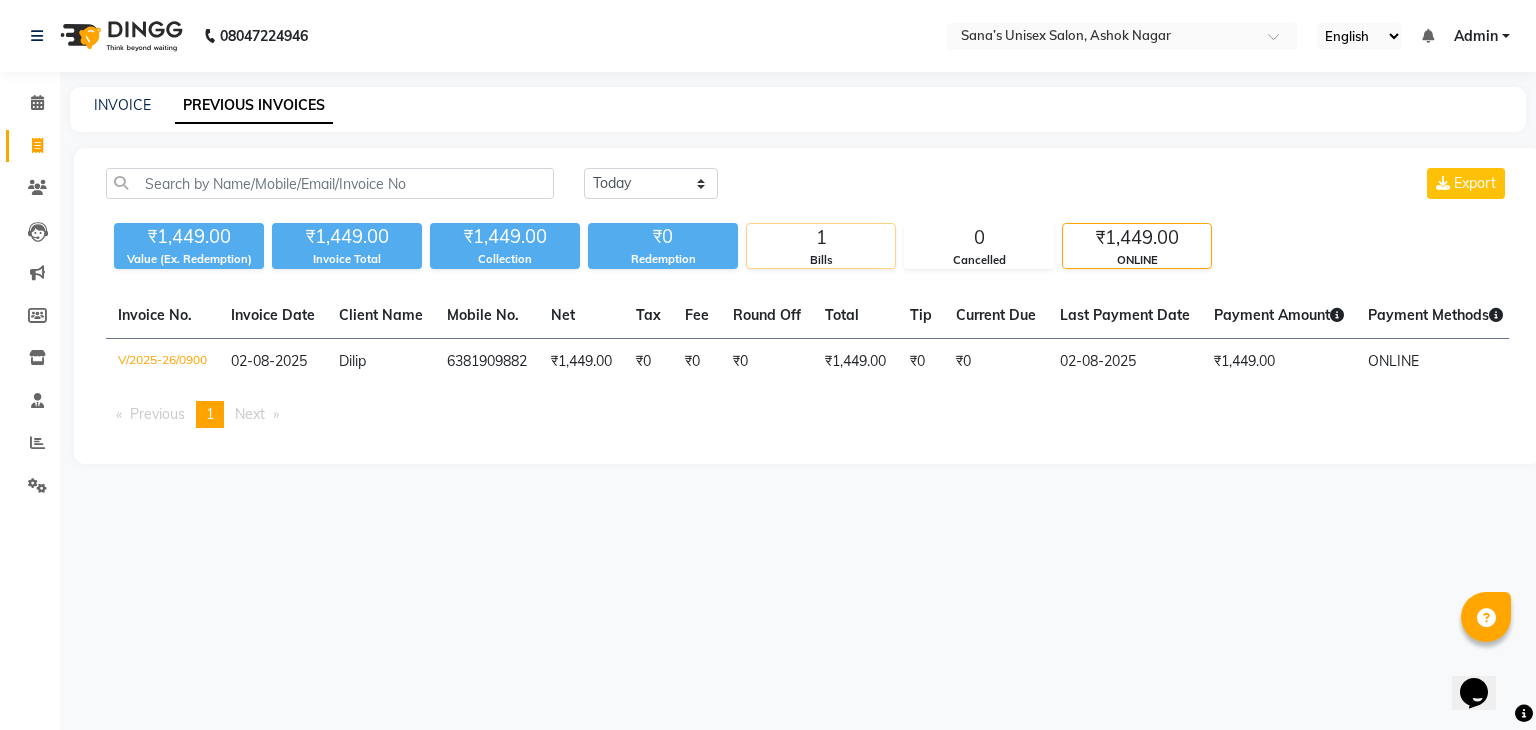 click on "1" 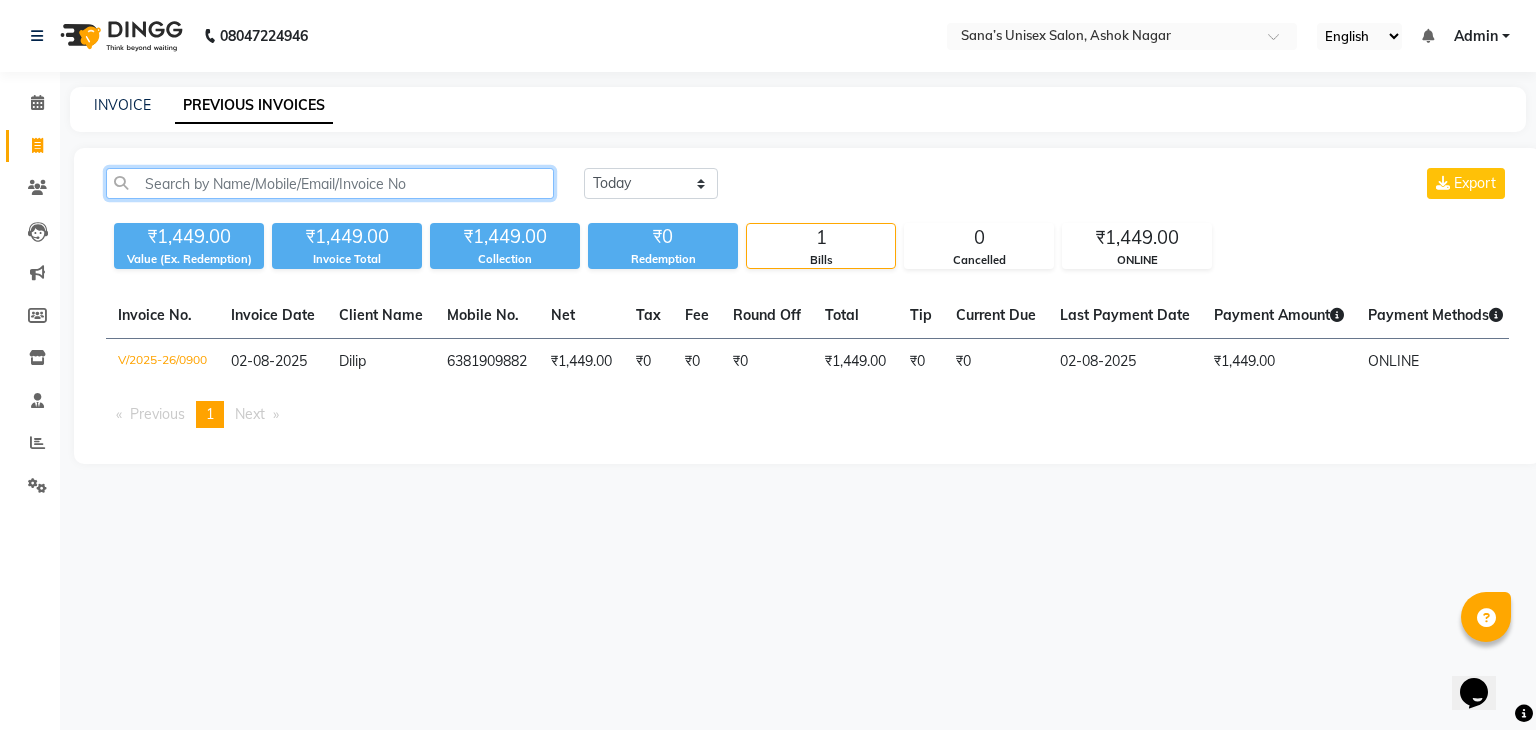 click 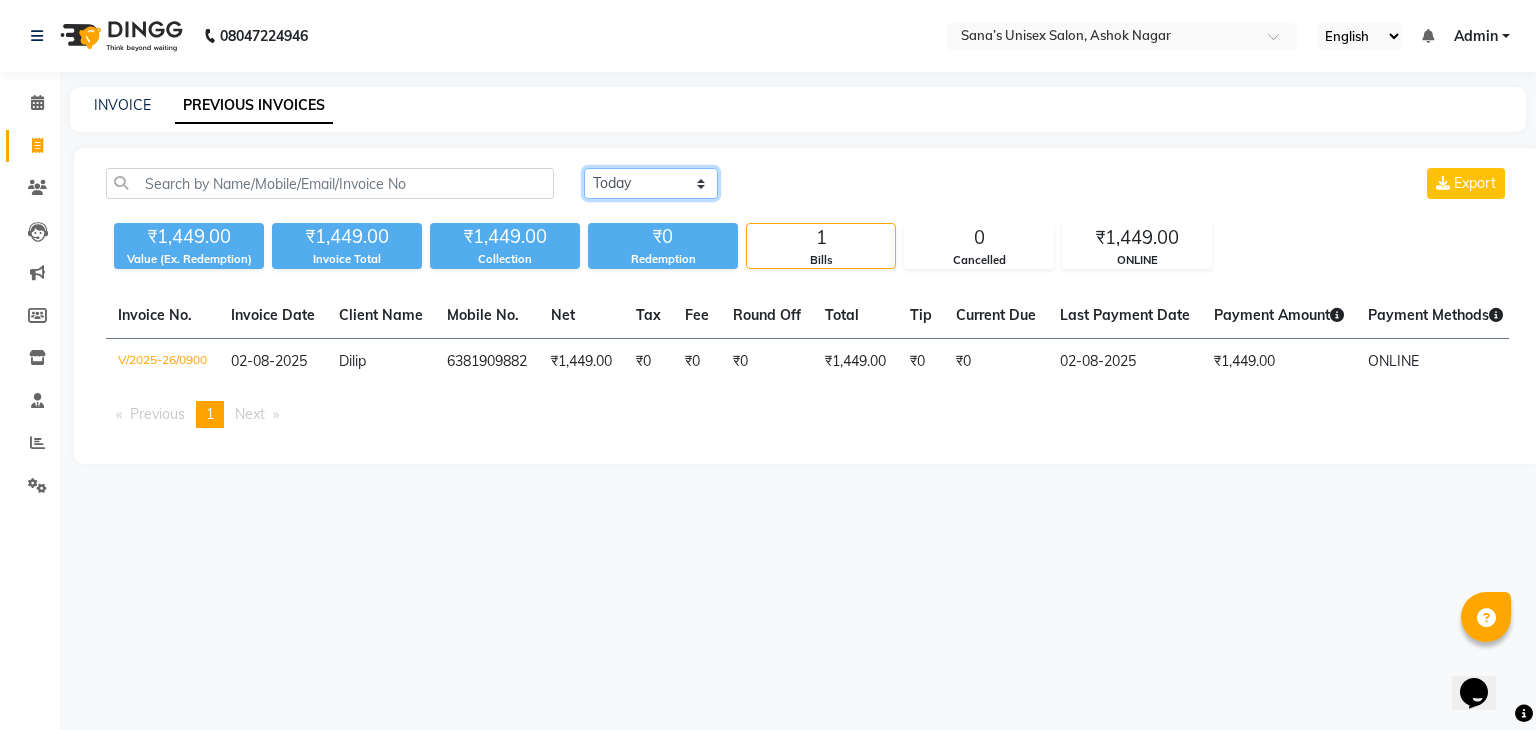 click on "Today Yesterday Custom Range" 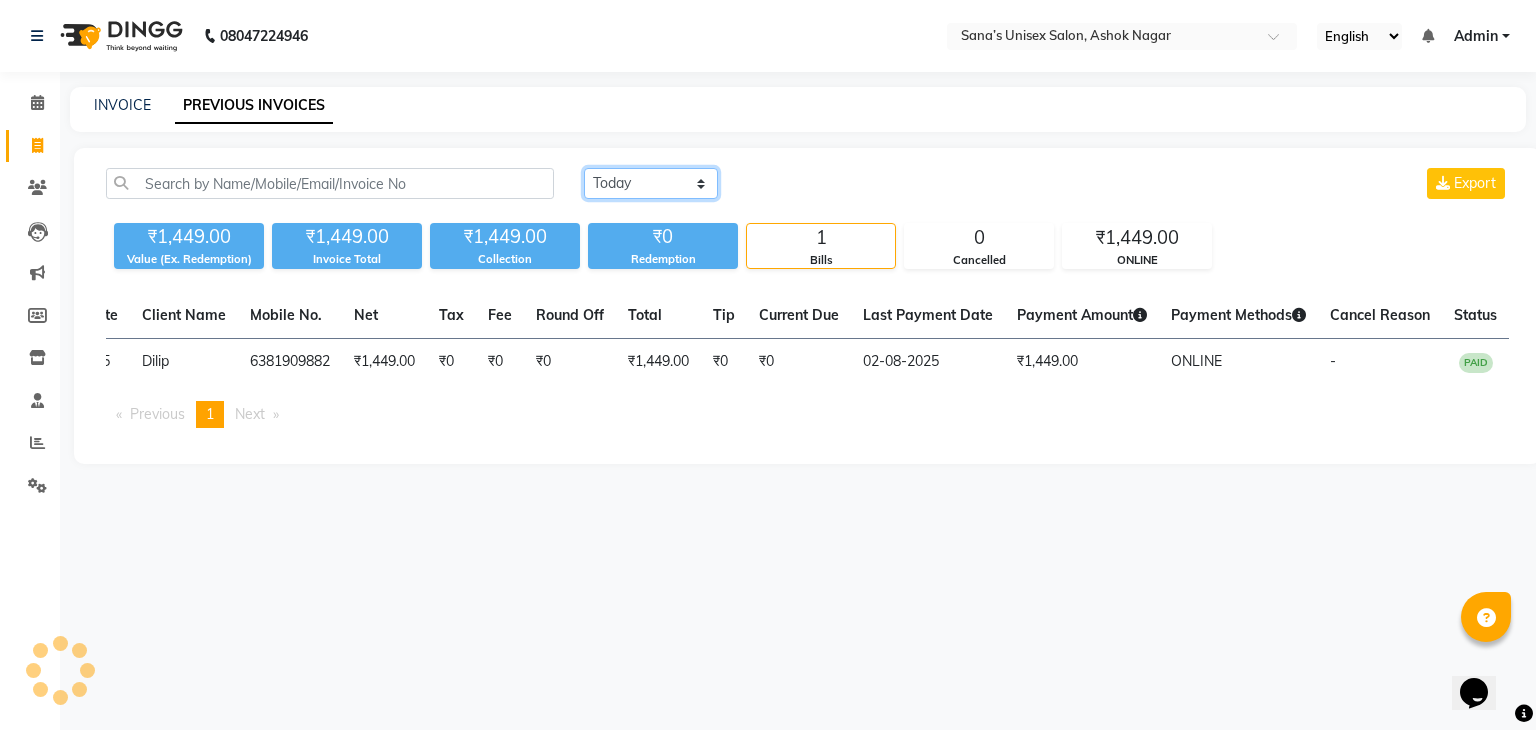 scroll, scrollTop: 0, scrollLeft: 0, axis: both 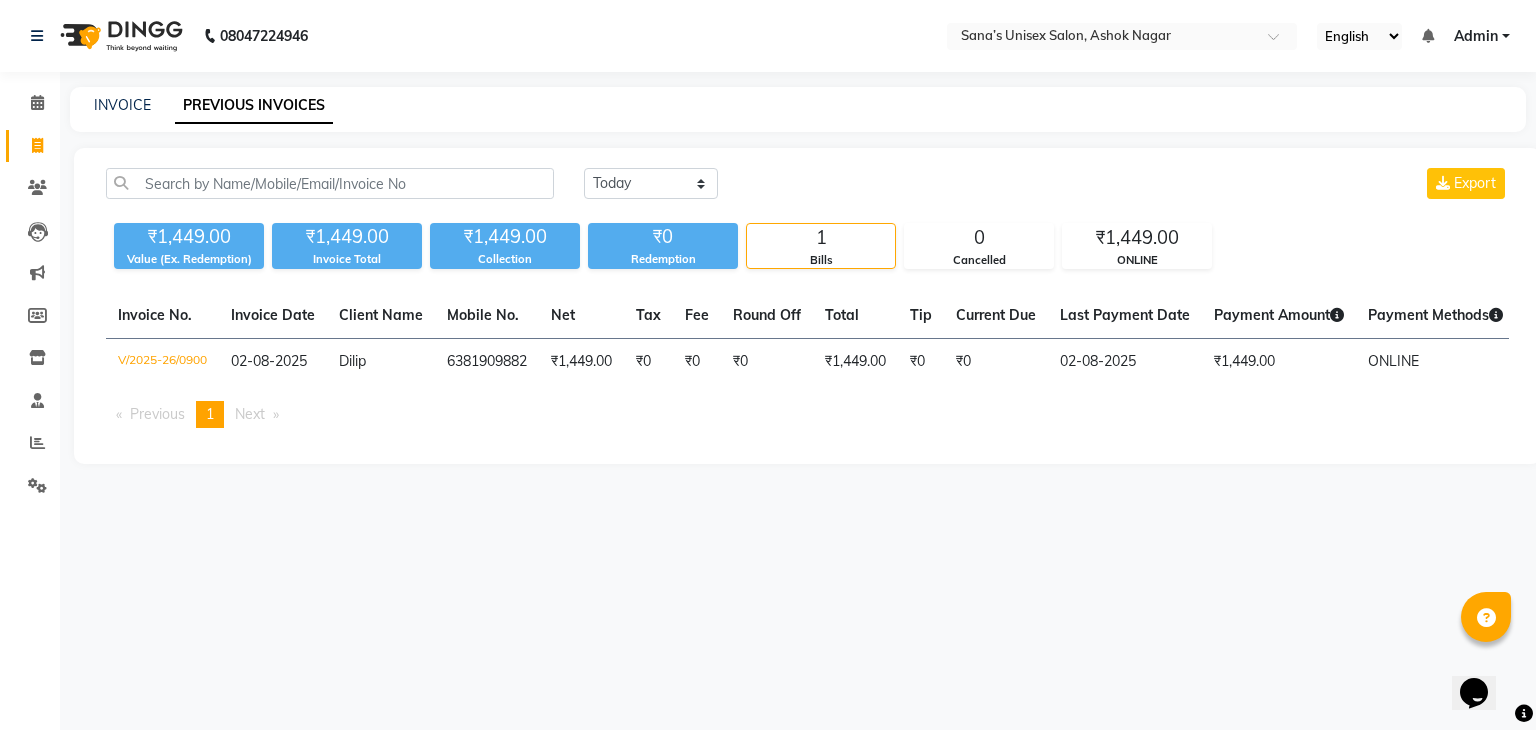 click on "Next  page" at bounding box center (257, 414) 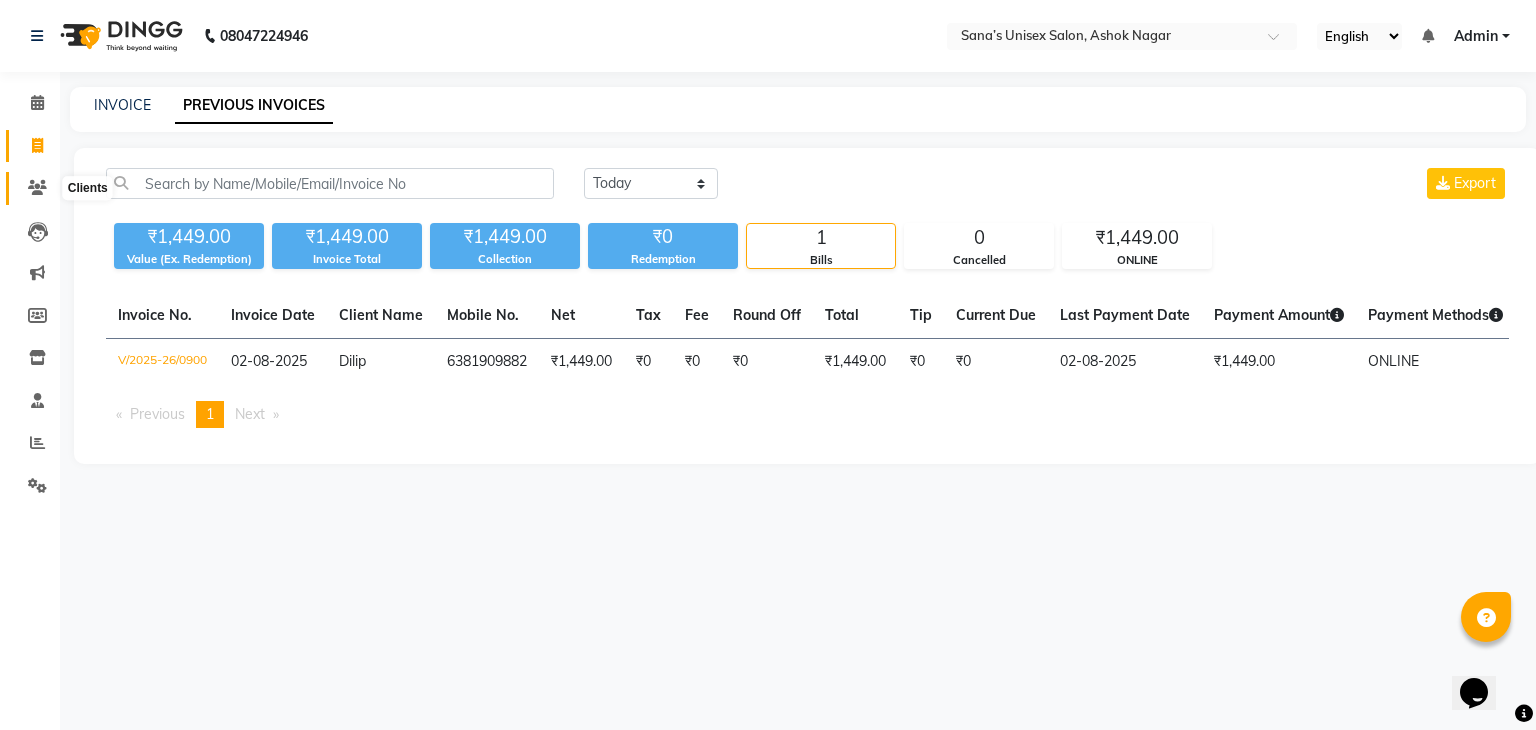 click 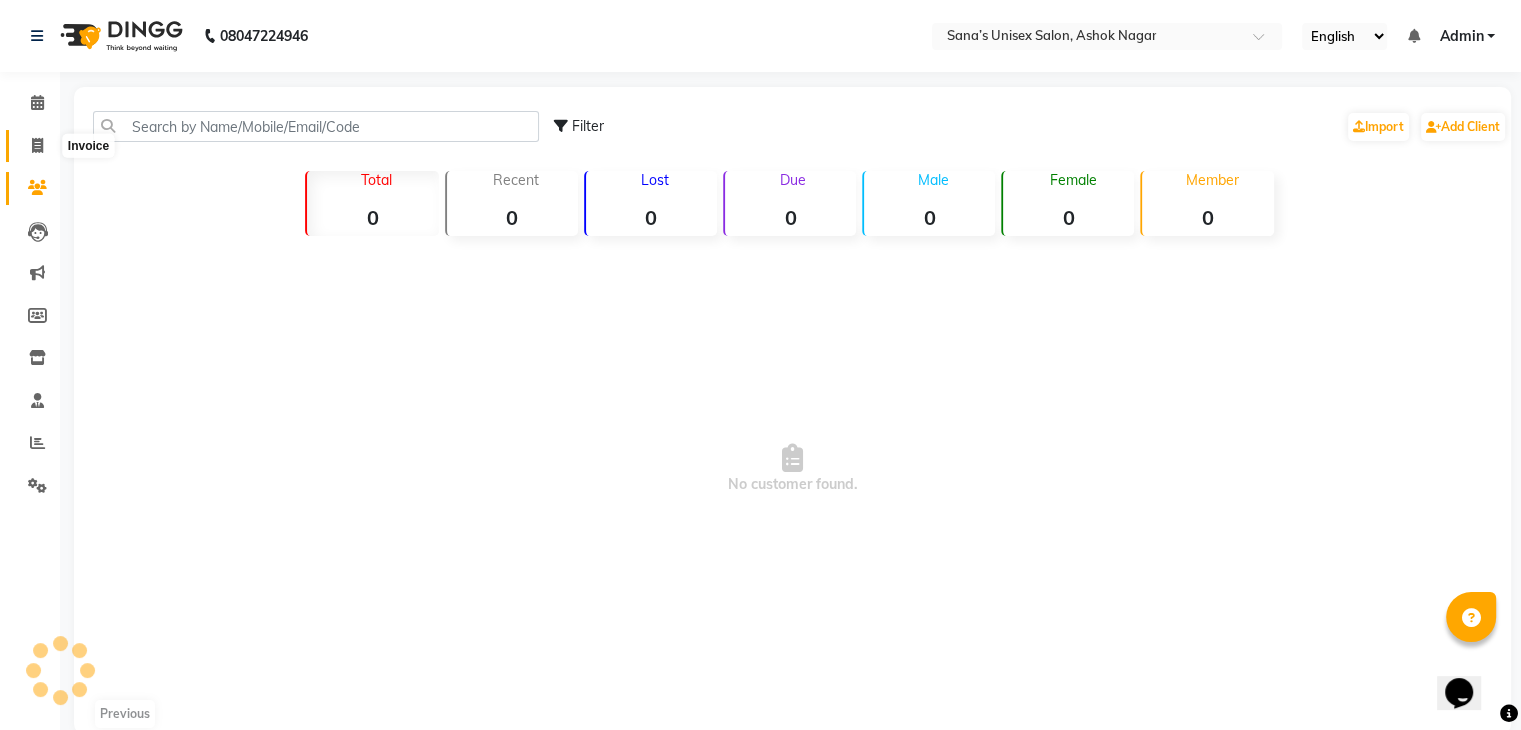 click 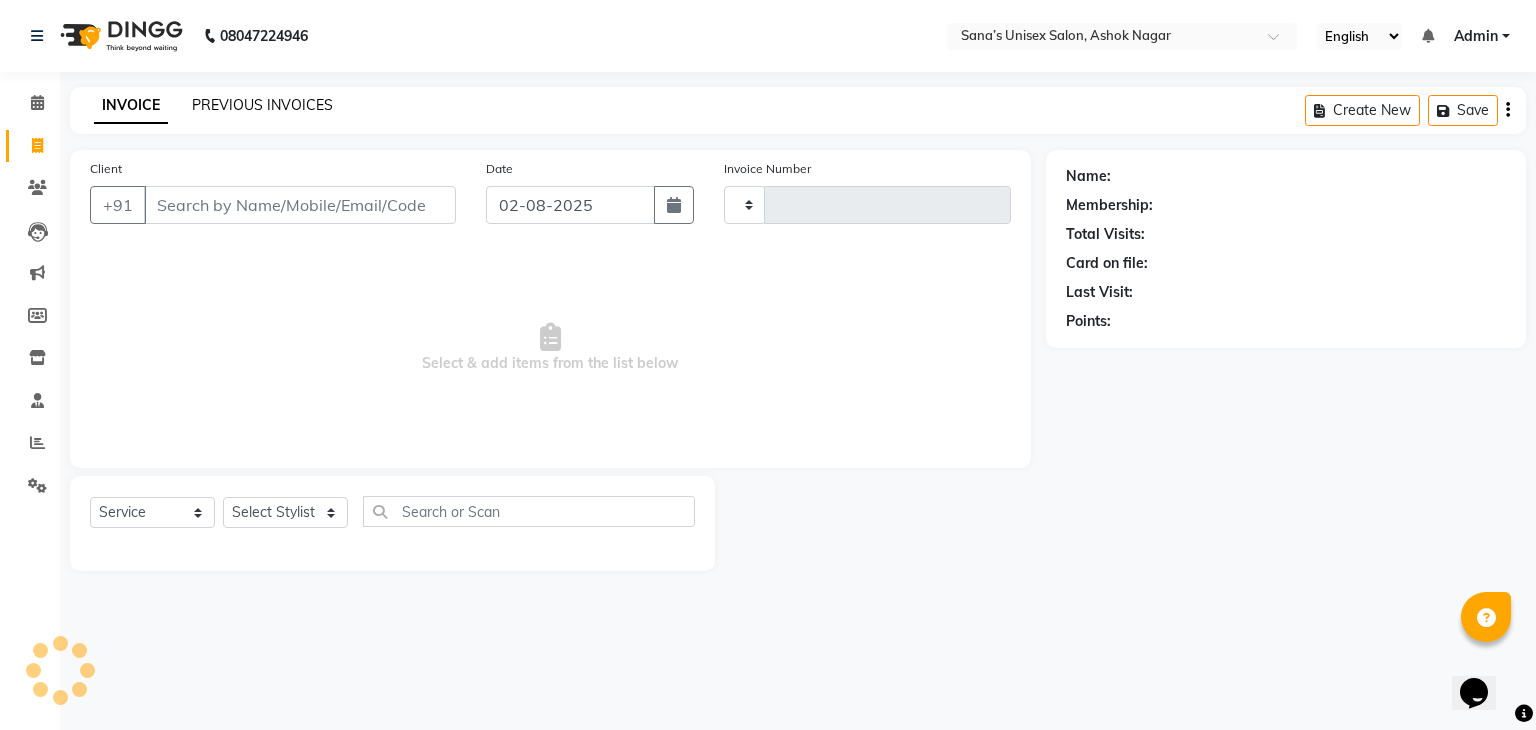 click on "PREVIOUS INVOICES" 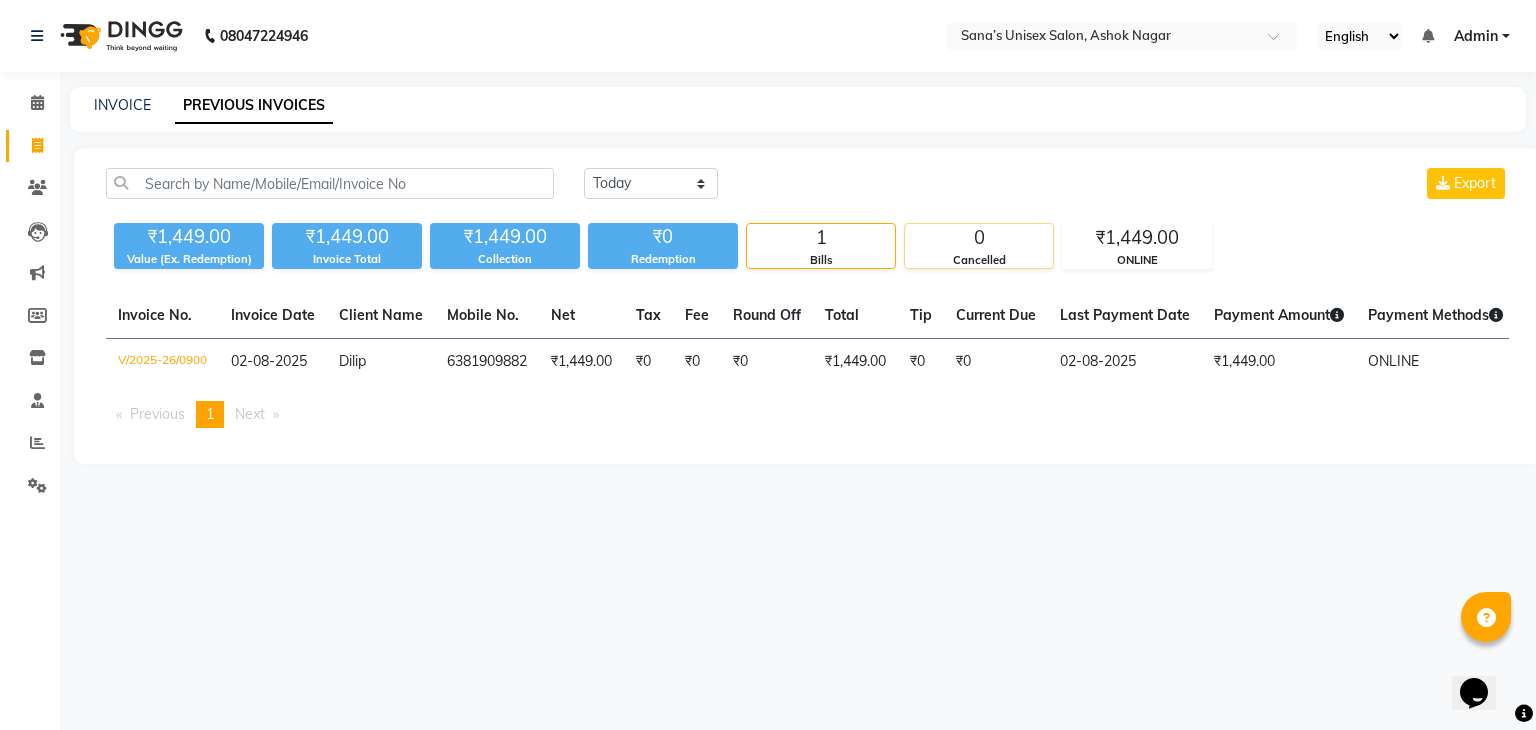 click on "0" 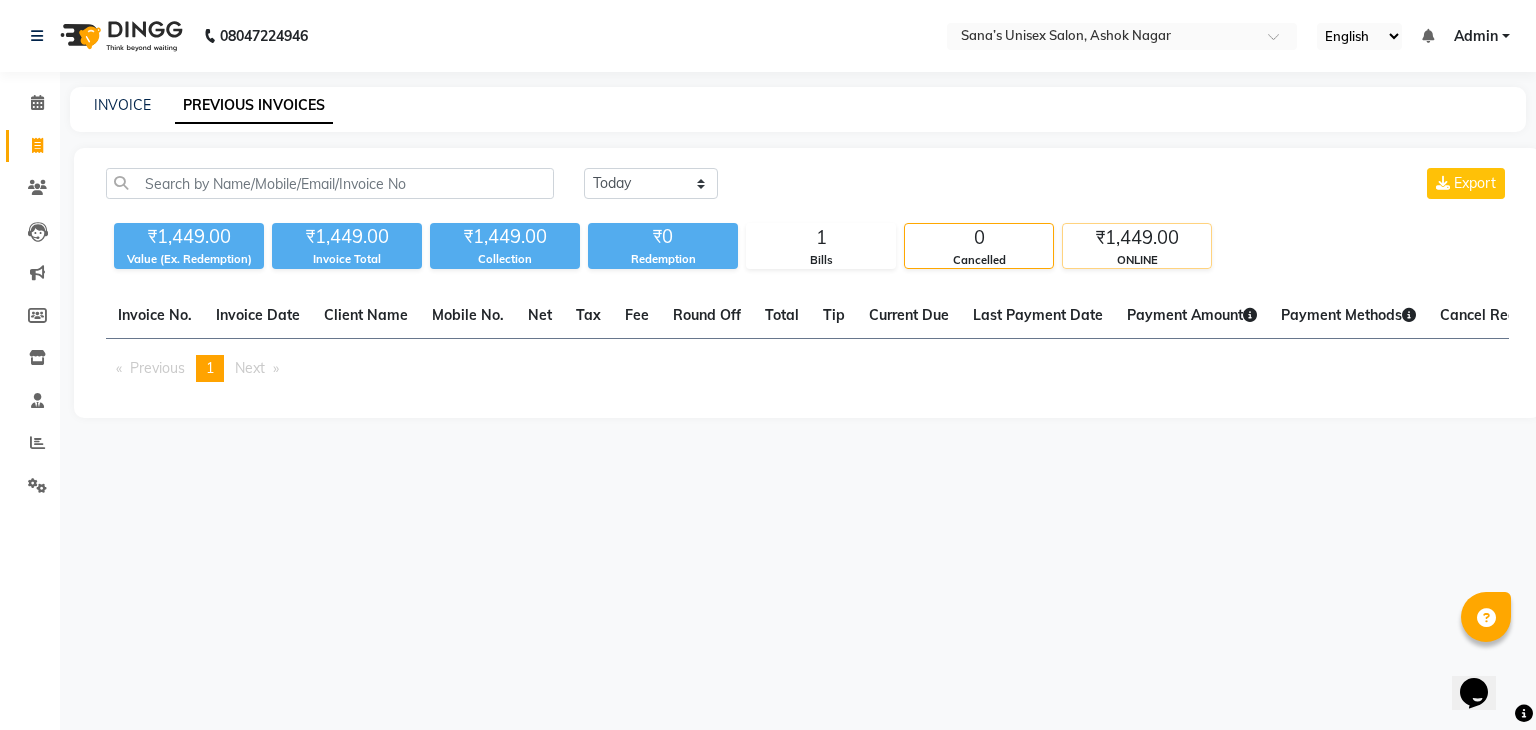 click on "₹1,449.00" 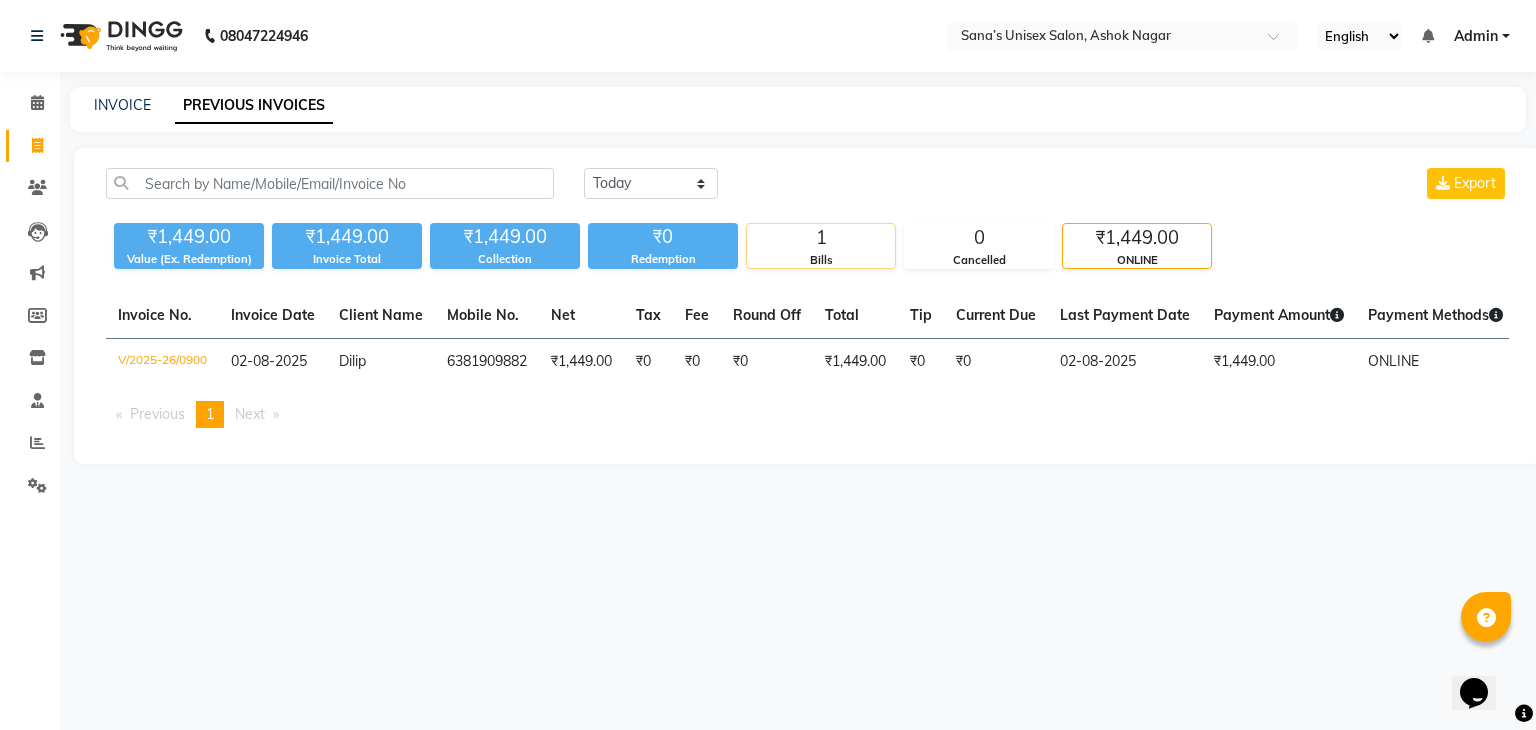 click on "1" 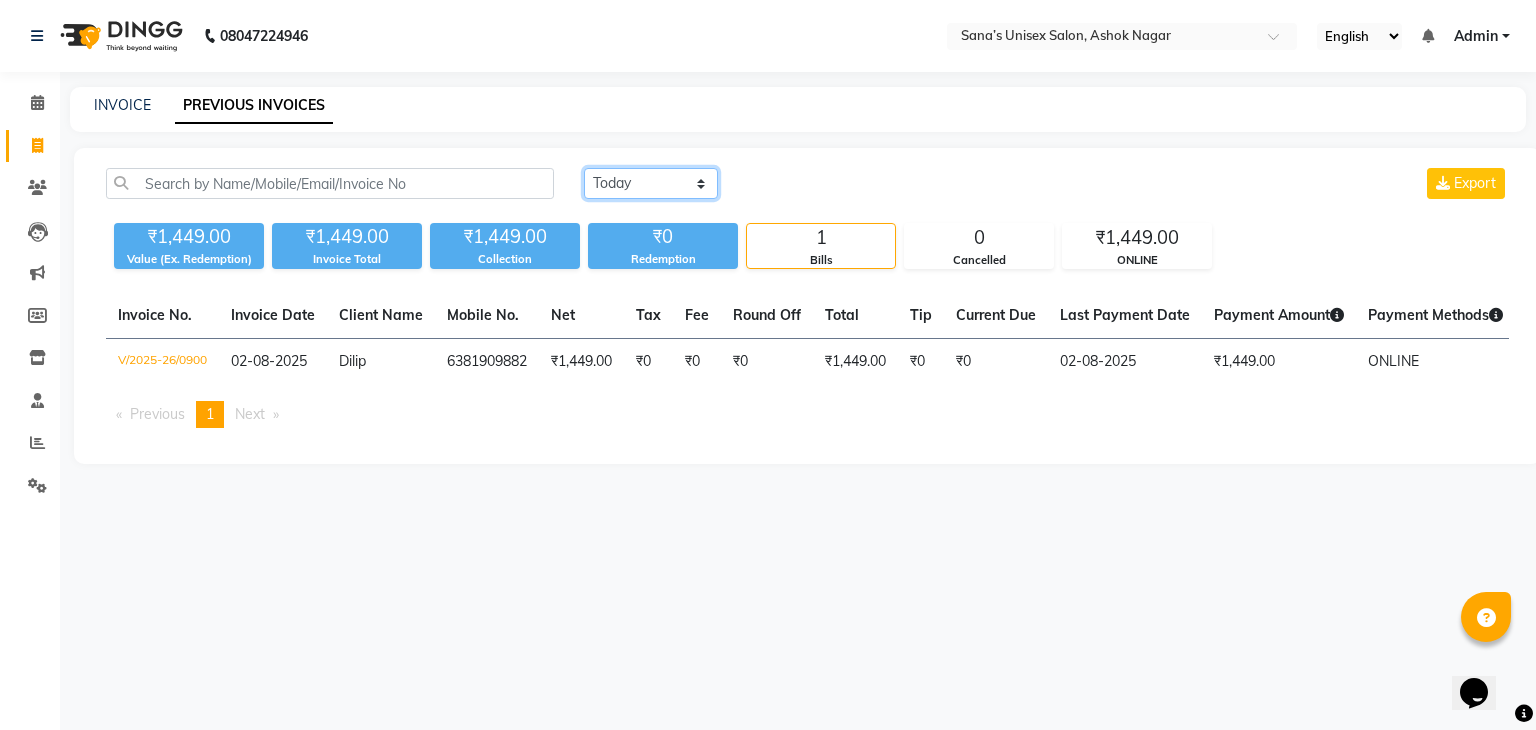 click on "Today Yesterday Custom Range" 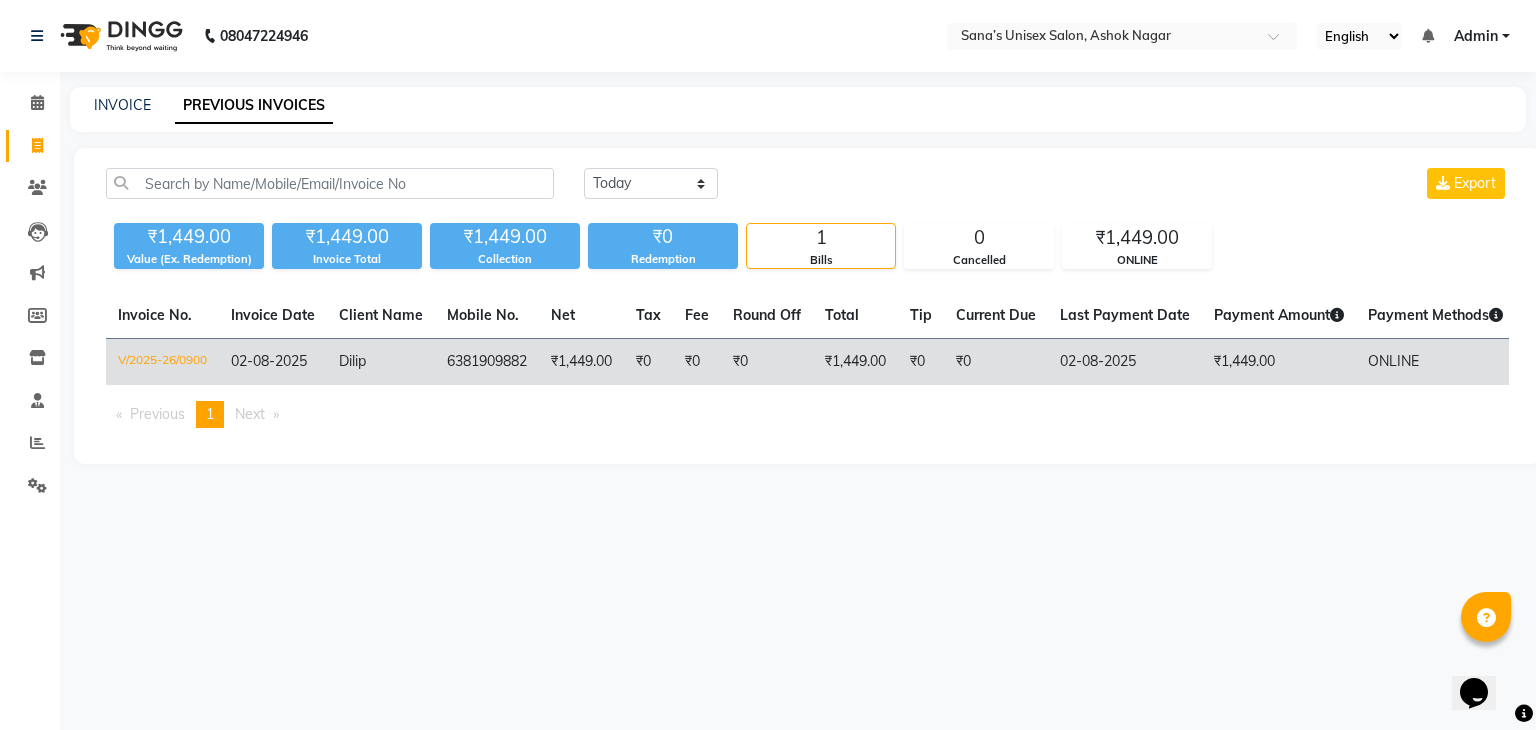 drag, startPoint x: 835, startPoint y: 361, endPoint x: 806, endPoint y: 366, distance: 29.427877 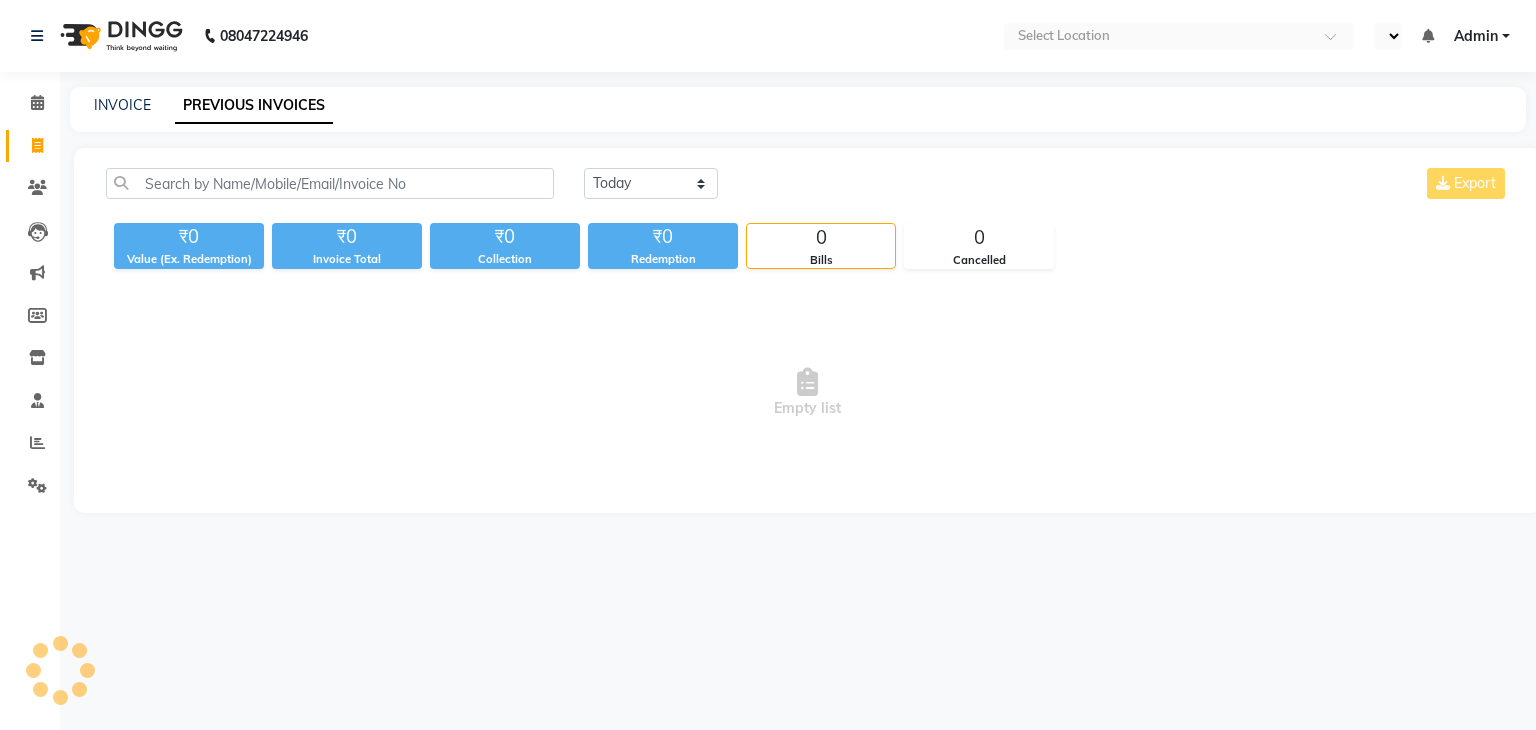 scroll, scrollTop: 0, scrollLeft: 0, axis: both 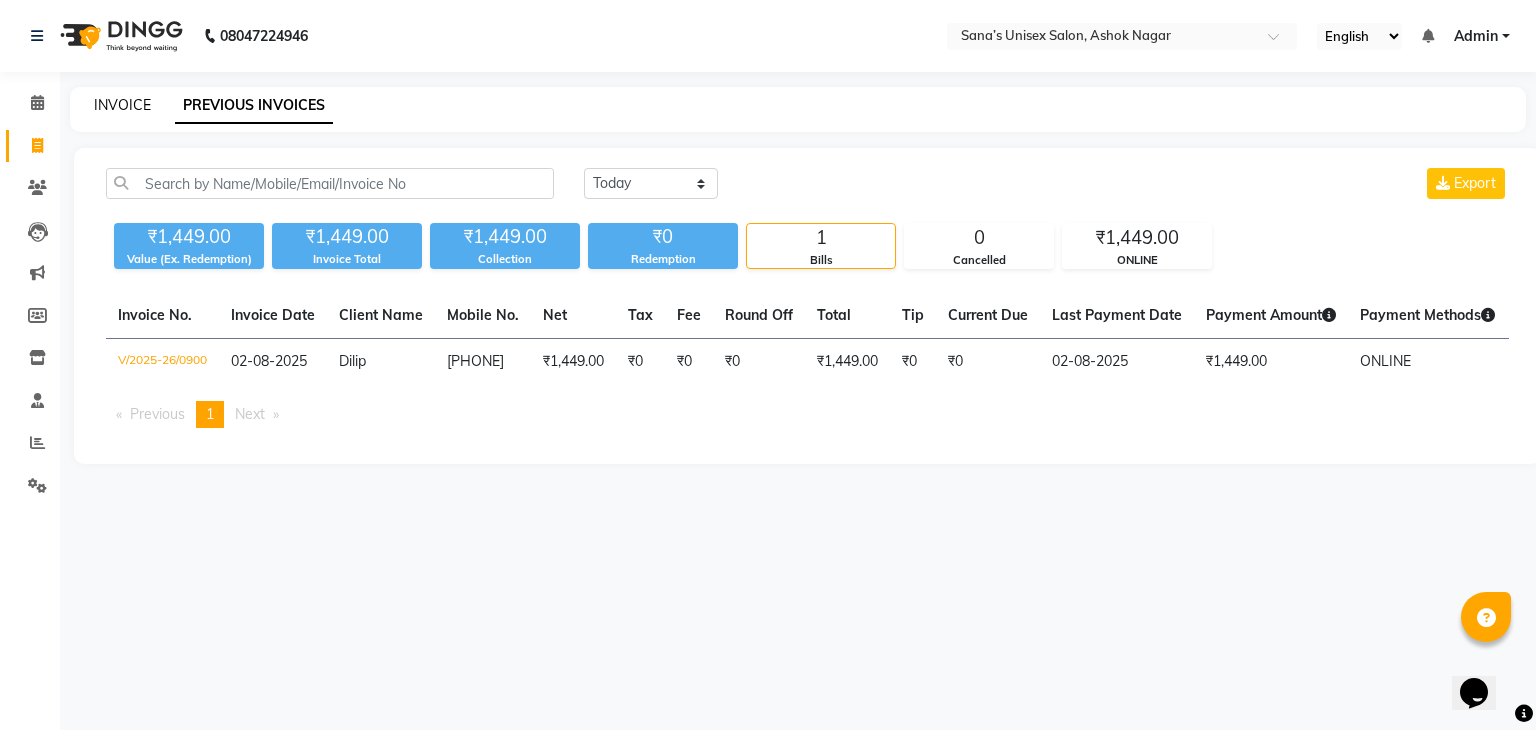 click on "INVOICE" 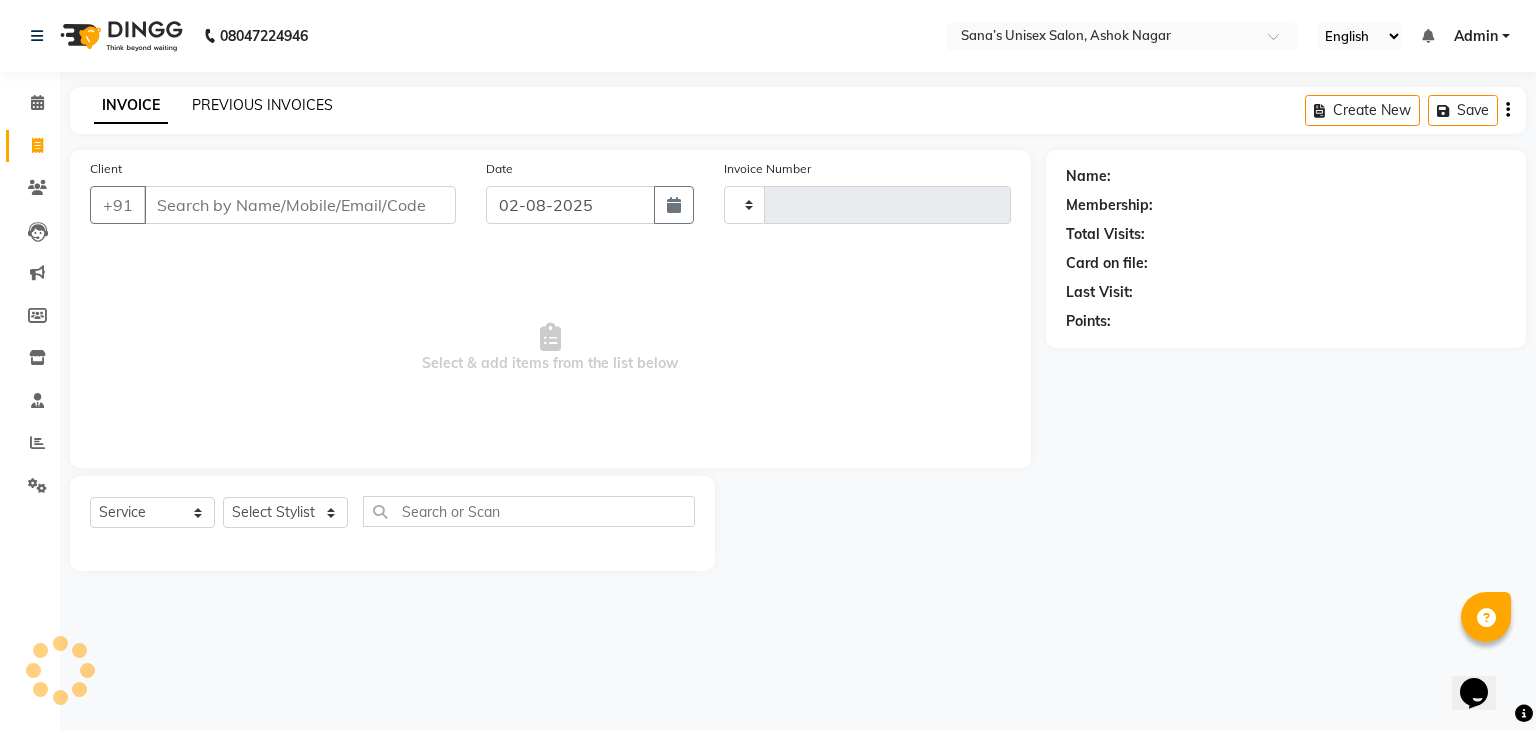 click on "PREVIOUS INVOICES" 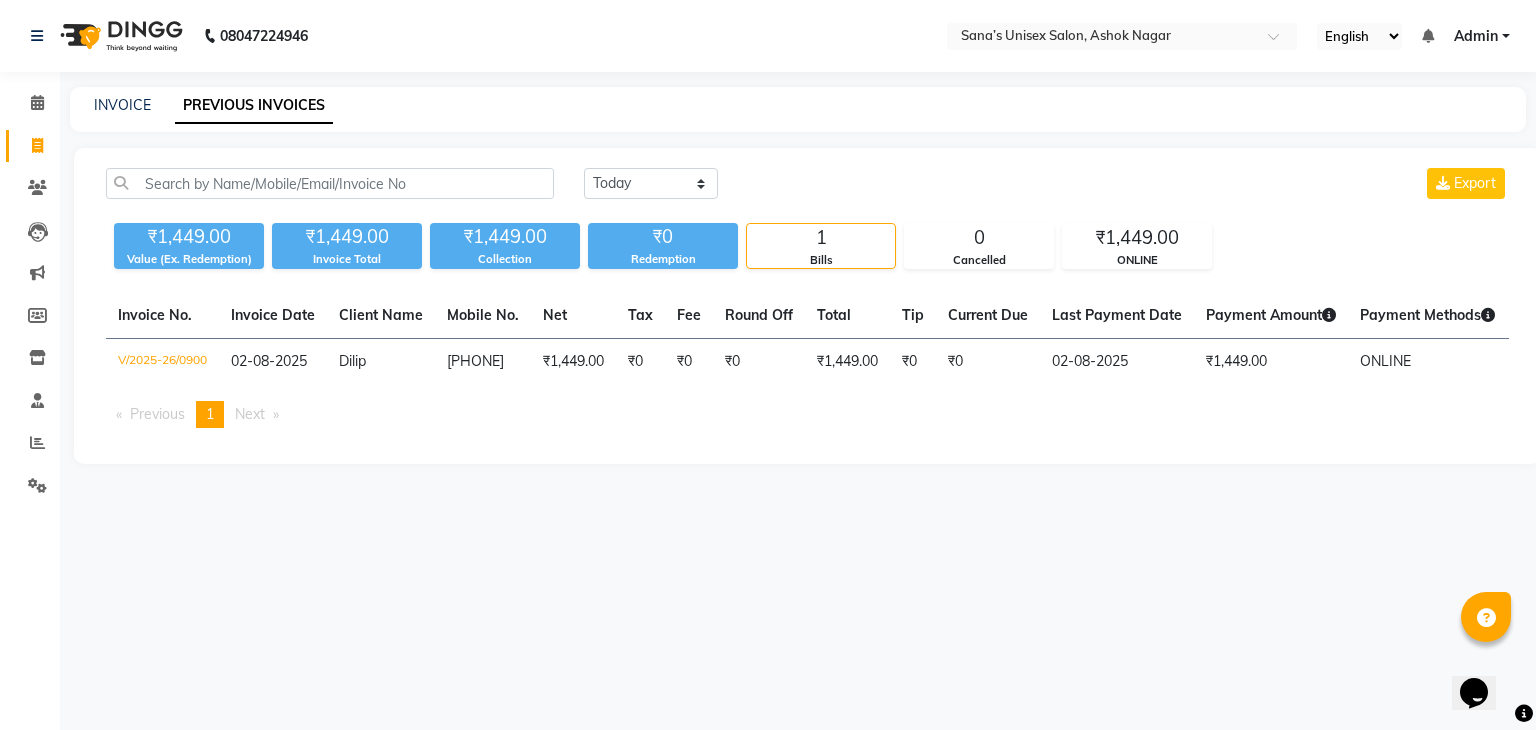 click on "Sana’s unisex salon, Ashok Nagar Calendar Invoice Clients Leads Marketing Members Inventory Staff Reports Settings Completed InProgress Upcoming Dropped Tentative Check-In Confirm Bookings Generate Report Segments Page Builder INVOICE PREVIOUS INVOICES Today Yesterday Custom Range Export ₹1,449.00 Value (Ex. Redemption) ₹1,449.00 Invoice Total ₹1,449.00 Collection ₹0 Redemption 1 Bills 0 Cancelled ₹1,449.00 ONLINE Invoice No. Invoice Date Client Name Mobile No. Net Tax Fee Round Off Total Tip Current Due Last Payment Date Payment Amount Payment Methods Cancel Reason Status V/2025-26/0900 02-08-2025 [FIRST] [PHONE] ₹1,449.00 ₹0 ₹0 ₹0 ₹1,449.00 ₹0 ₹0 -" at bounding box center [768, 365] 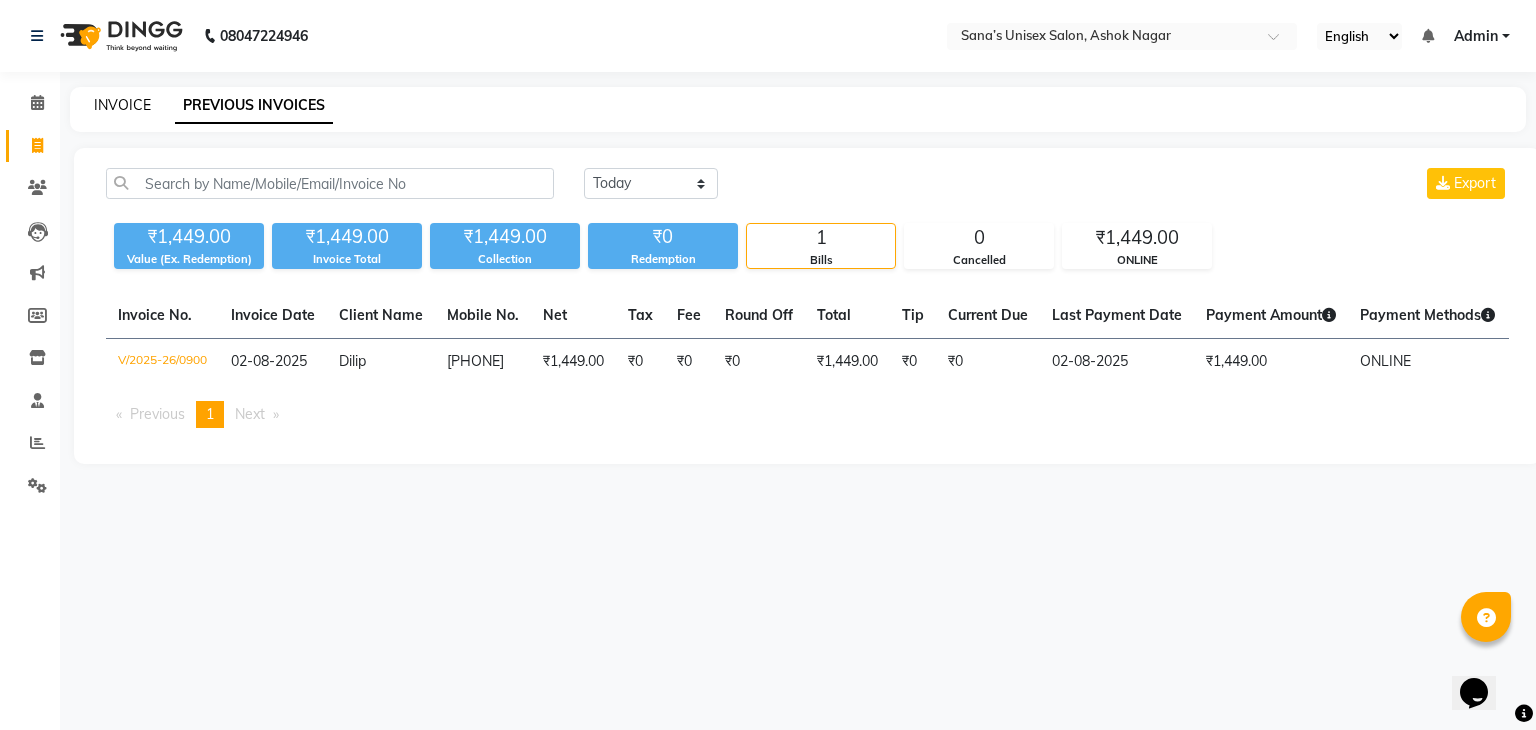 click on "INVOICE" 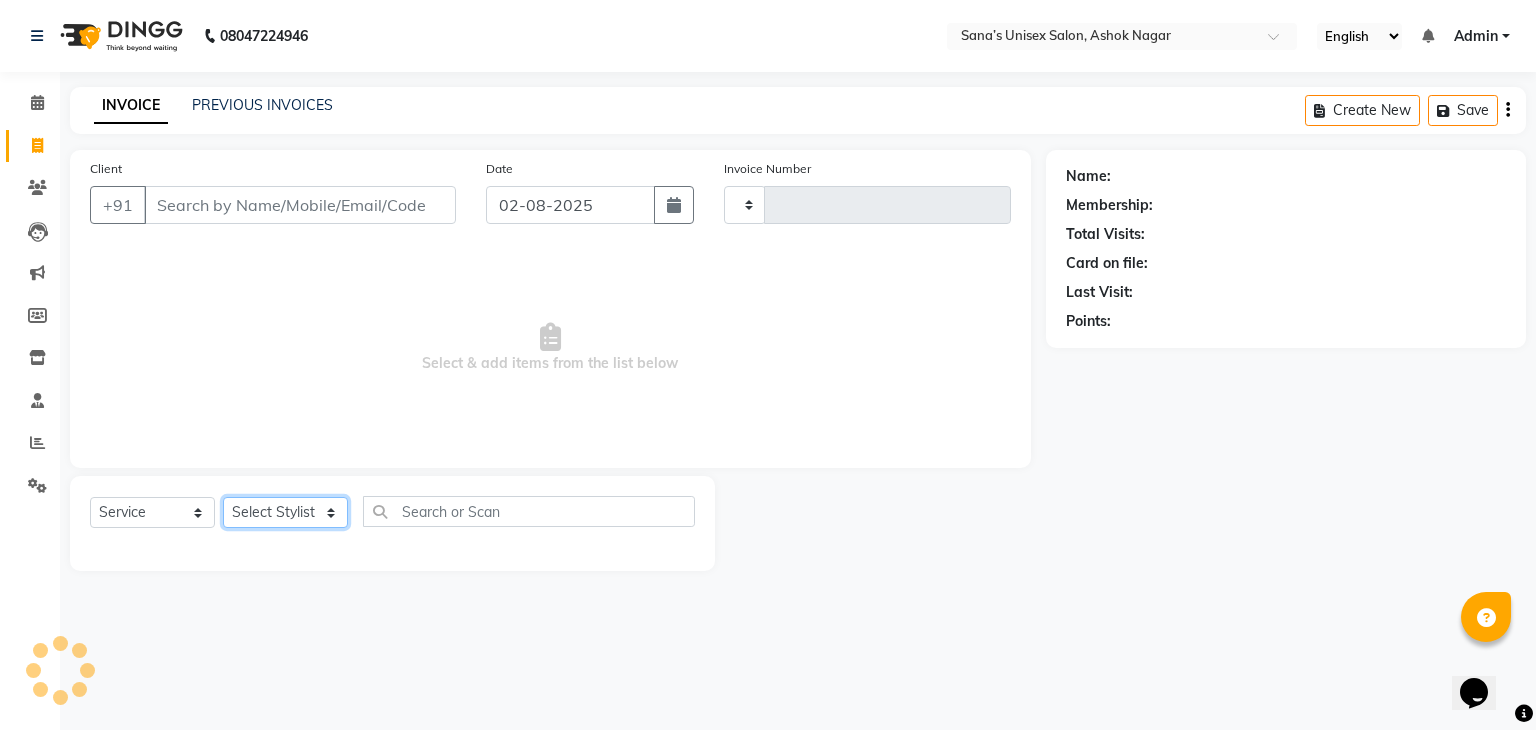 click on "Select Stylist" 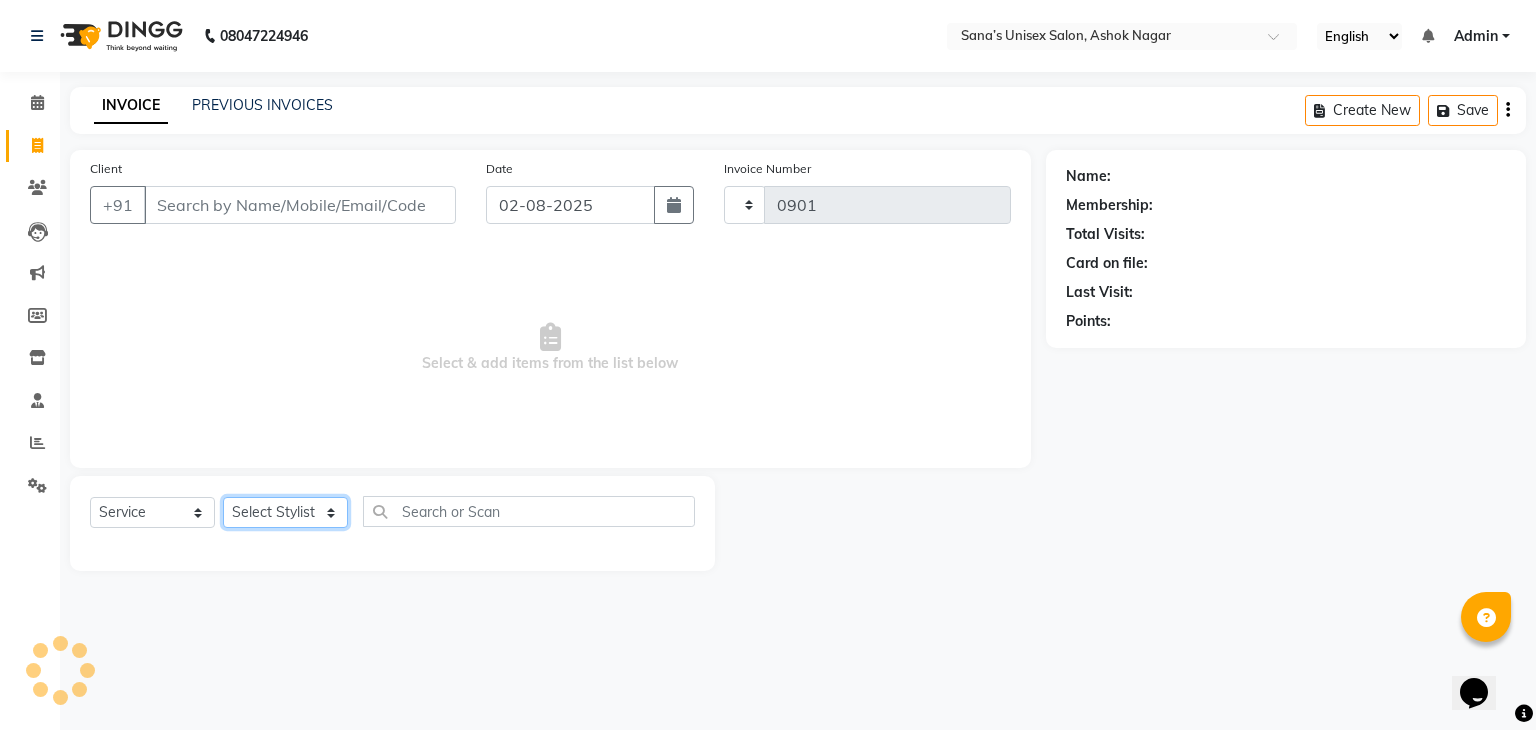select on "6091" 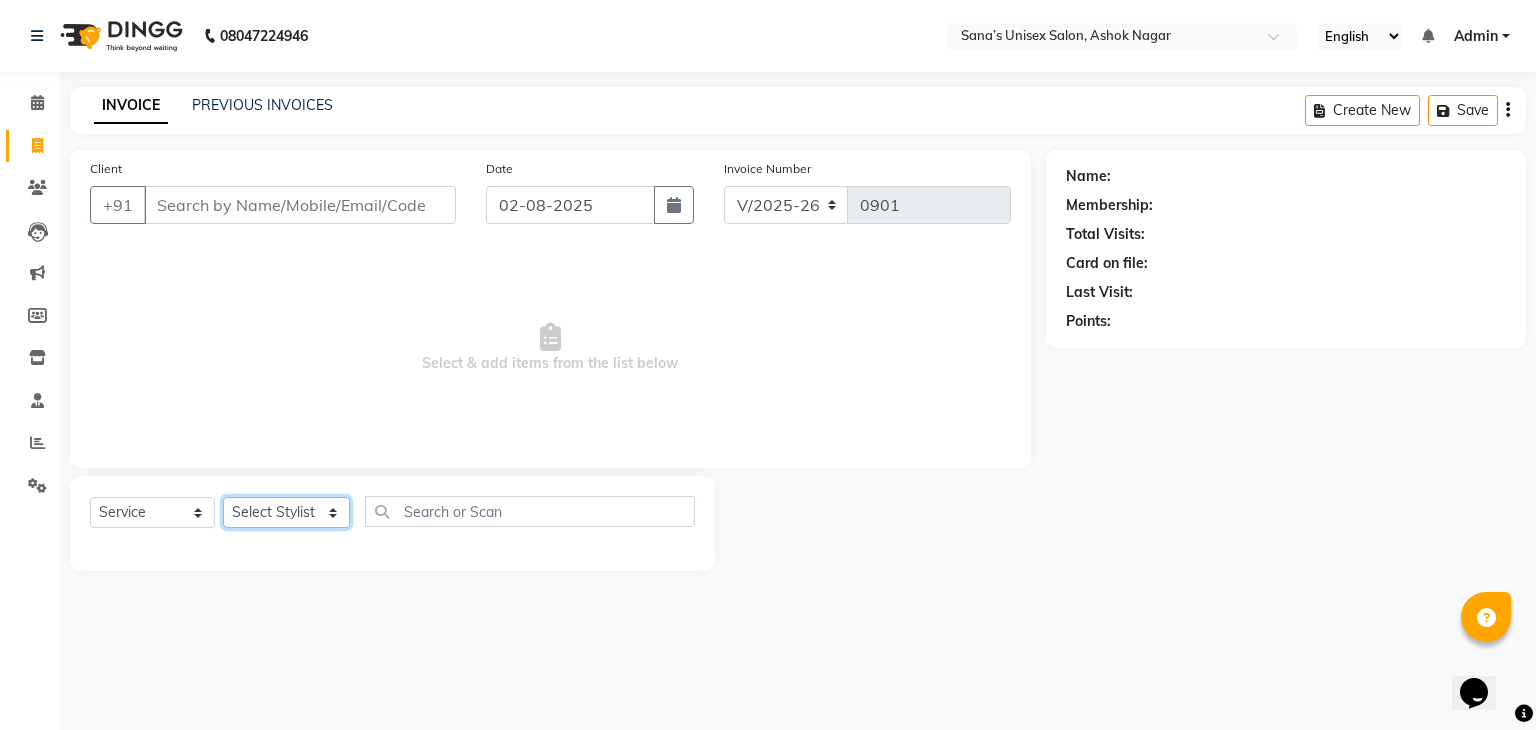 click on "Select Stylist anjali beauty MADHU MUTHU MARI (BEAUTY THERAPIST) NANDHINI NivethaKarthikeyan PRABA SANJITHA" 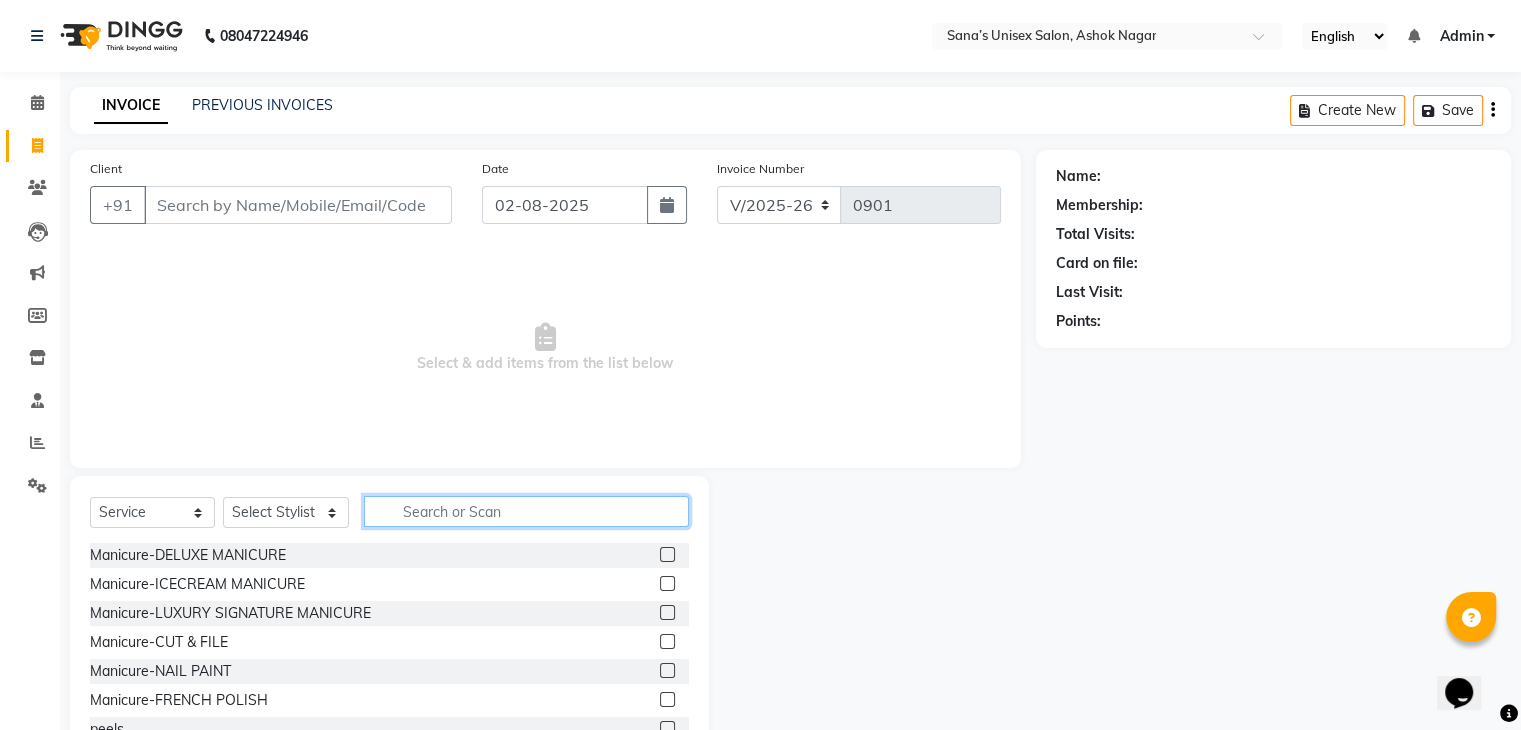 click 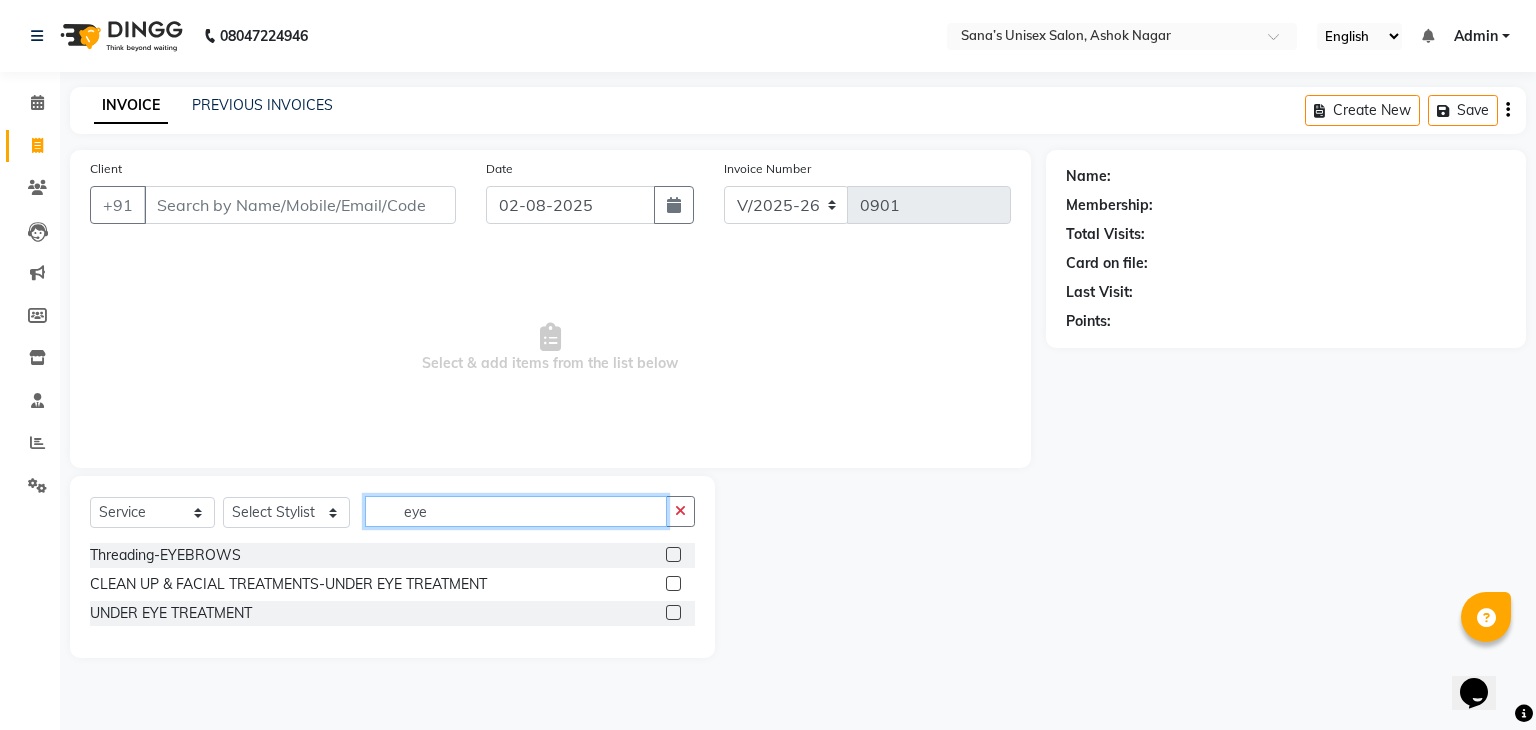 type on "eye" 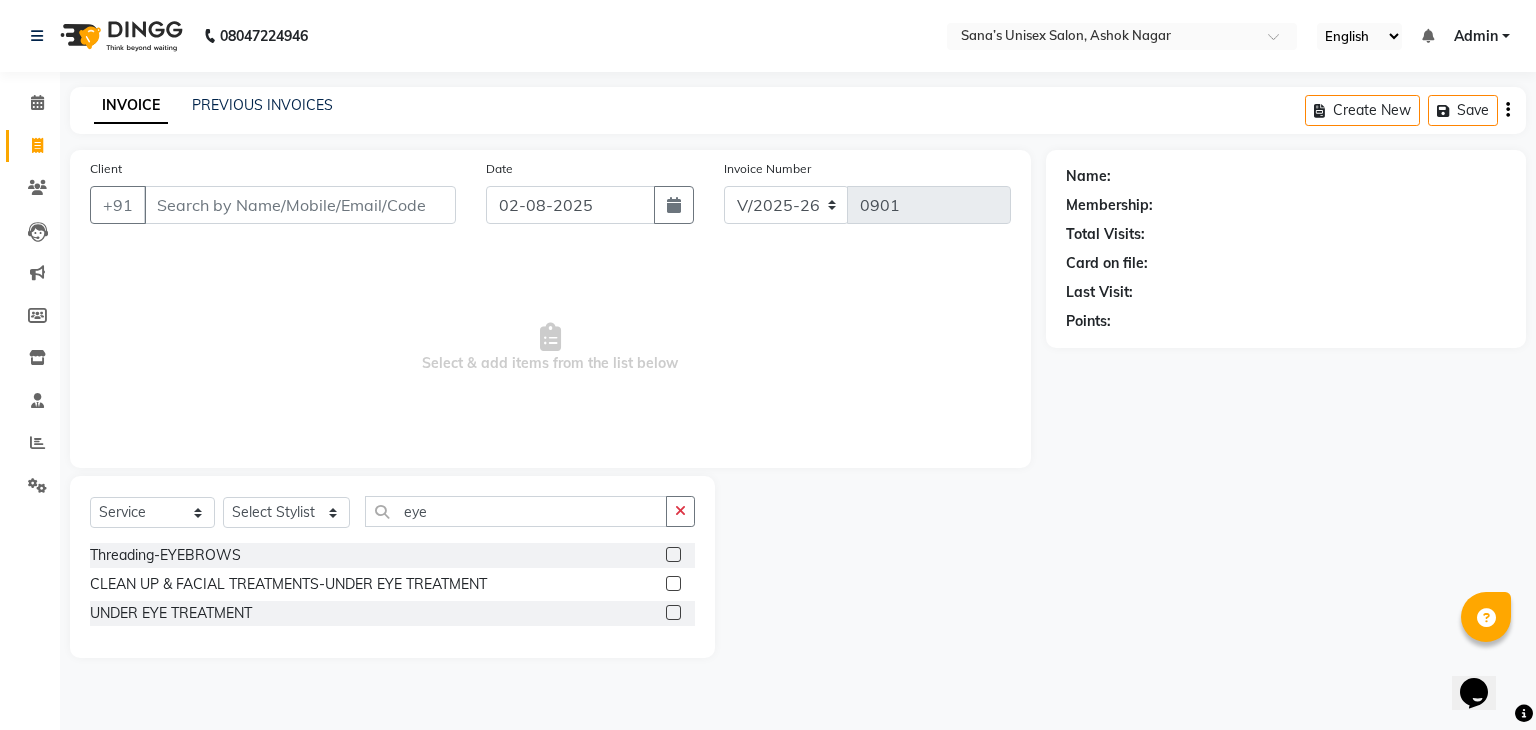 click 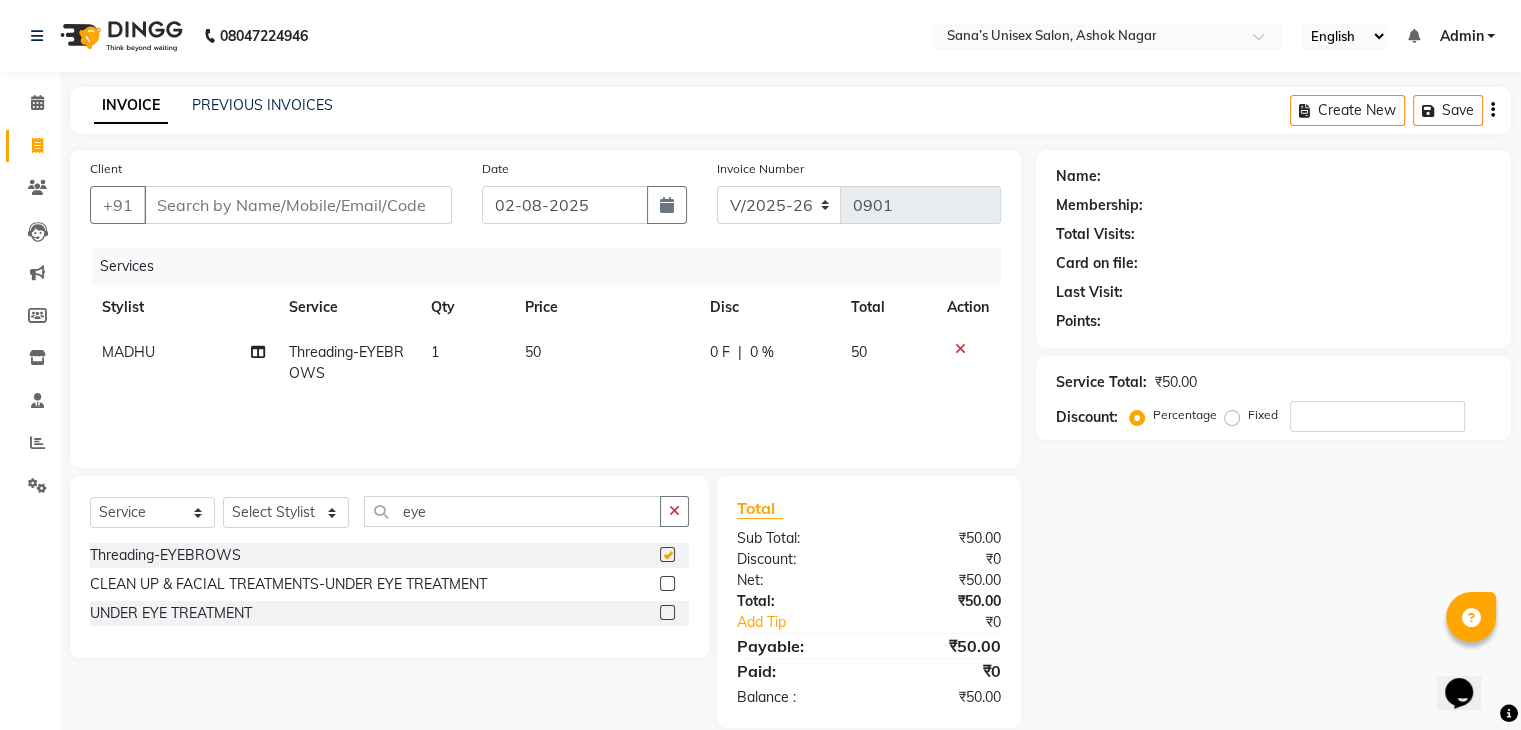 checkbox on "false" 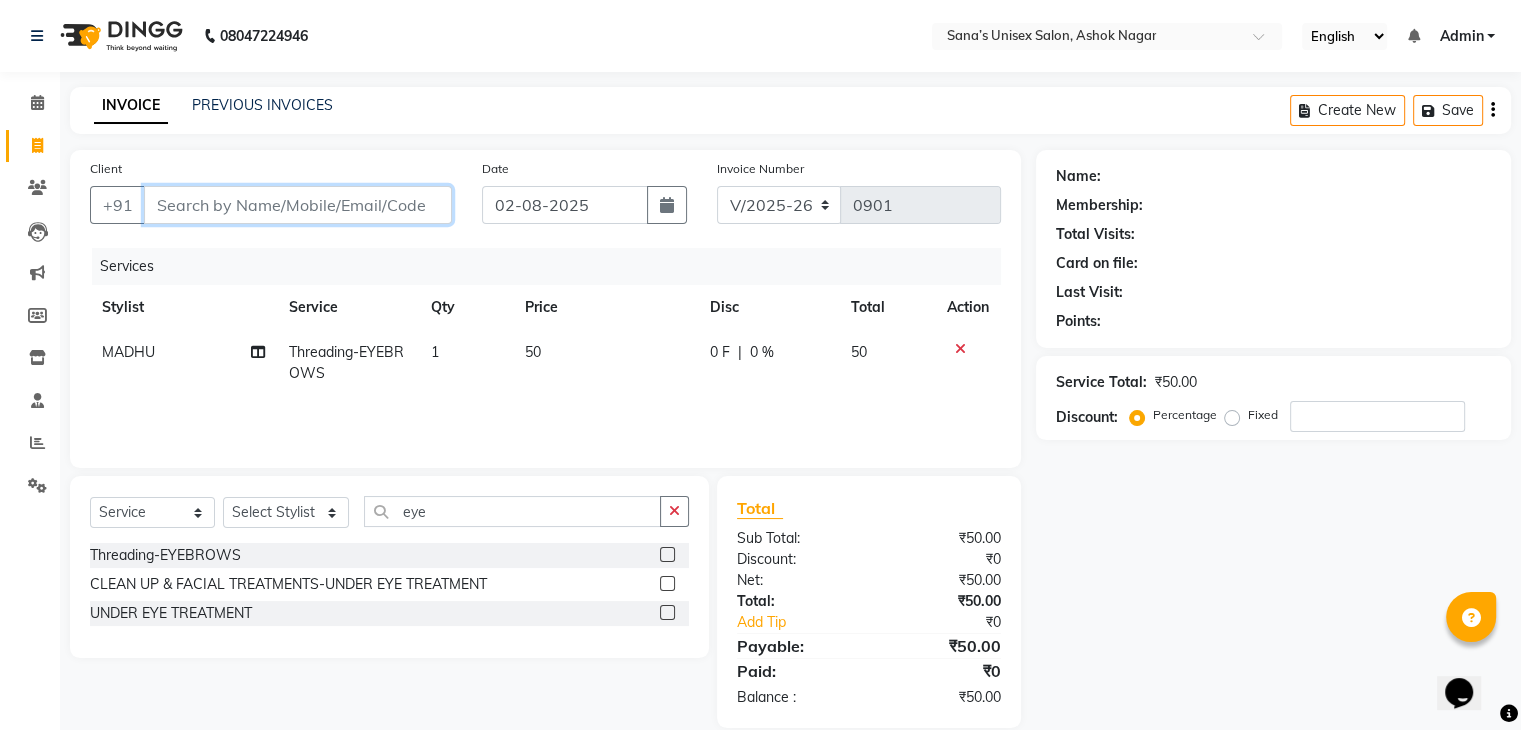 click on "Client" at bounding box center (298, 205) 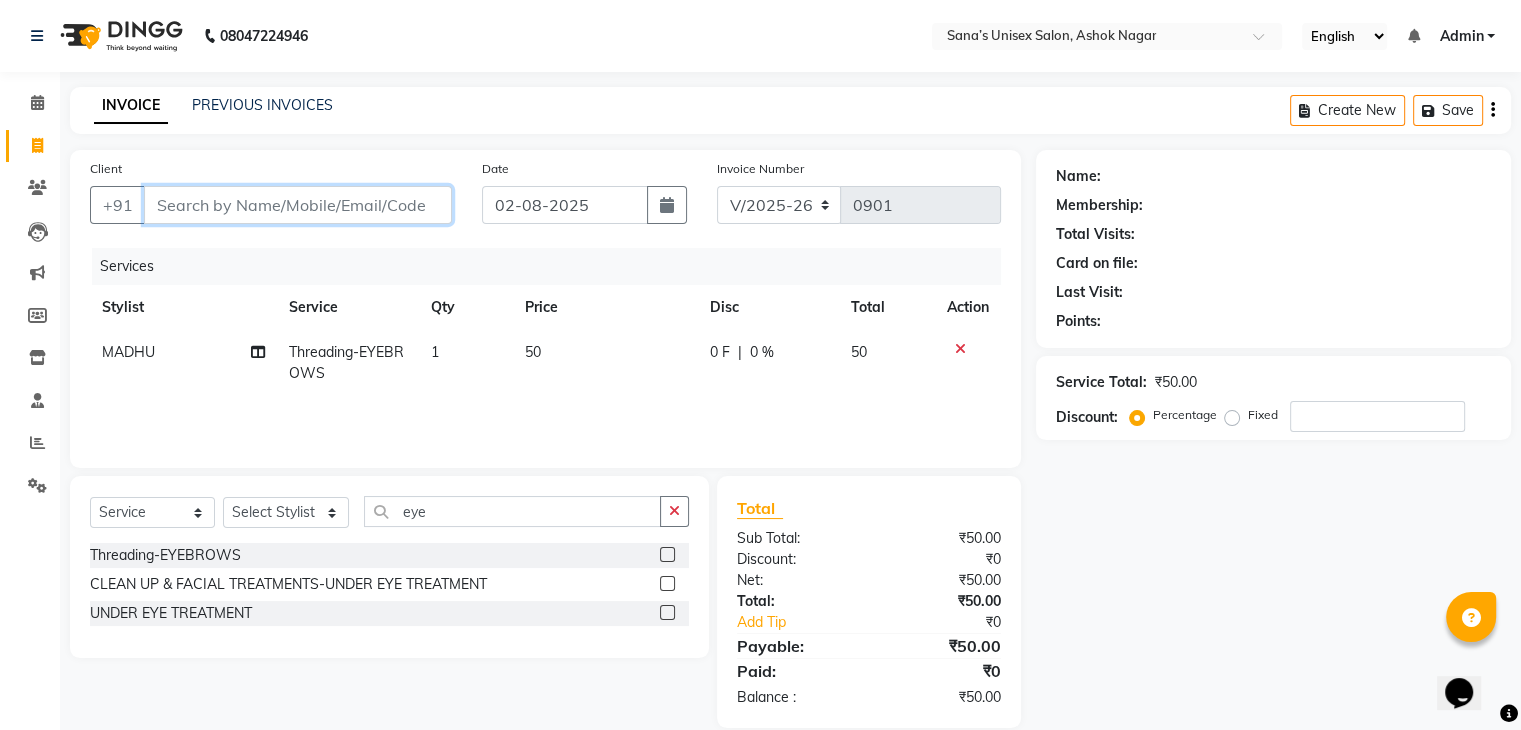 click on "Client" at bounding box center [298, 205] 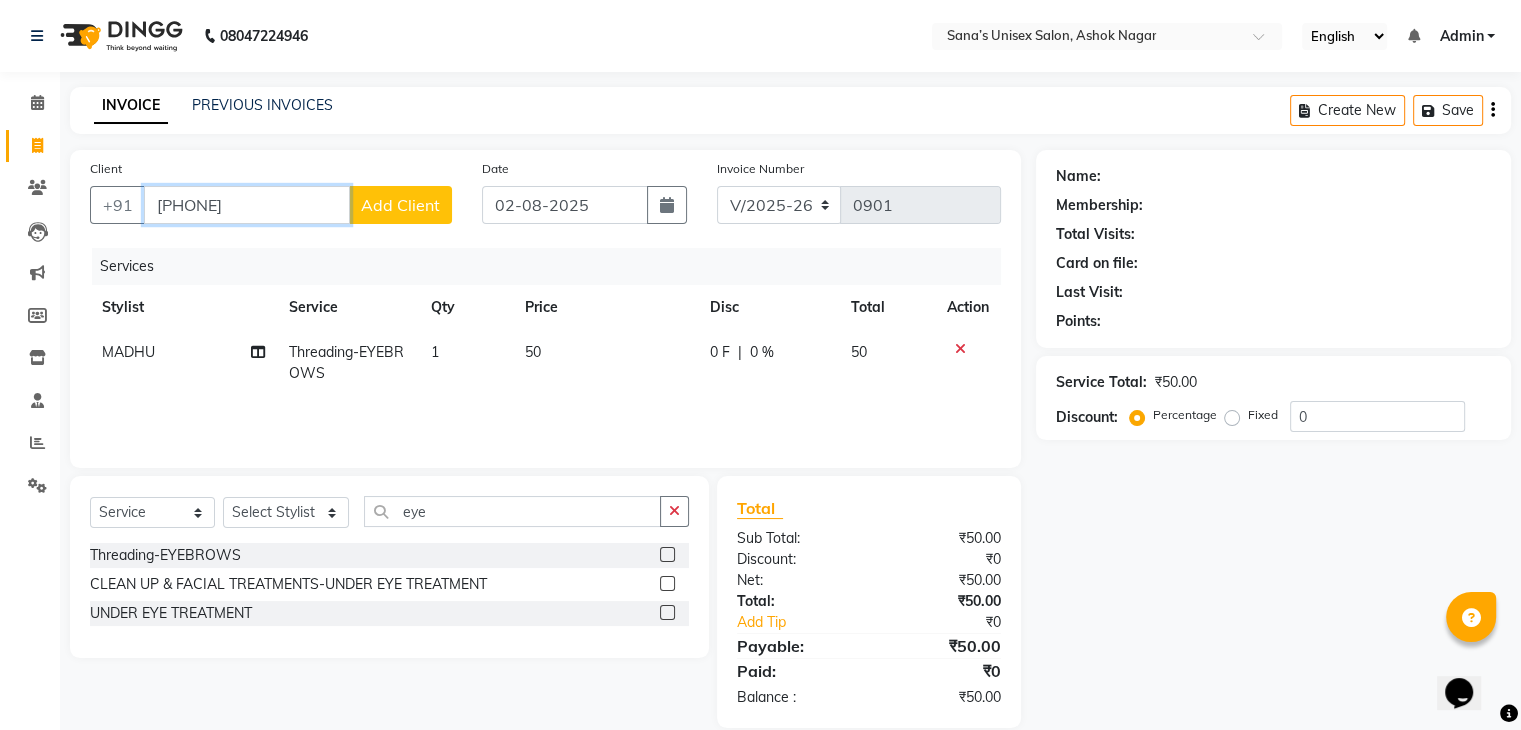 type on "[PHONE]" 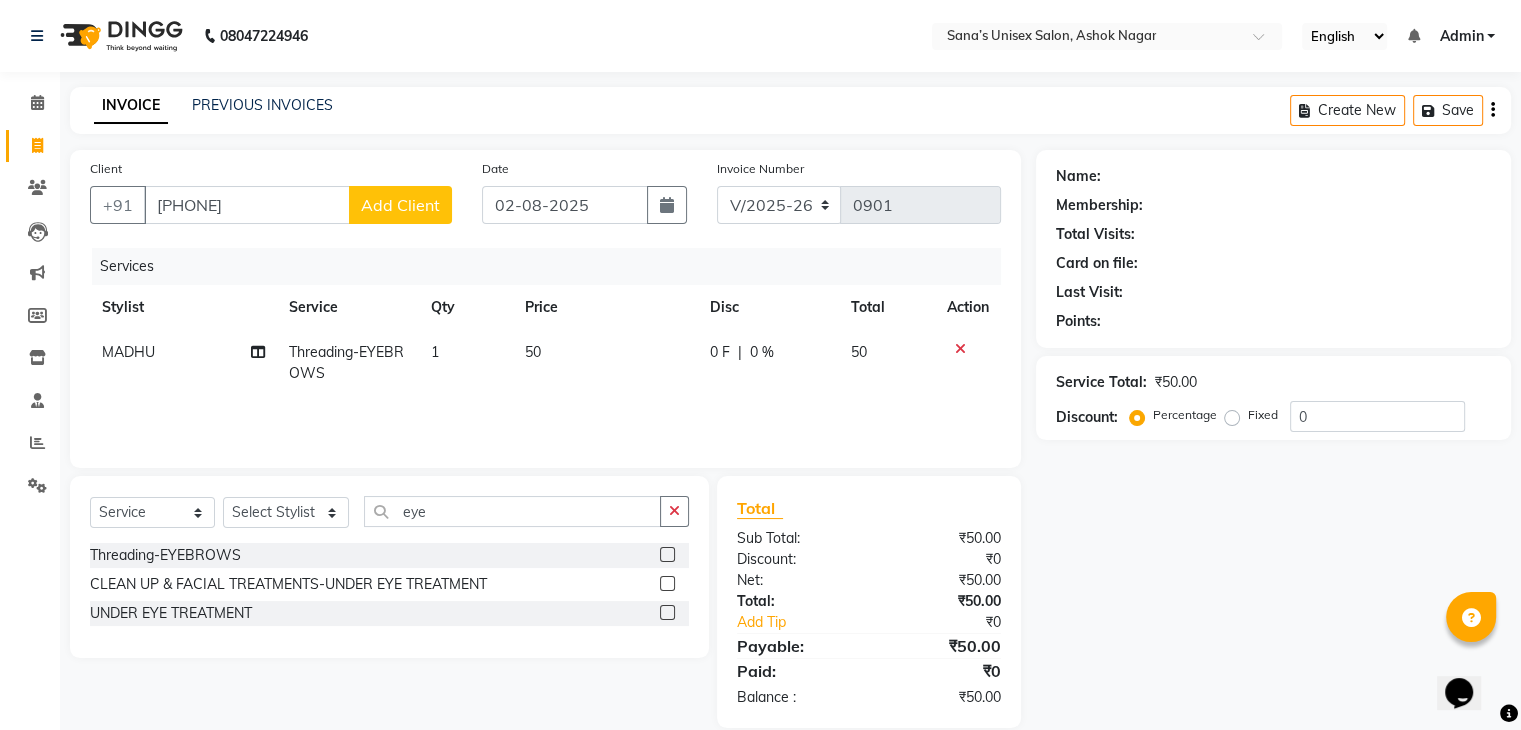 click on "Add Client" 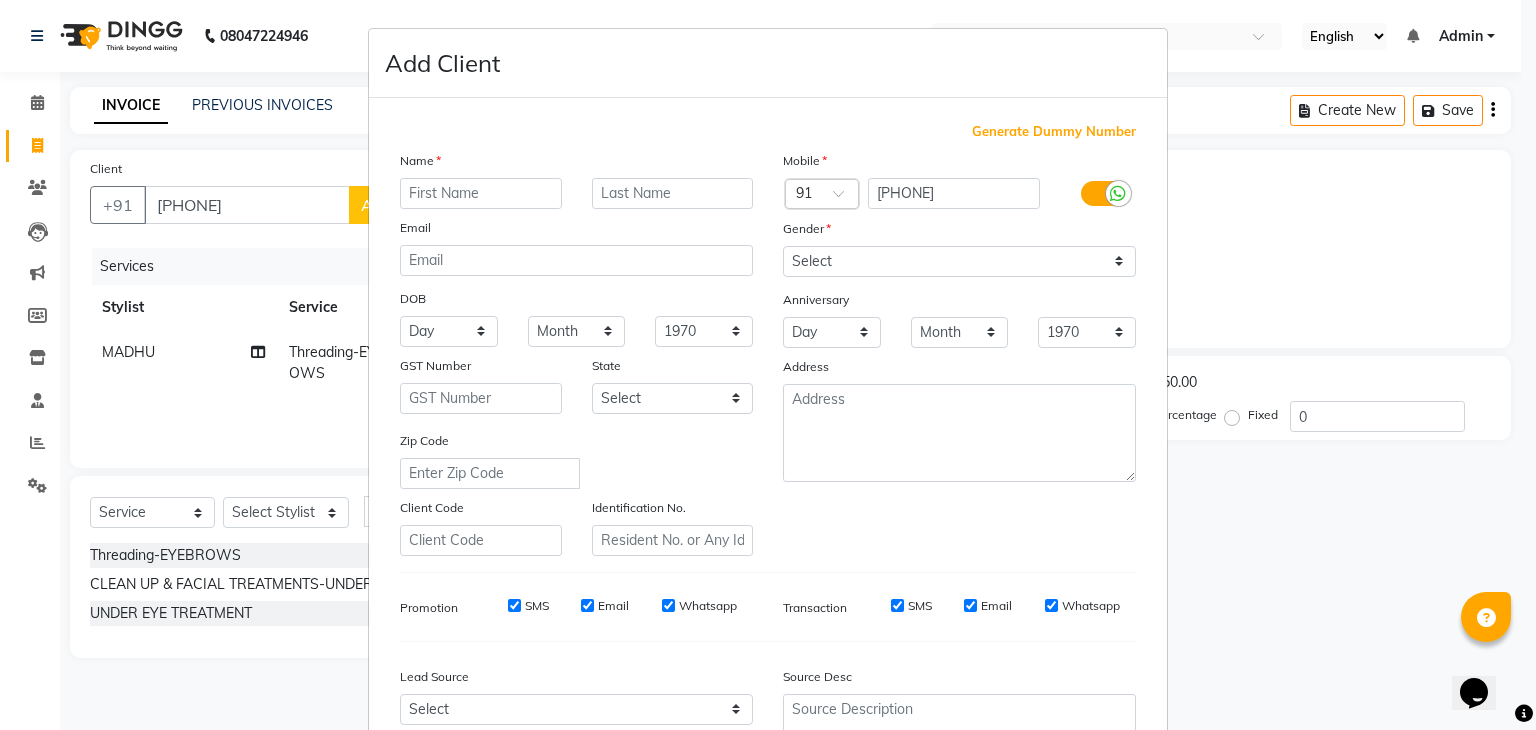 click at bounding box center [481, 193] 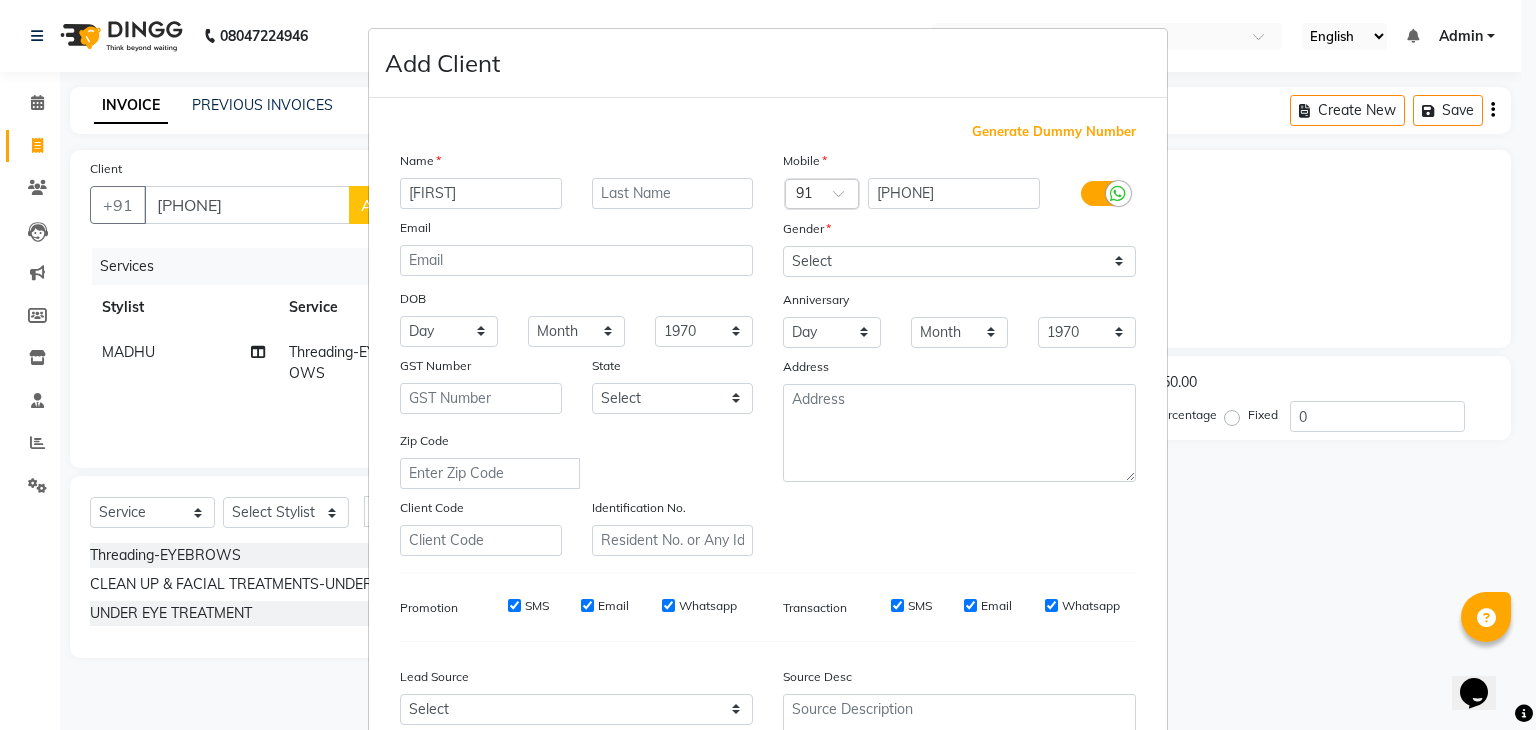 type on "[FIRST]" 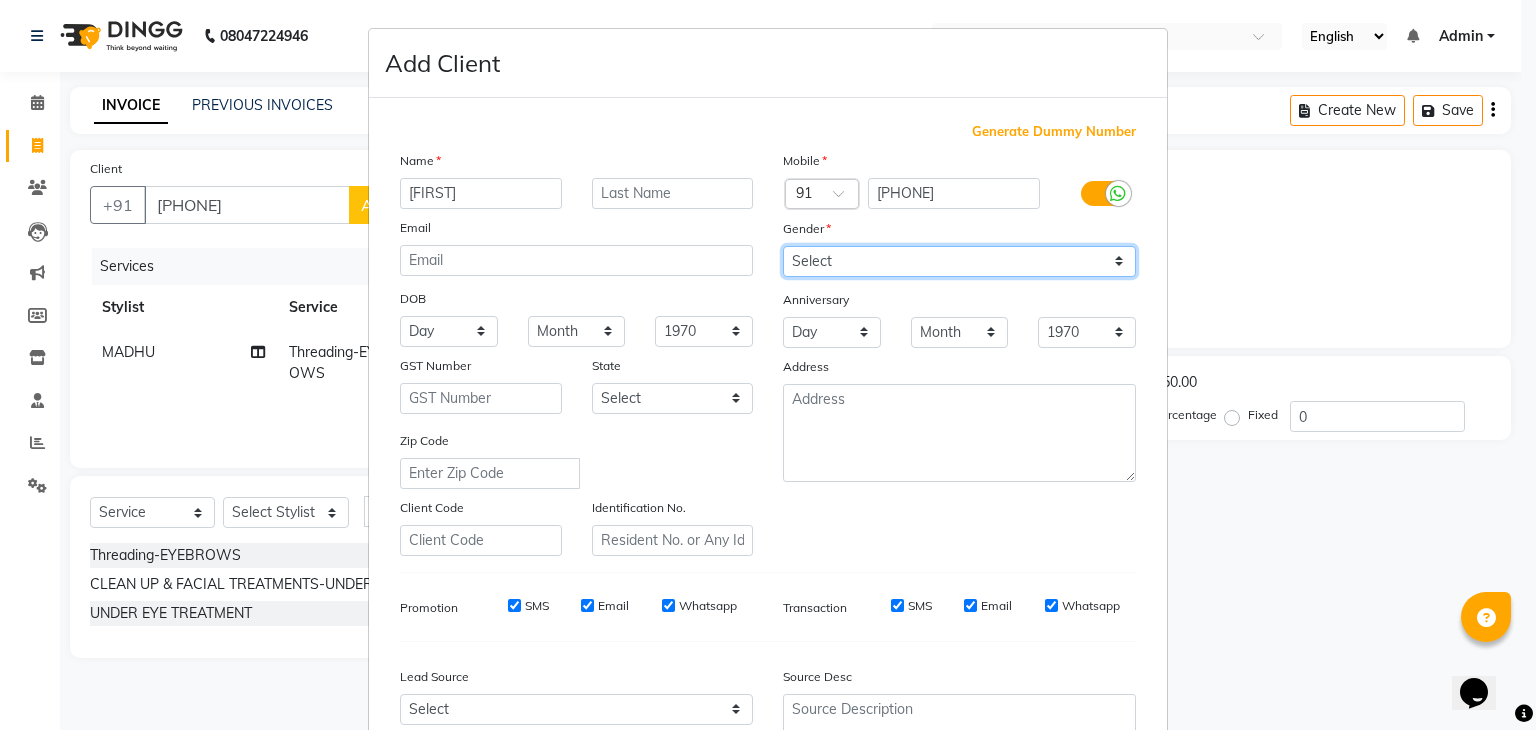 click on "Select Male Female Other Prefer Not To Say" at bounding box center (959, 261) 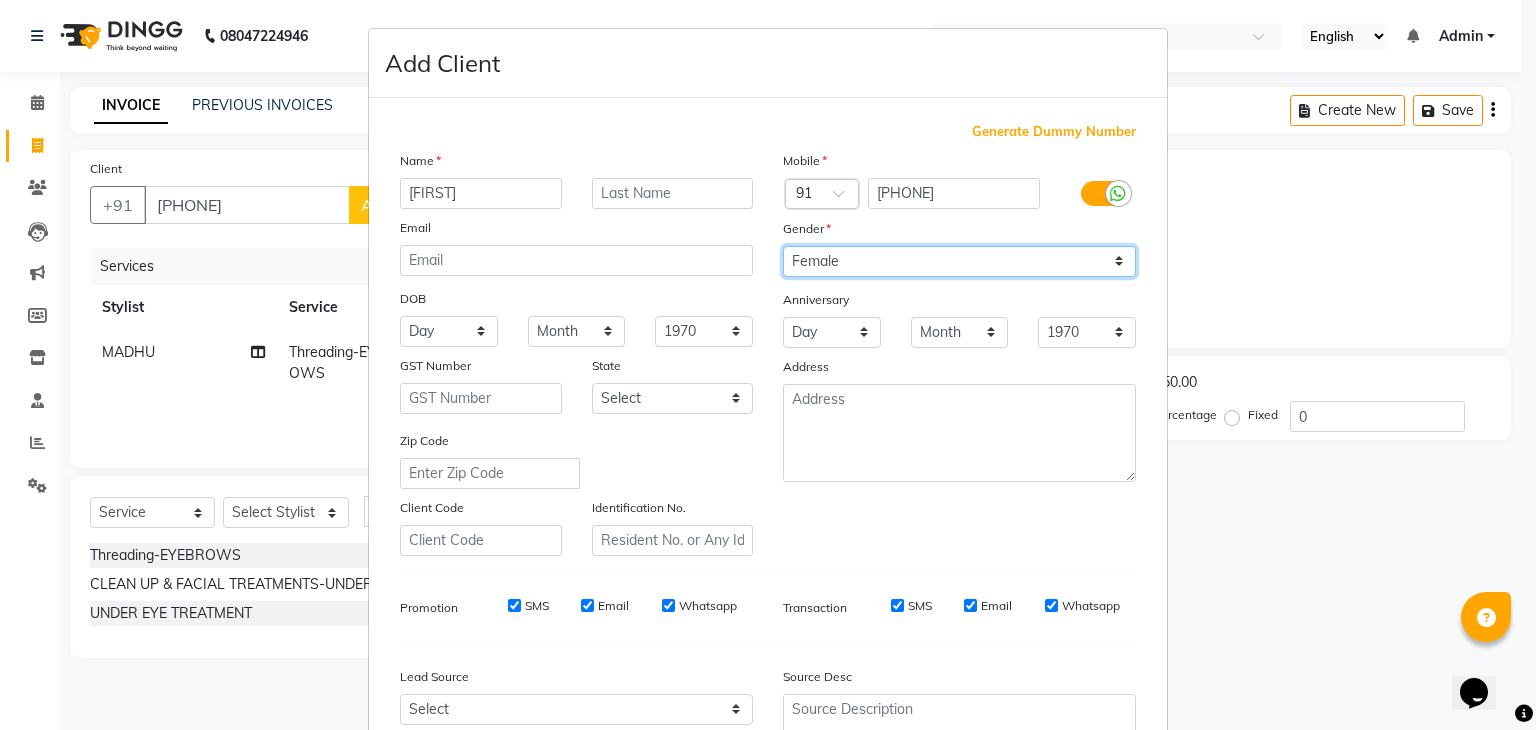 click on "Select Male Female Other Prefer Not To Say" at bounding box center (959, 261) 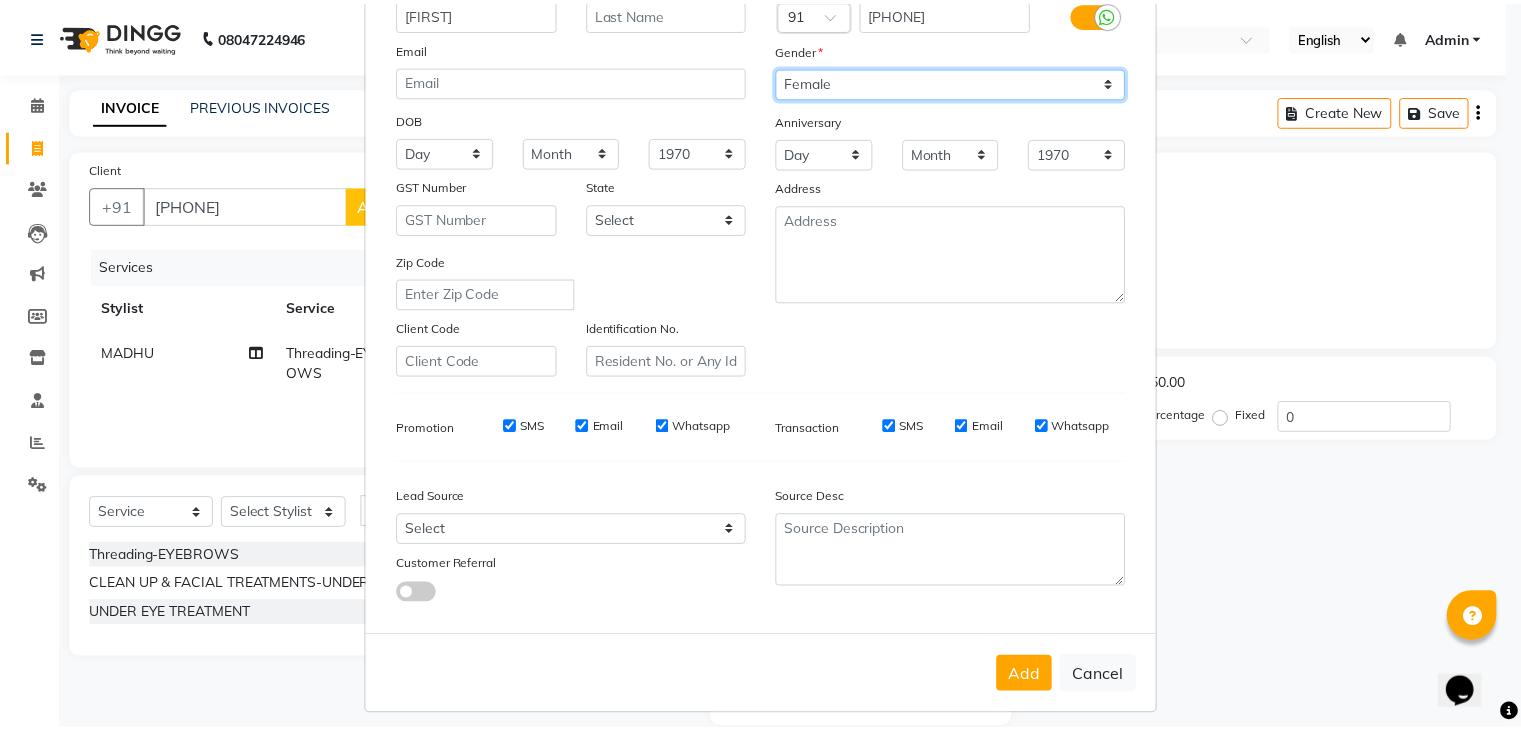 scroll, scrollTop: 203, scrollLeft: 0, axis: vertical 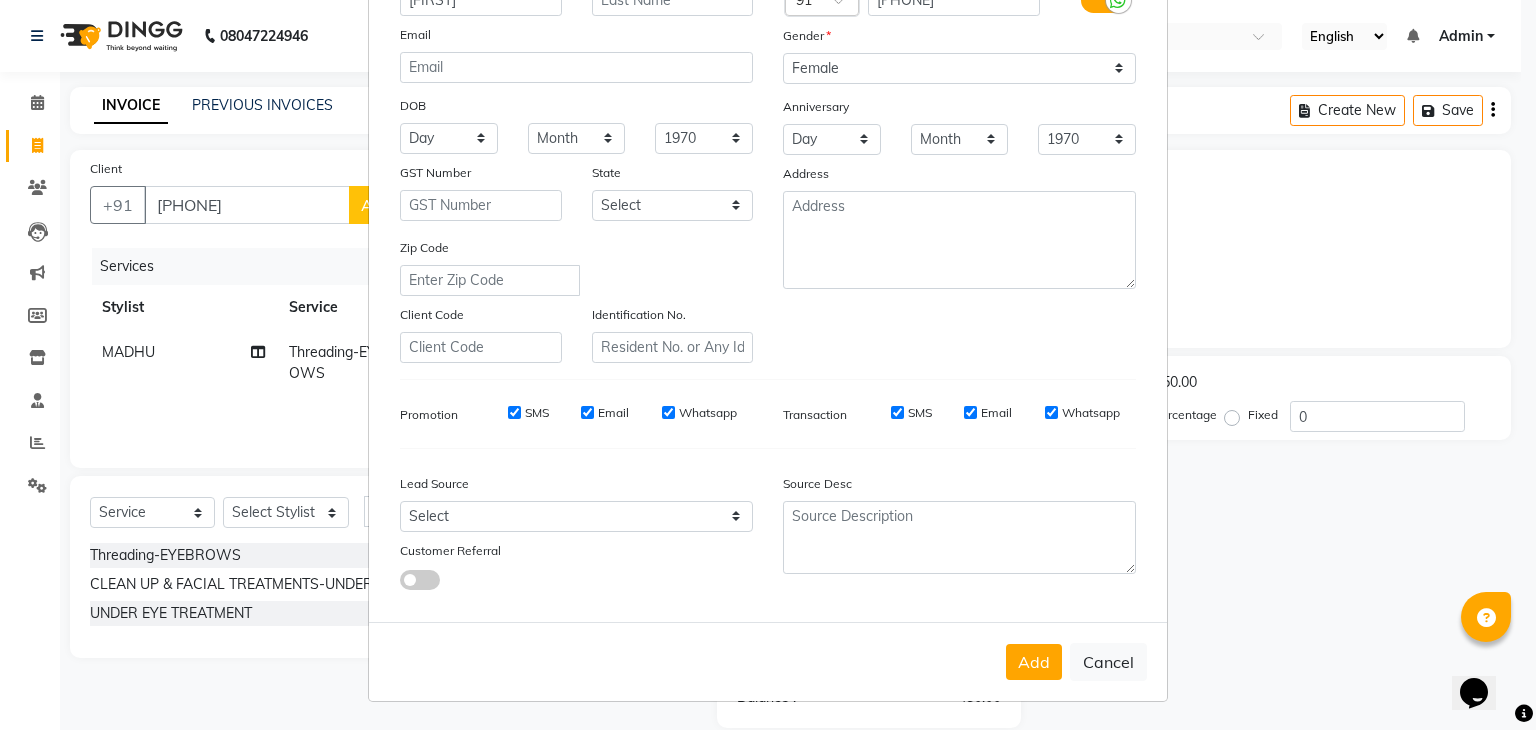 click on "Add" at bounding box center [1034, 662] 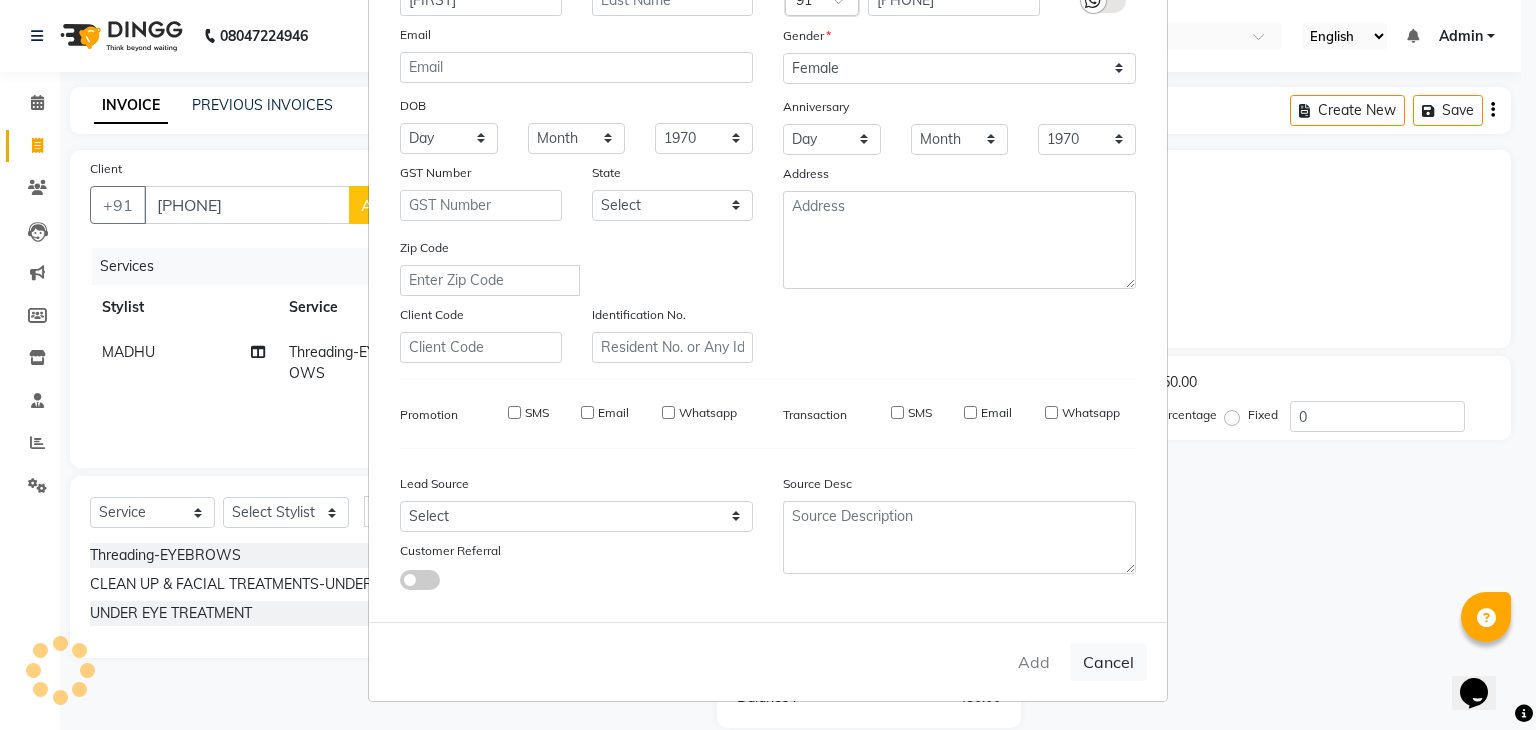 type 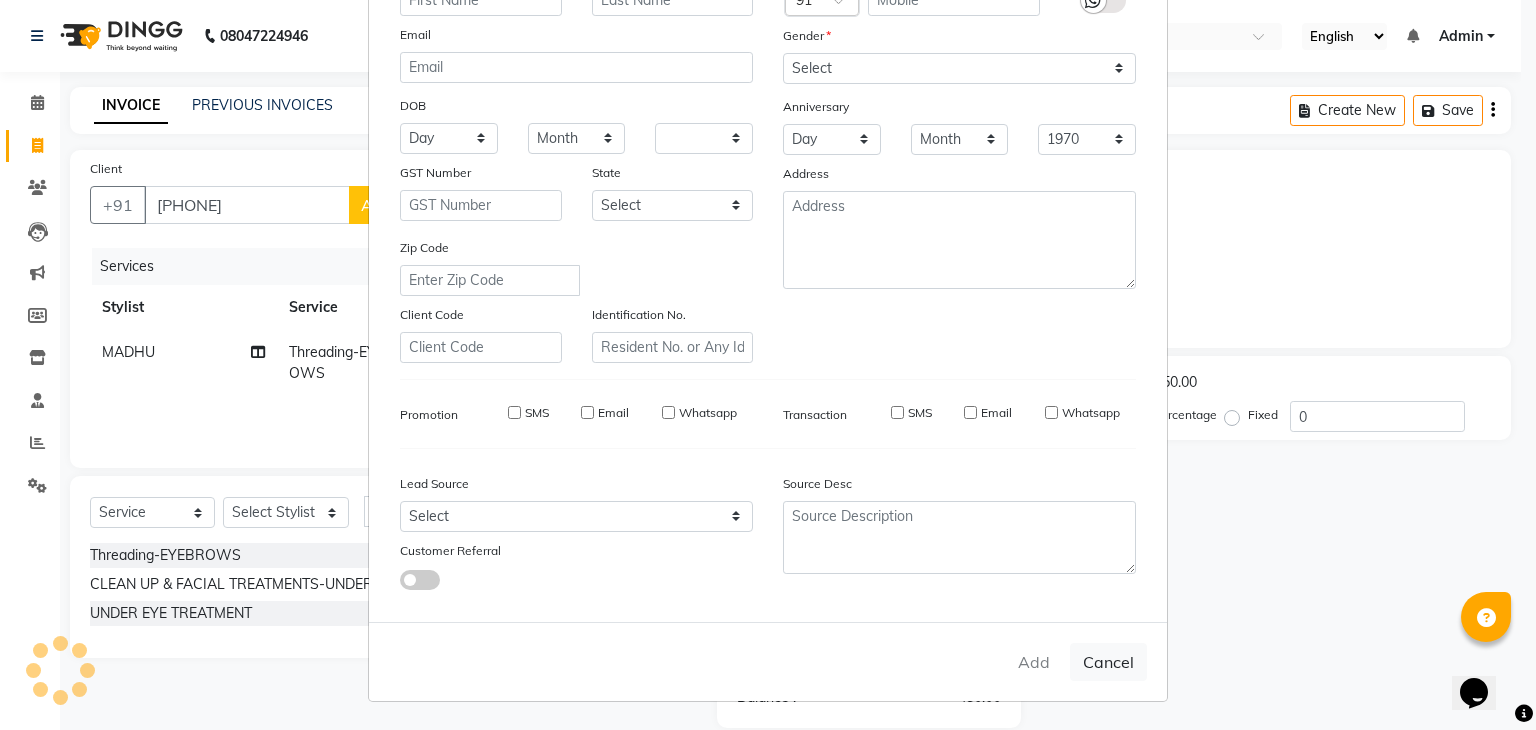 select 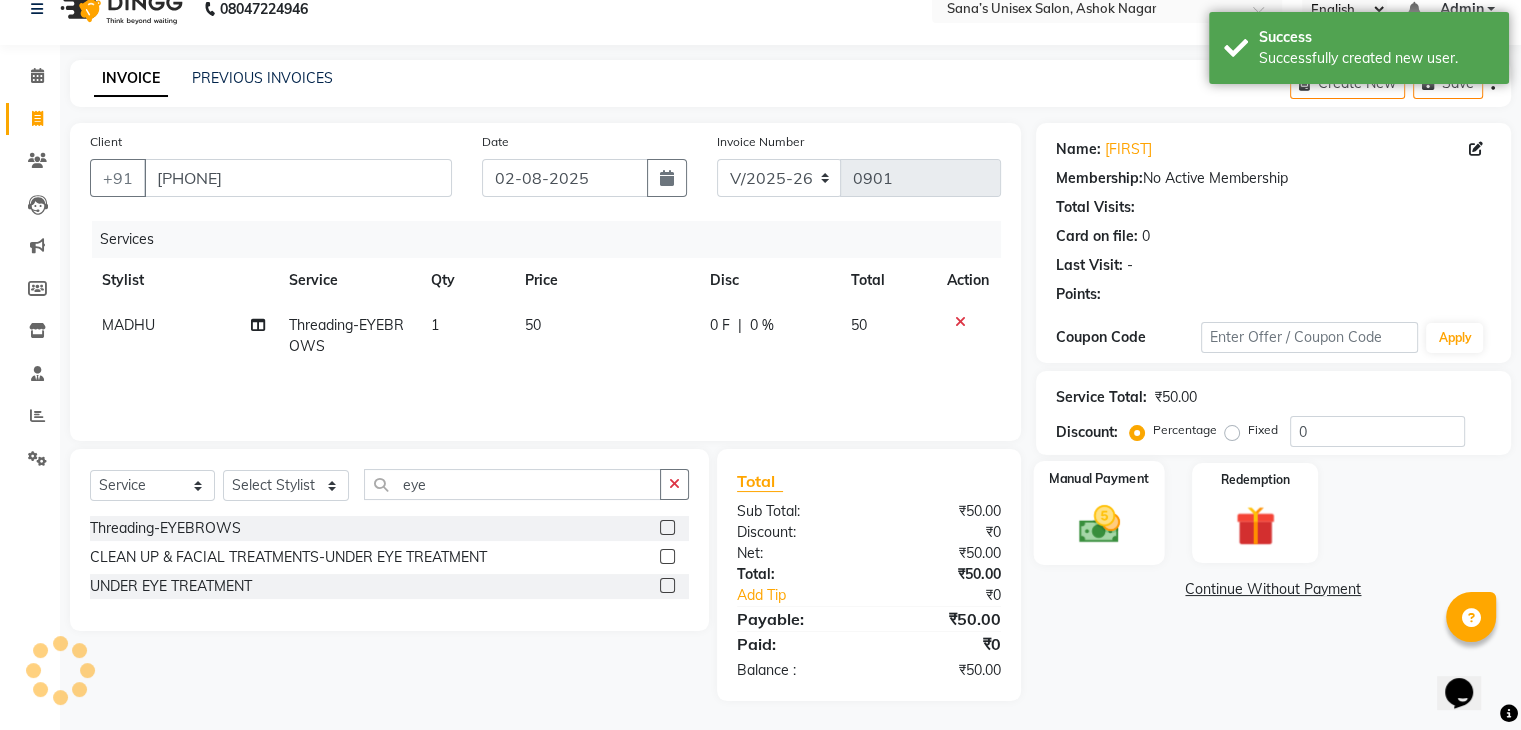 scroll, scrollTop: 28, scrollLeft: 0, axis: vertical 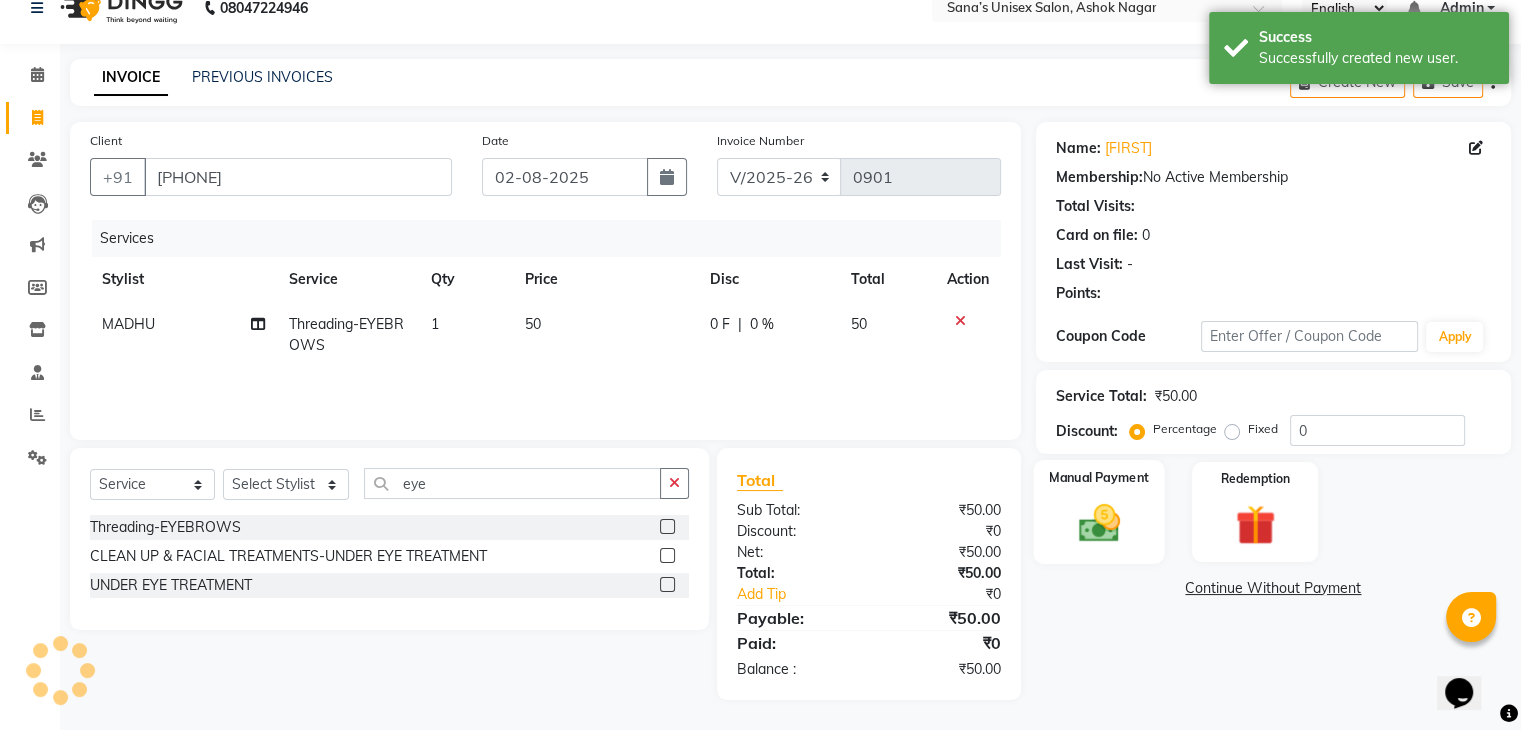 click on "Manual Payment" 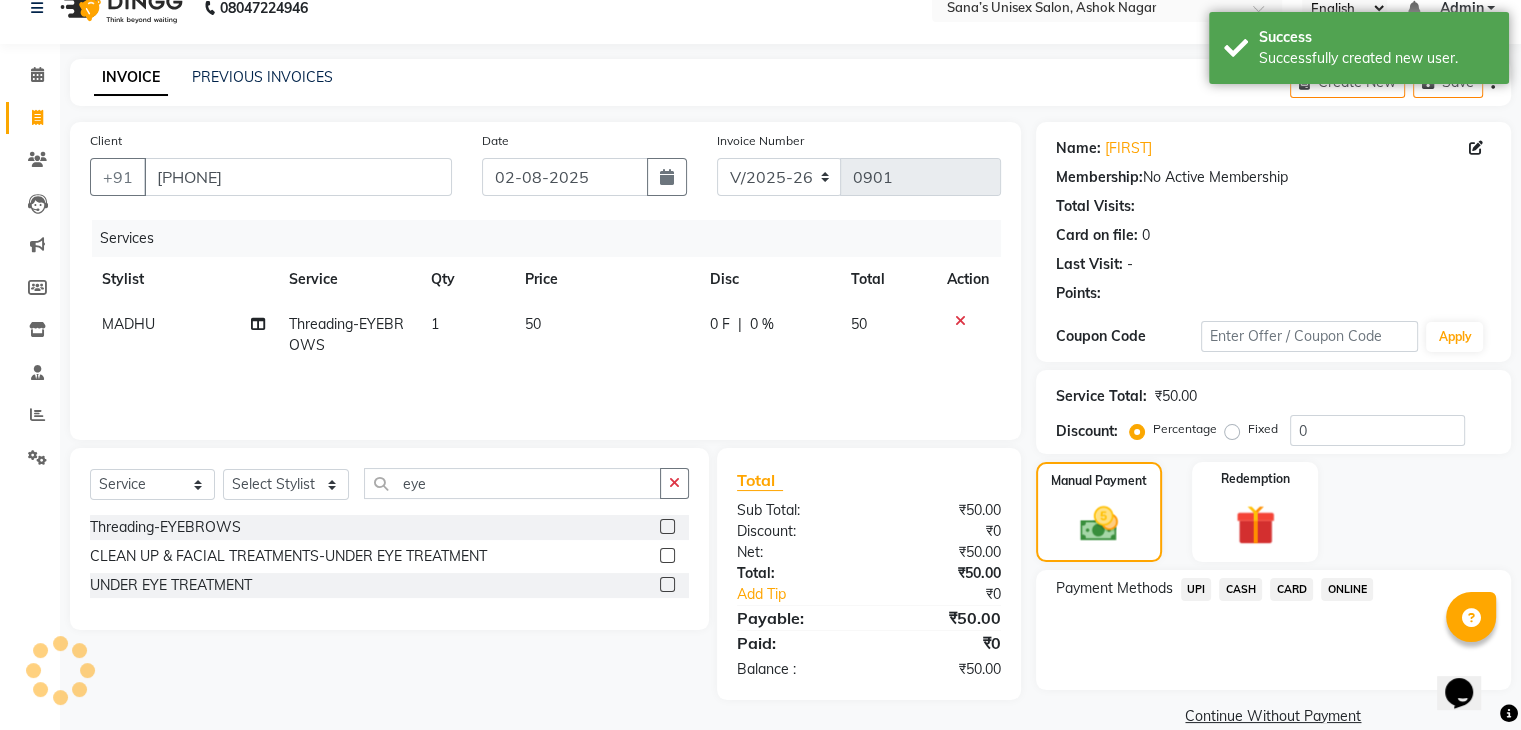 click on "ONLINE" 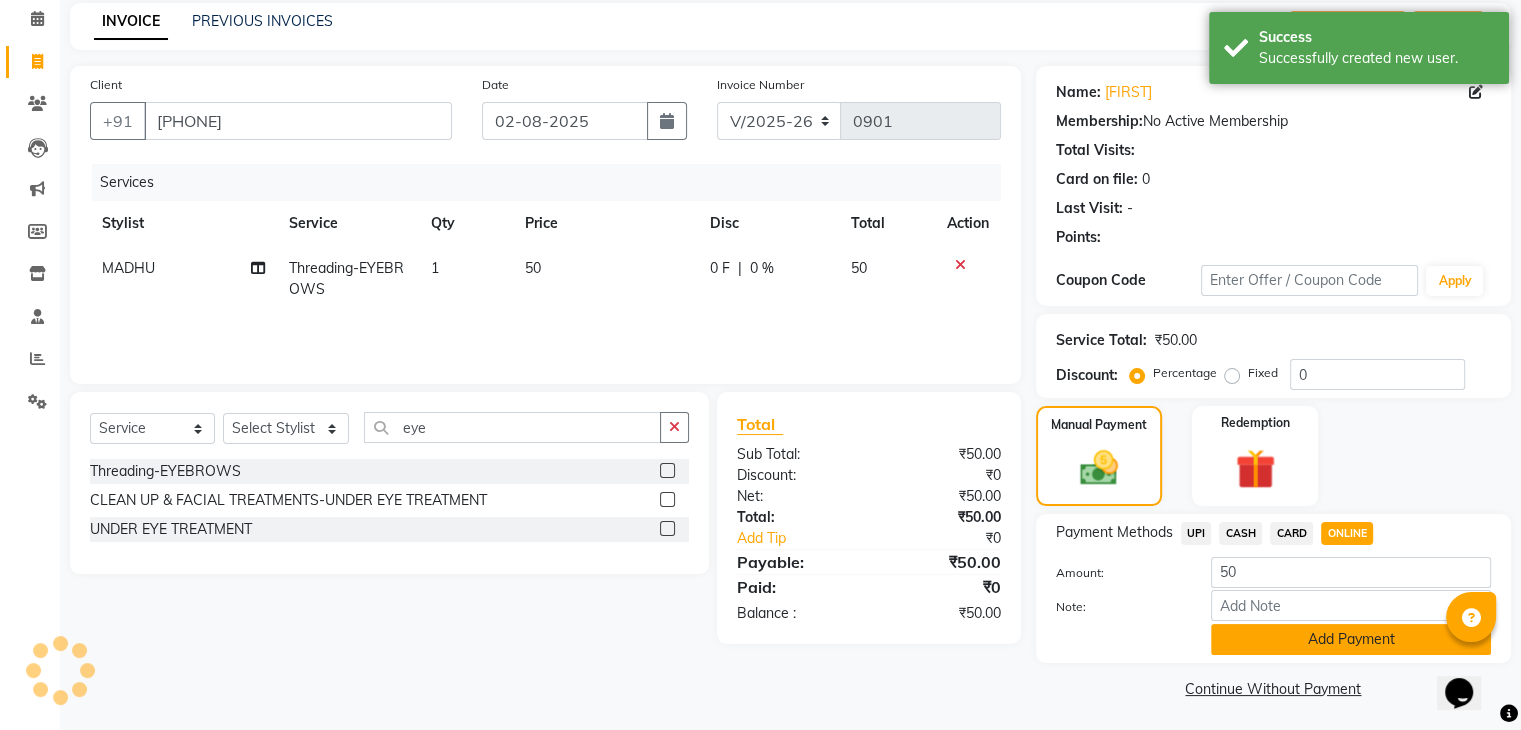 scroll, scrollTop: 89, scrollLeft: 0, axis: vertical 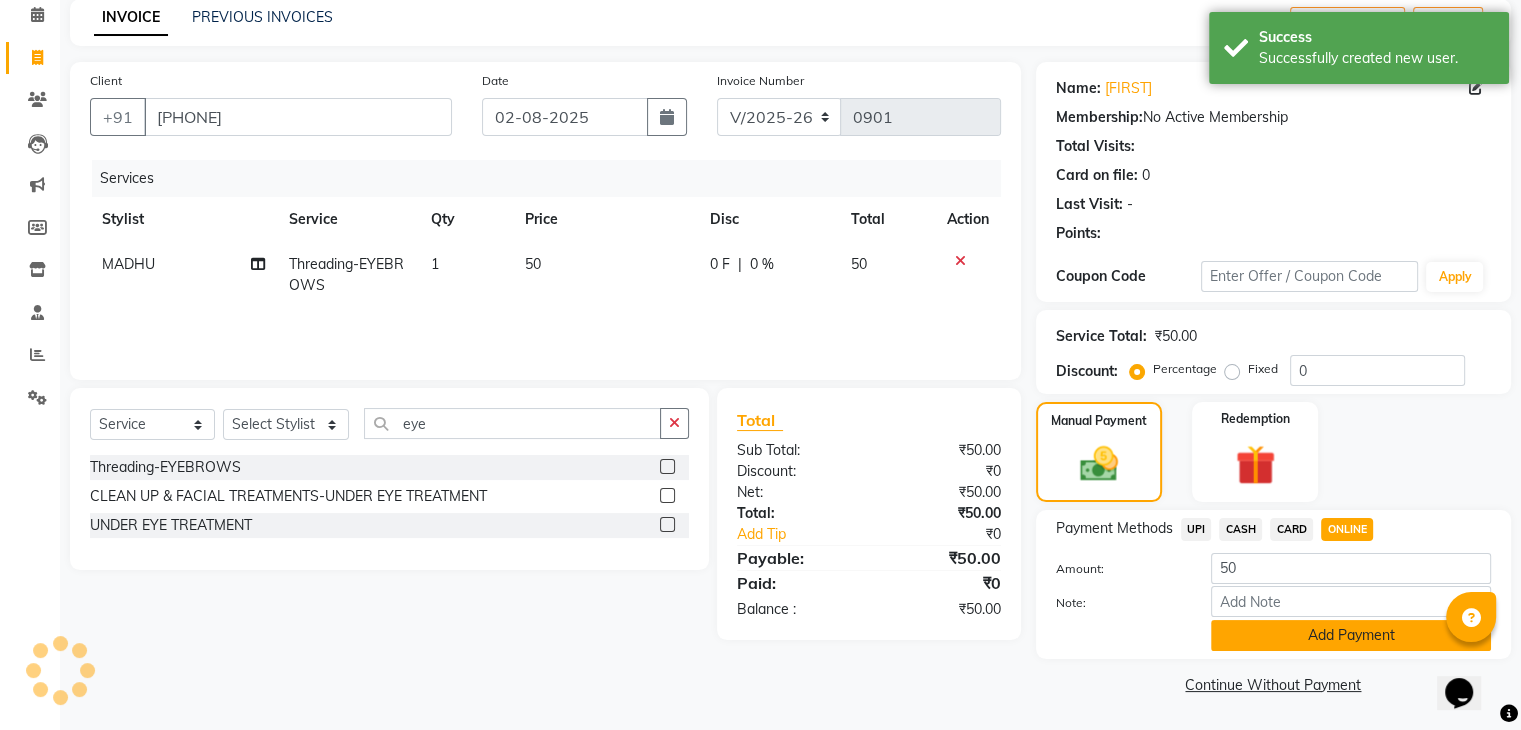 click on "Add Payment" 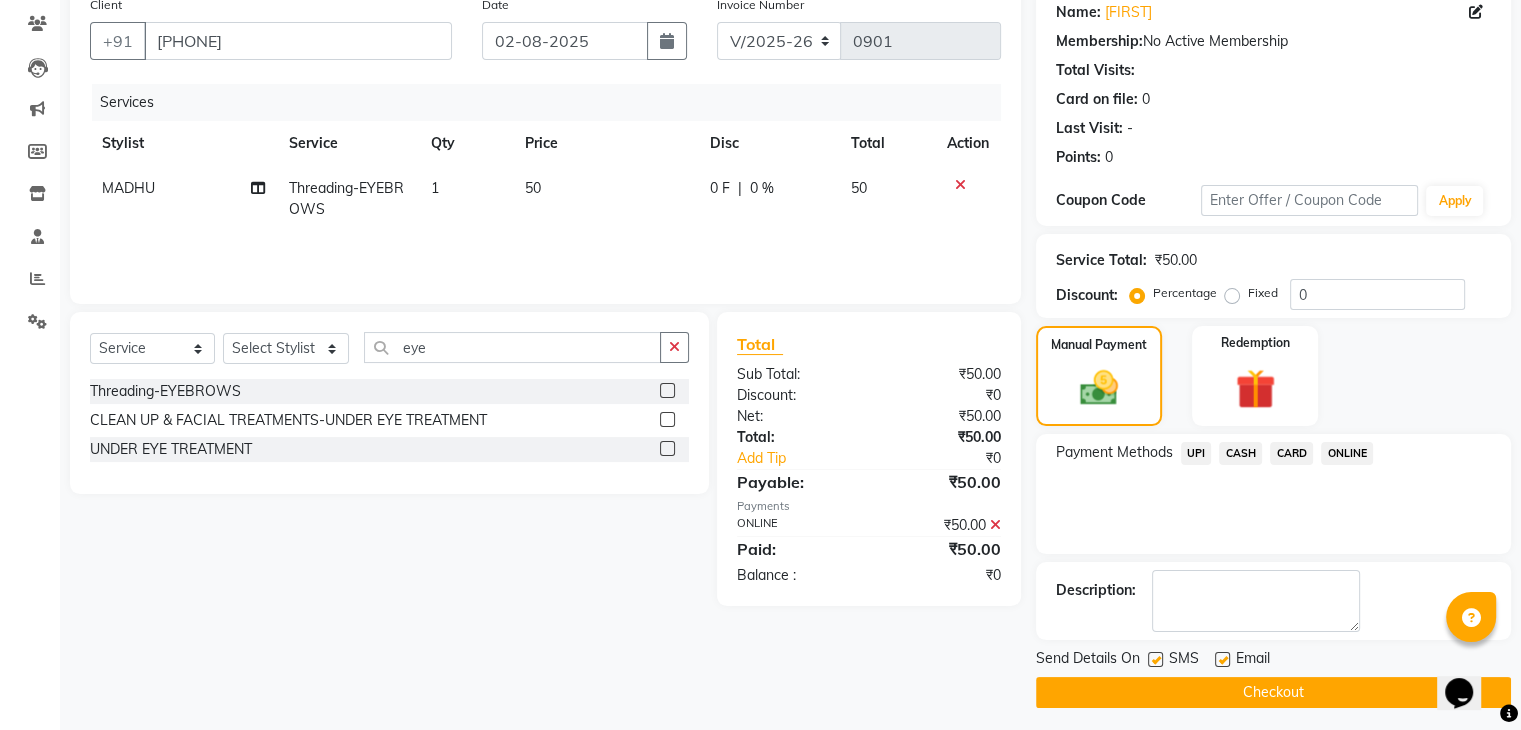 scroll, scrollTop: 171, scrollLeft: 0, axis: vertical 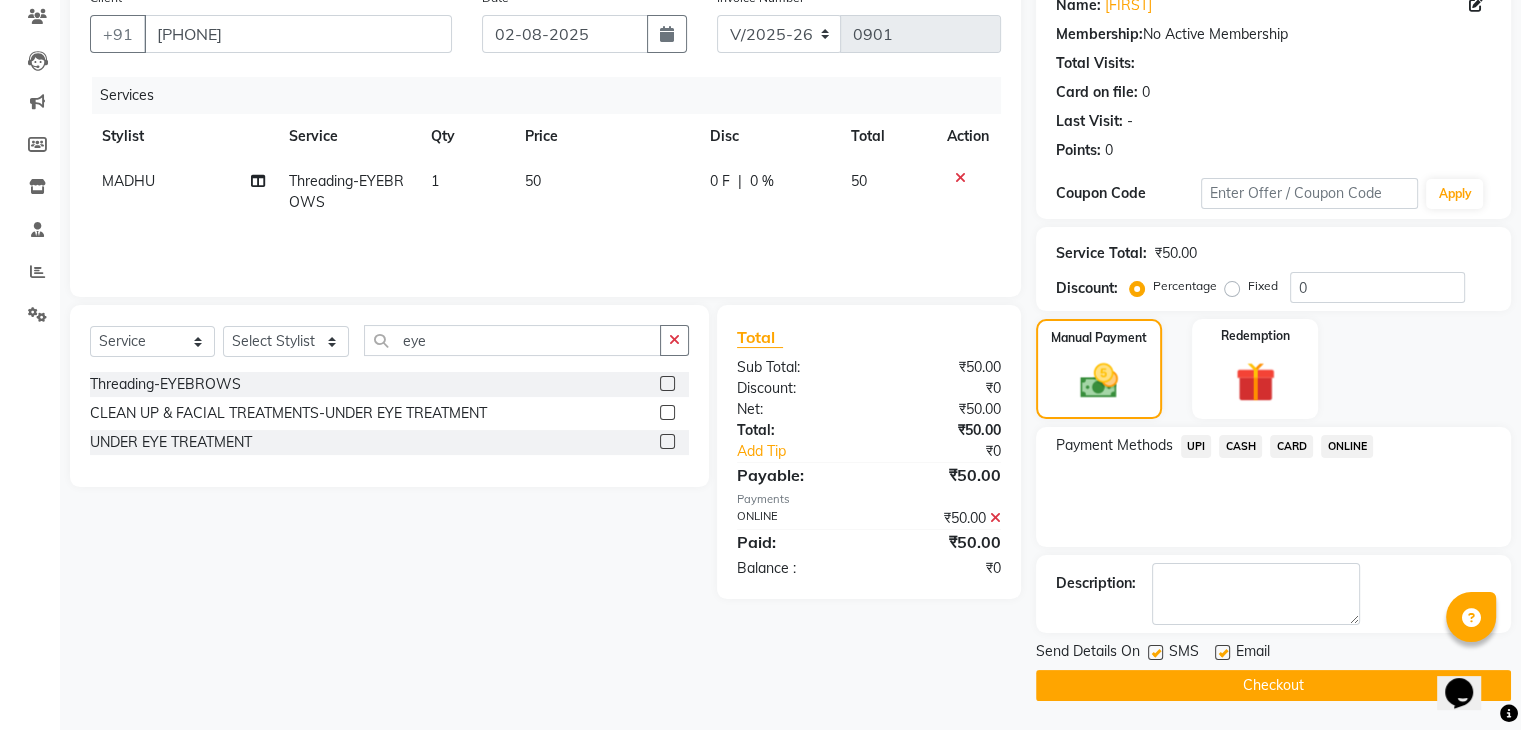 click on "Checkout" 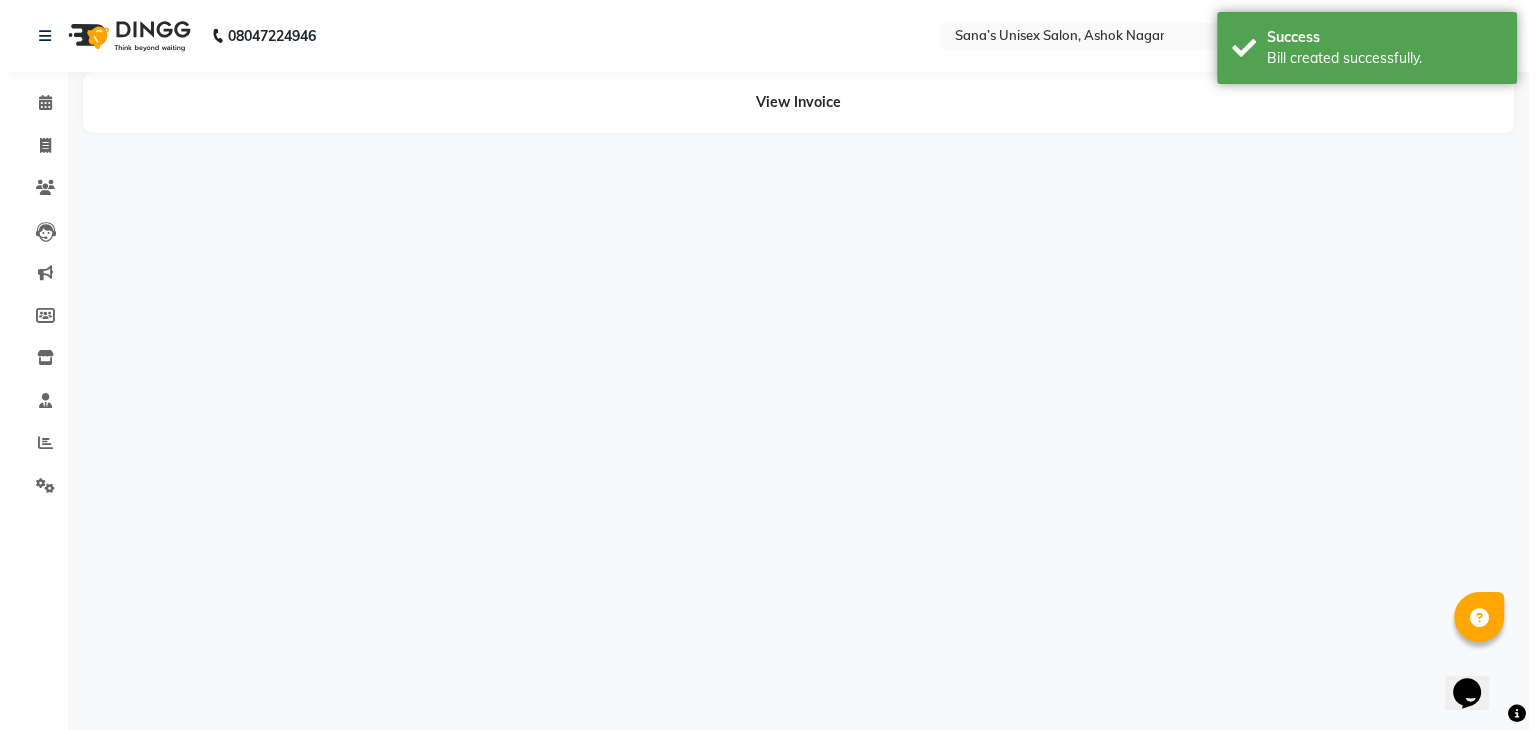 scroll, scrollTop: 0, scrollLeft: 0, axis: both 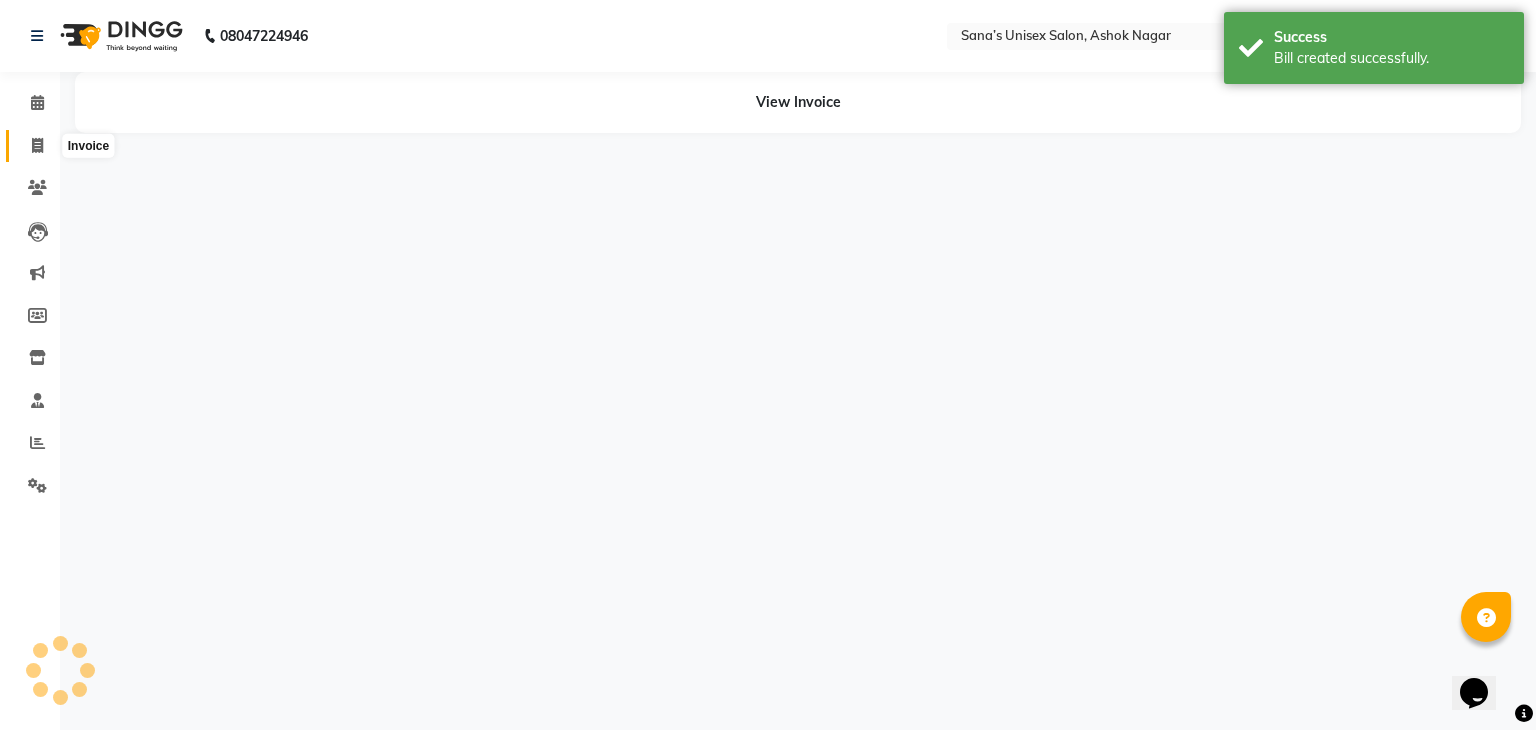 click 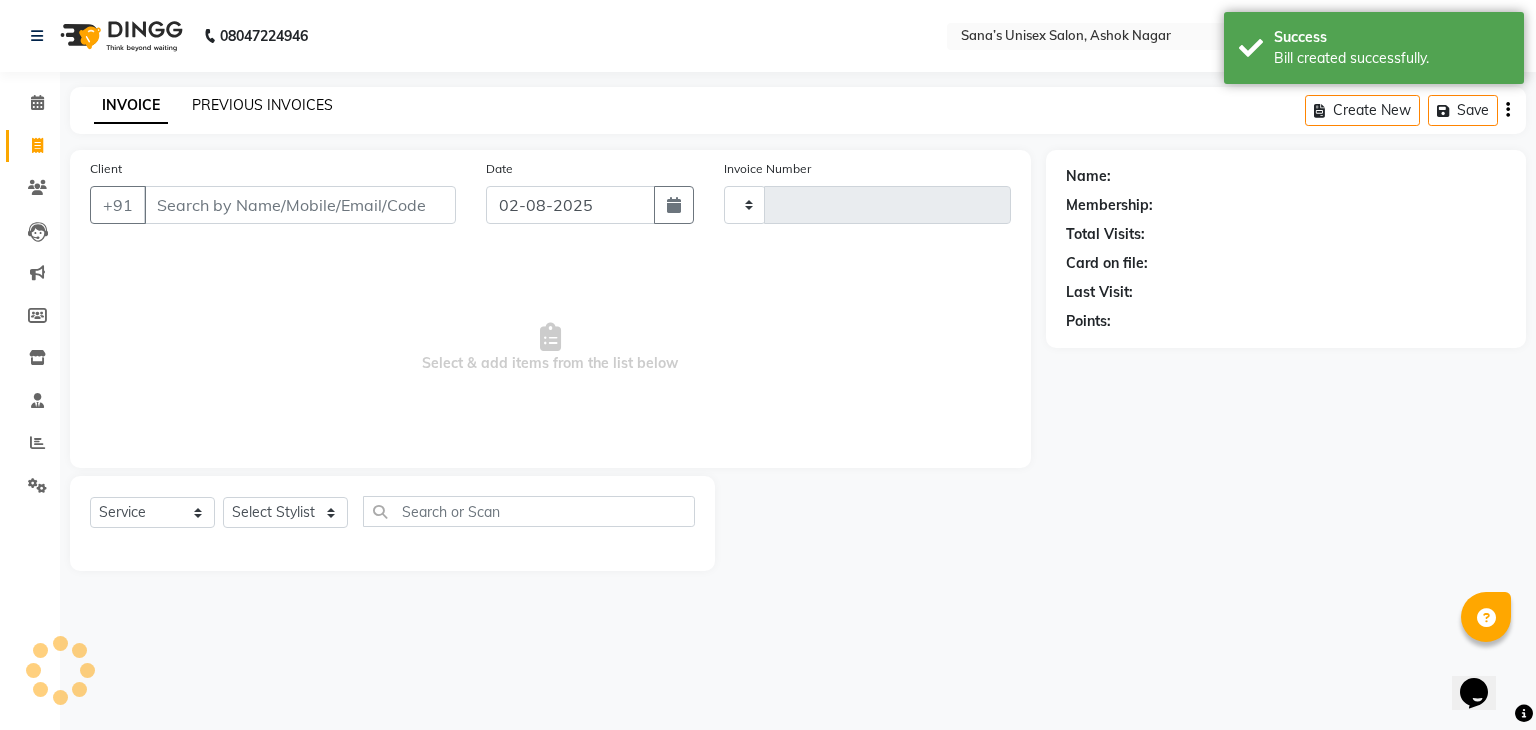 click on "PREVIOUS INVOICES" 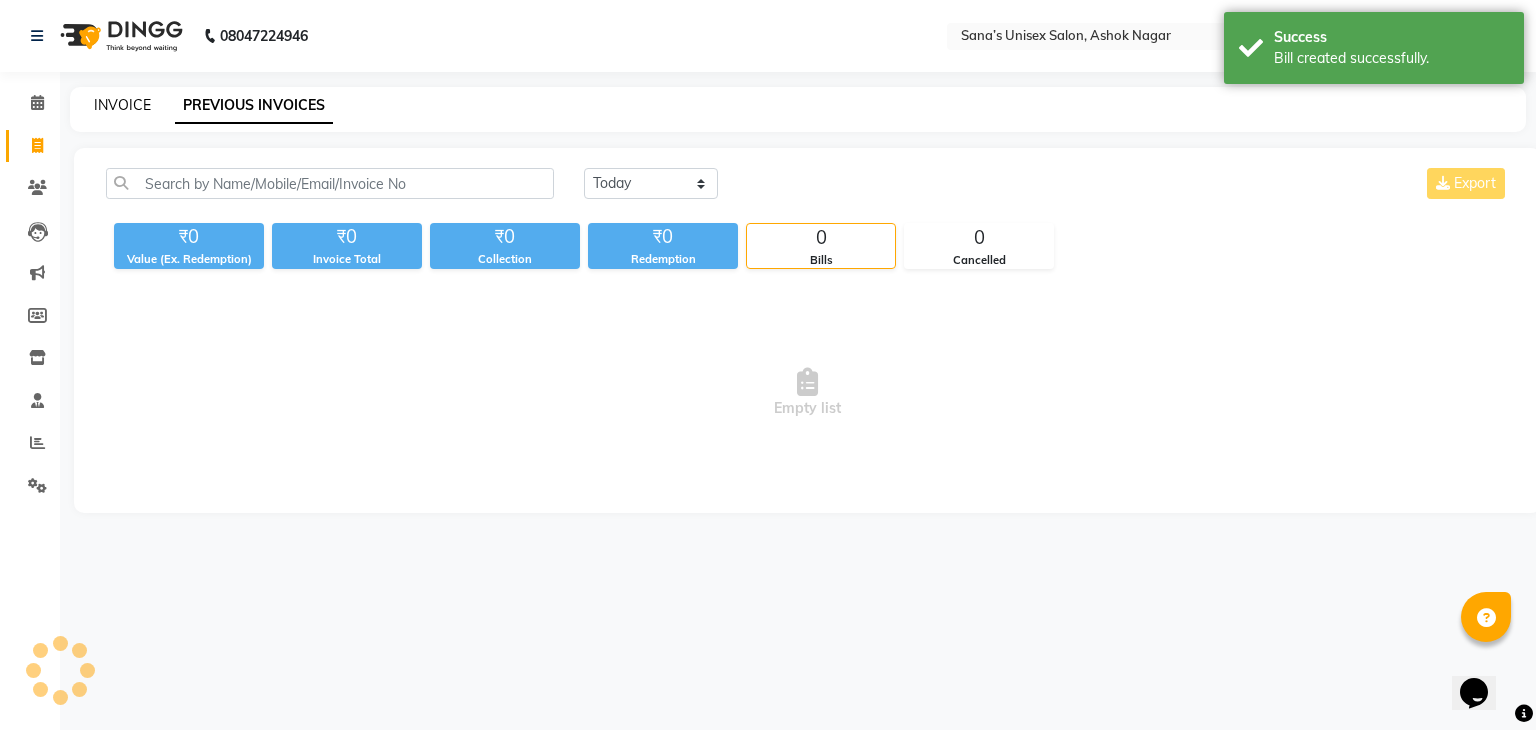 click on "INVOICE" 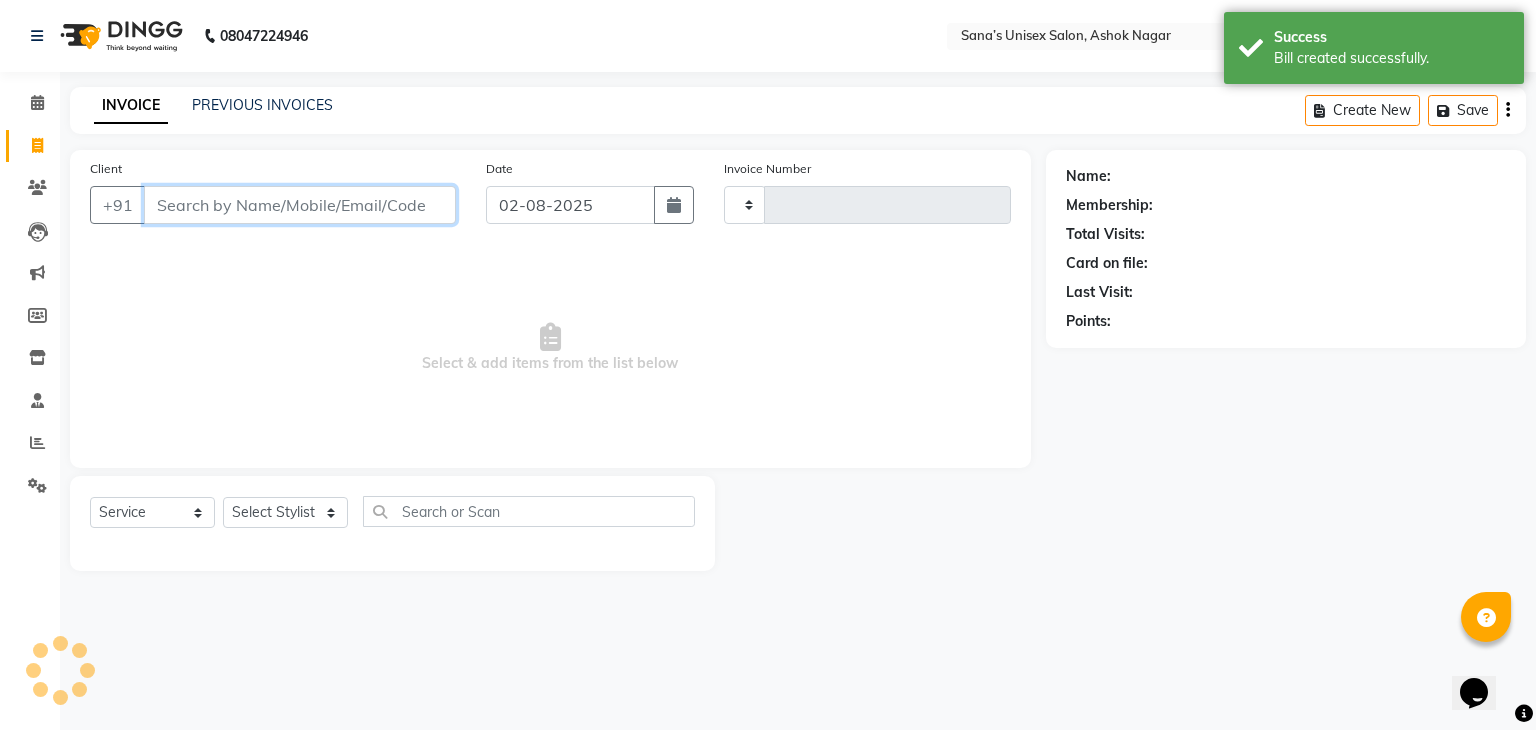 type on "0902" 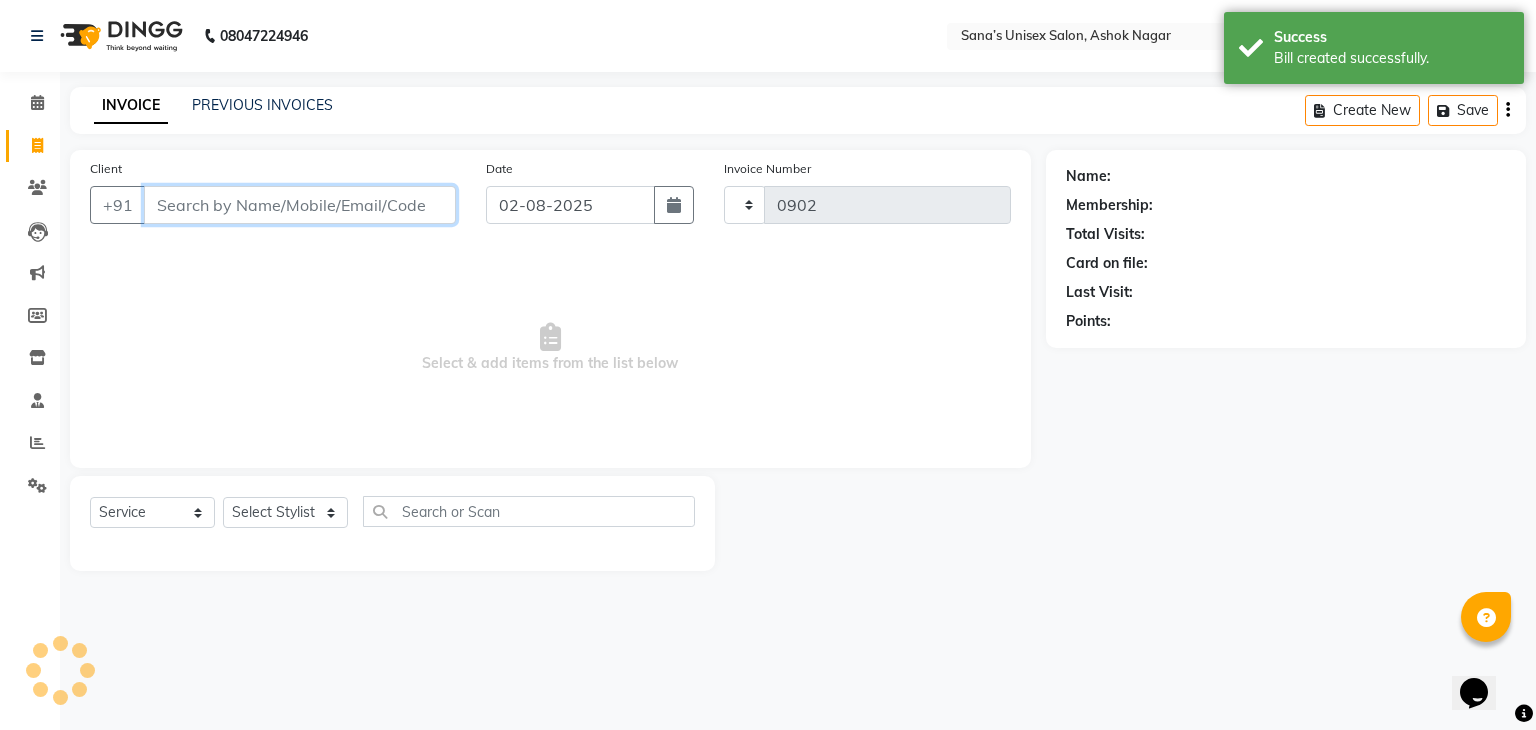 select on "6091" 